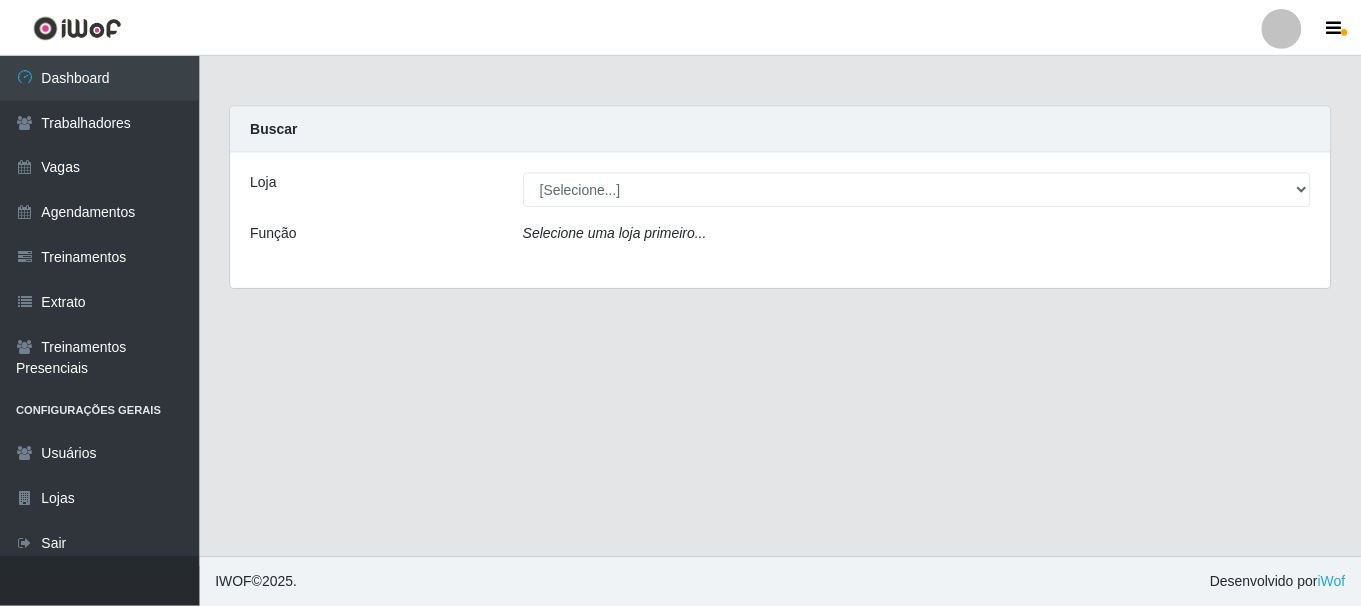 scroll, scrollTop: 0, scrollLeft: 0, axis: both 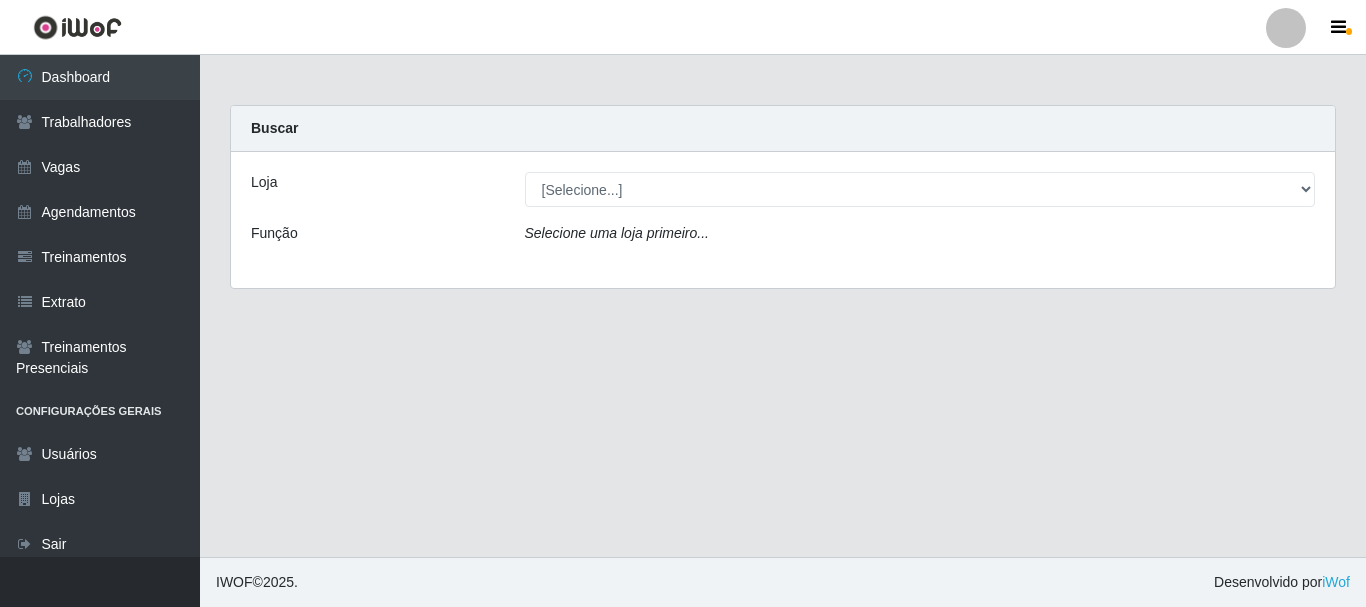 select on "264" 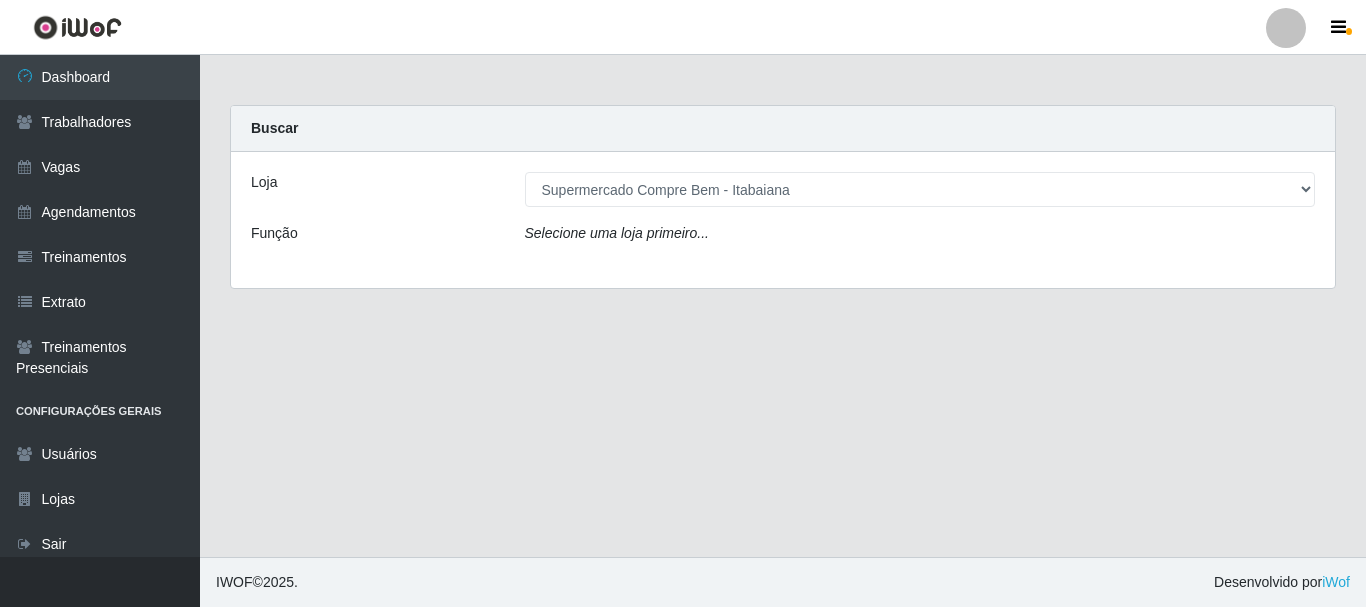 click on "[Selecione...] Supermercado Compre Bem - Itabaiana" at bounding box center (920, 189) 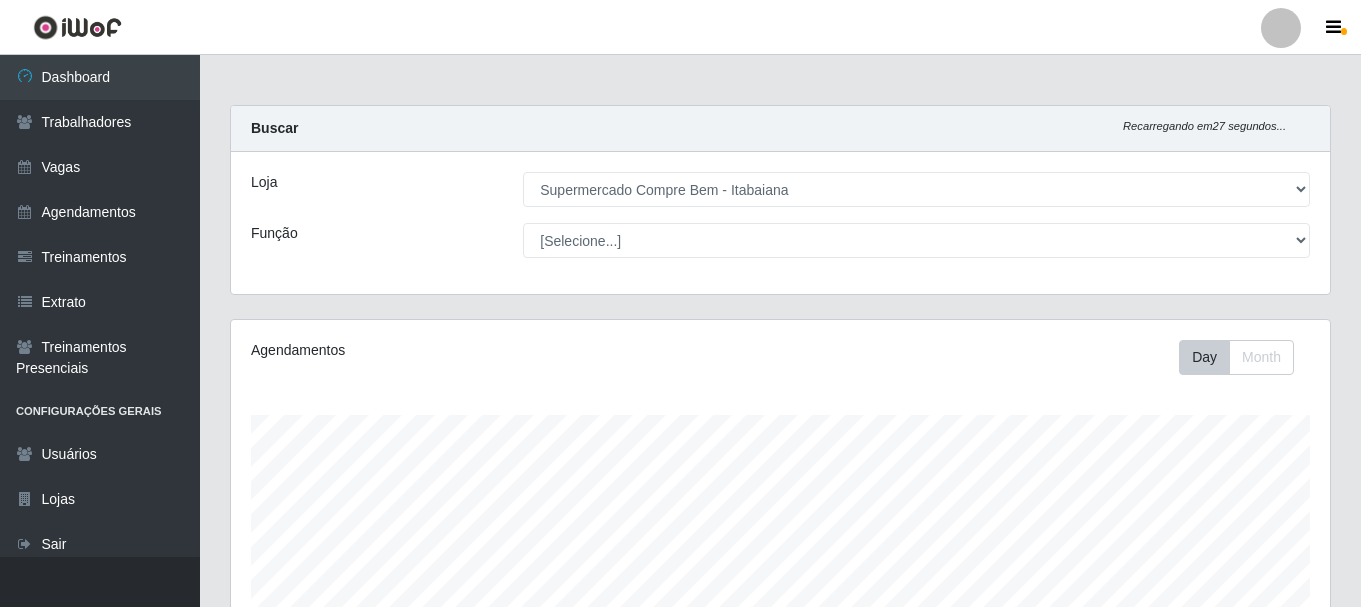 scroll, scrollTop: 999585, scrollLeft: 998901, axis: both 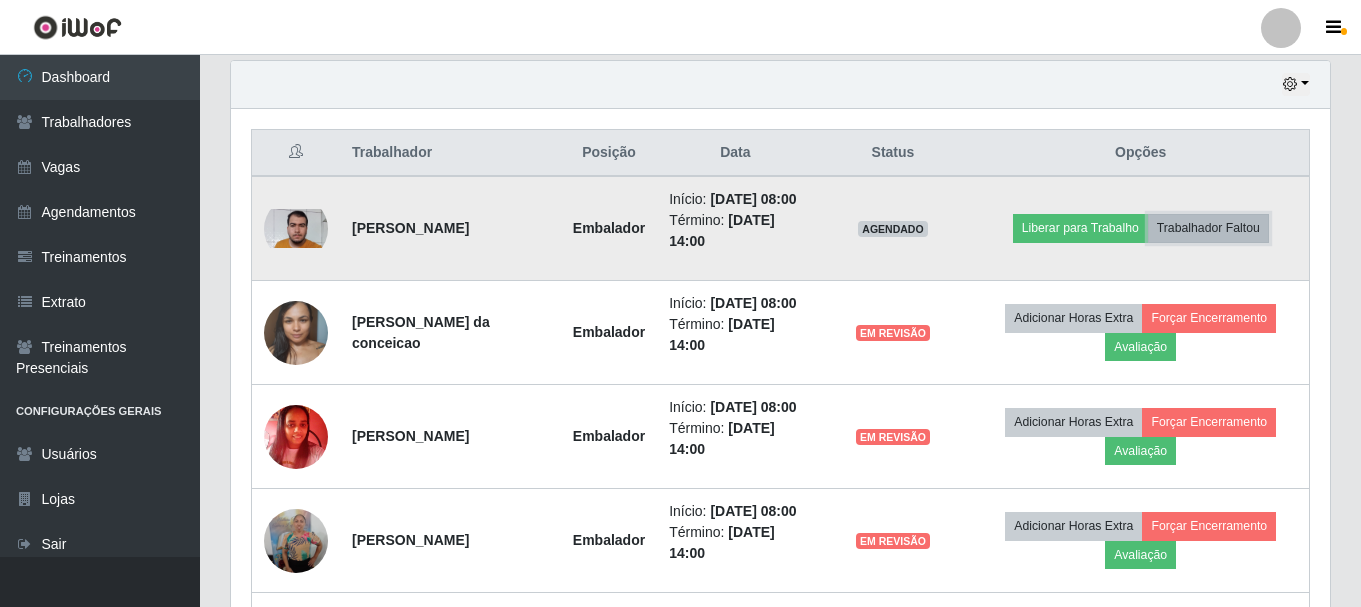click on "Trabalhador Faltou" at bounding box center [1208, 228] 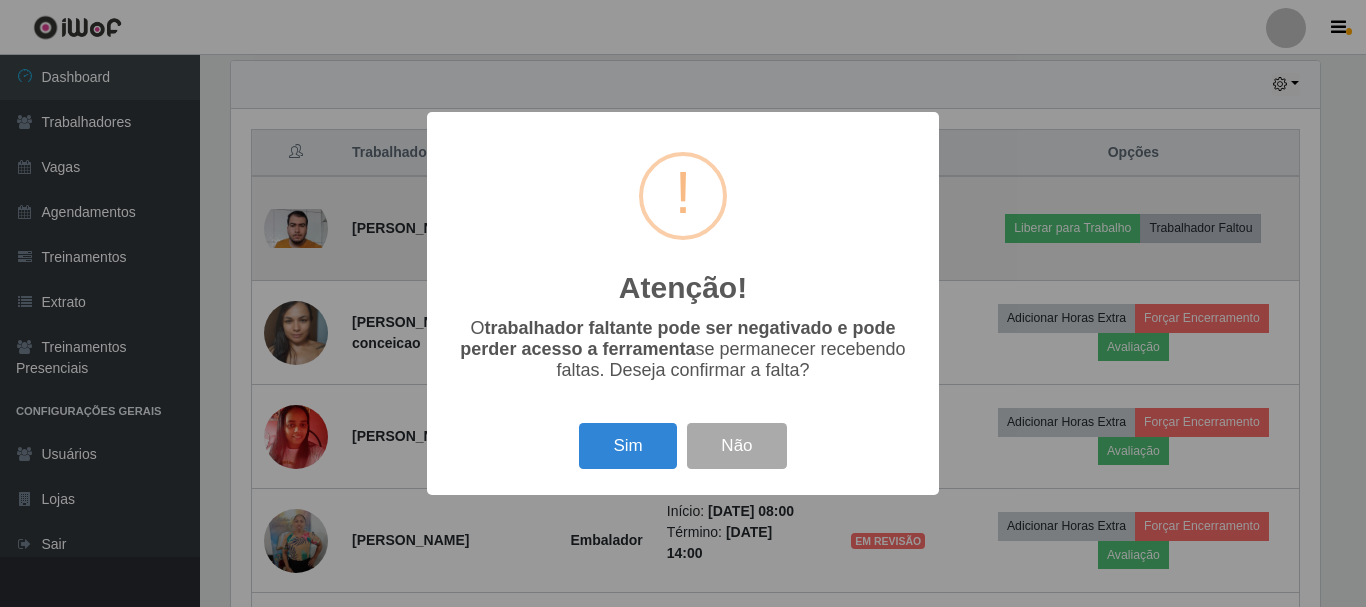scroll, scrollTop: 999585, scrollLeft: 998911, axis: both 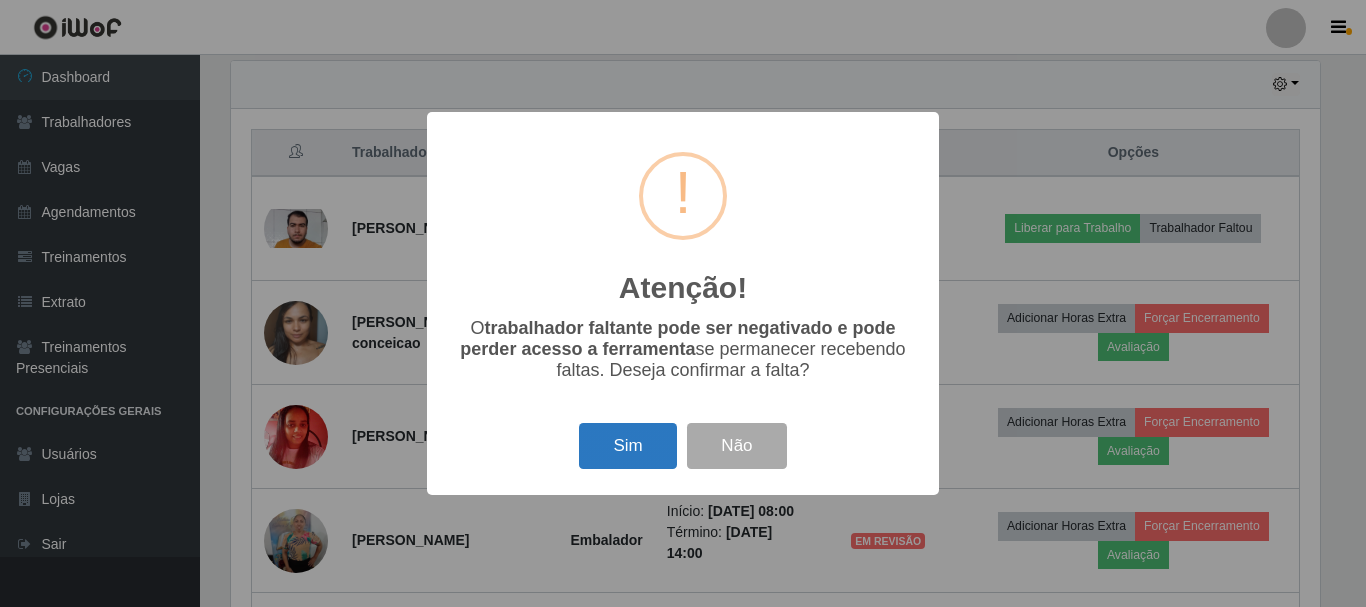click on "Sim" at bounding box center (627, 446) 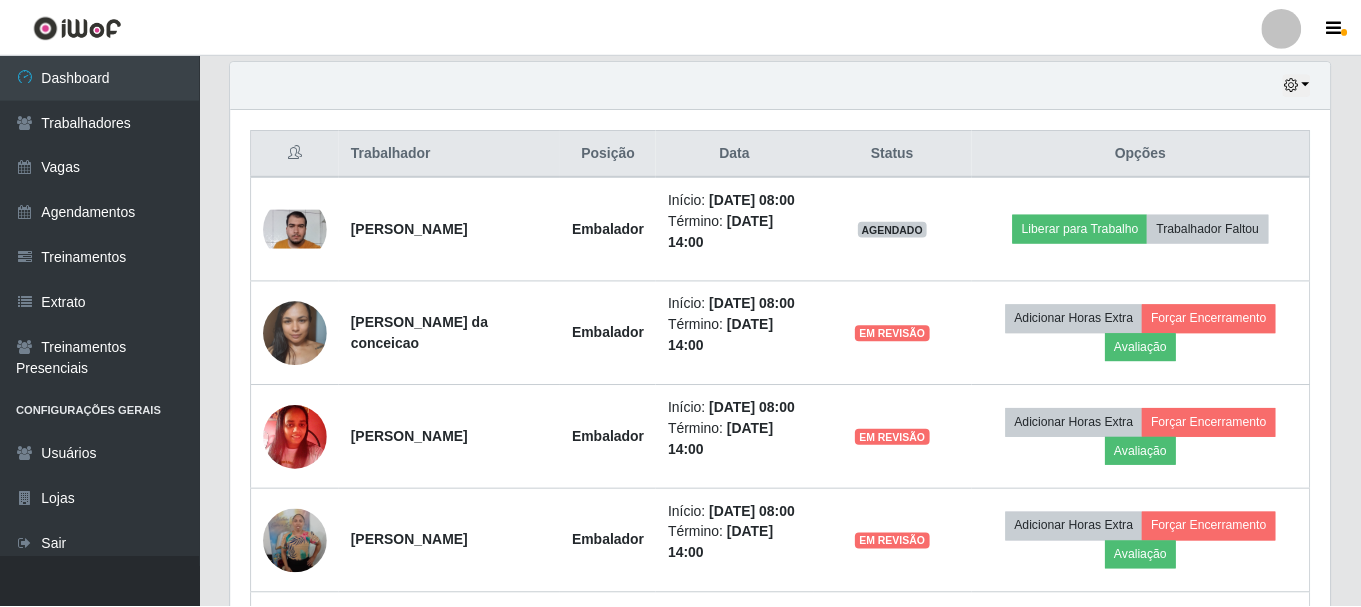 scroll, scrollTop: 999585, scrollLeft: 998901, axis: both 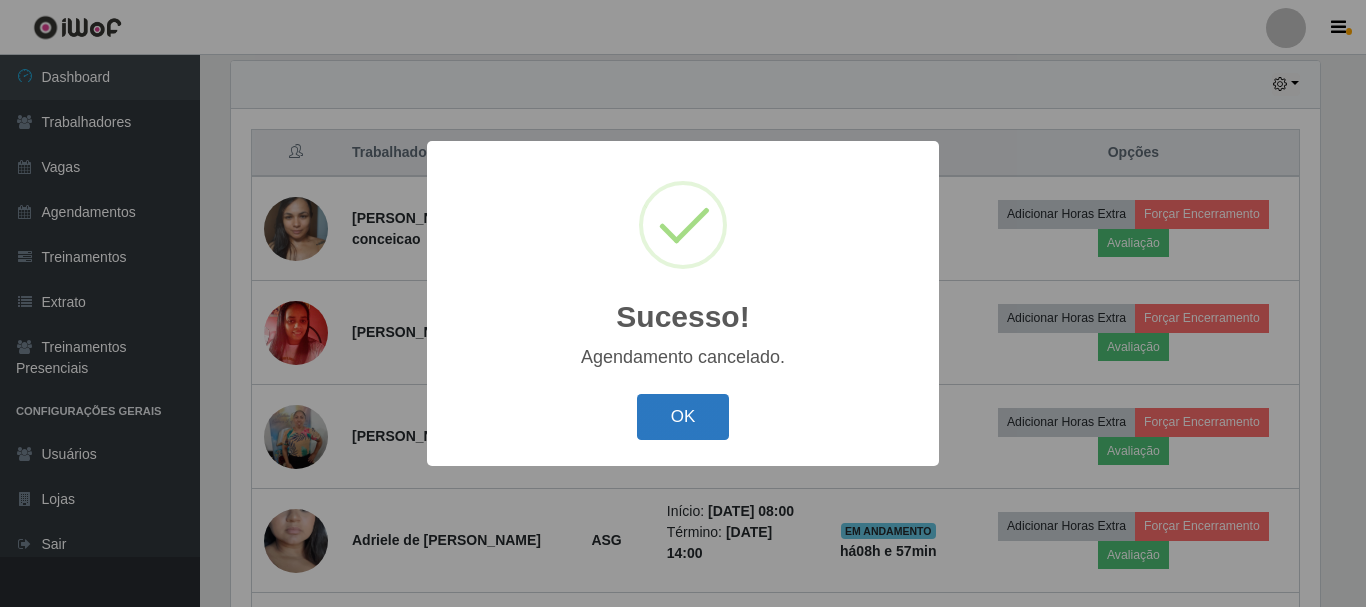 click on "OK" at bounding box center [683, 417] 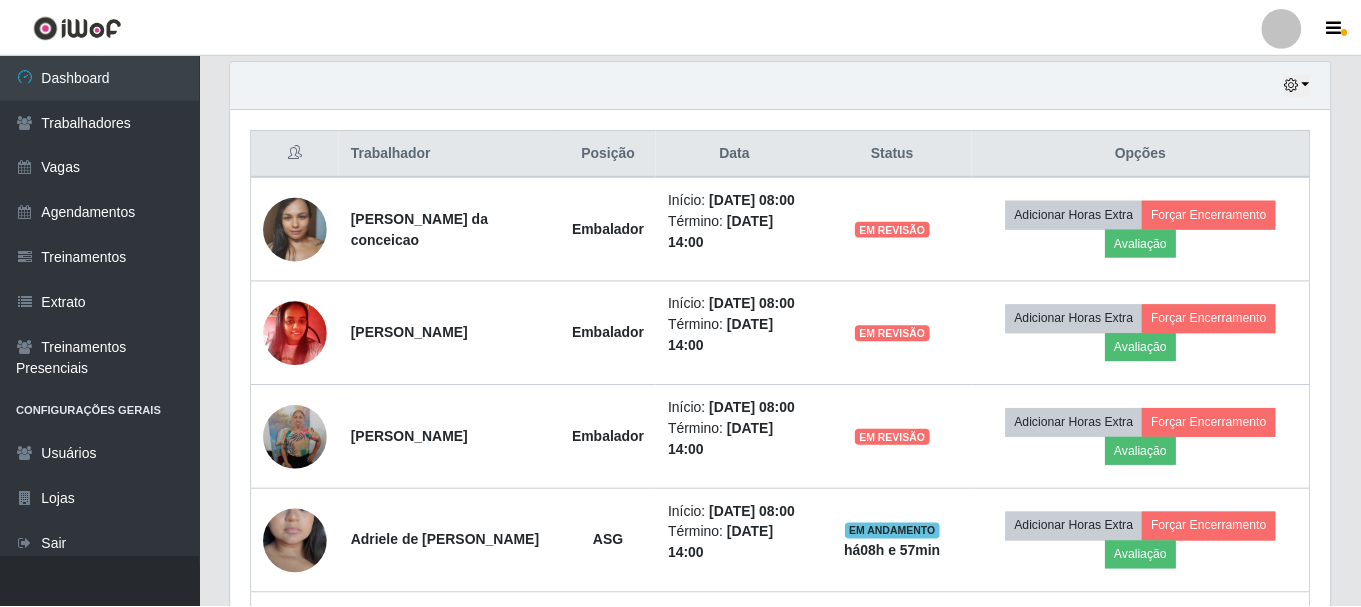 scroll, scrollTop: 999585, scrollLeft: 998901, axis: both 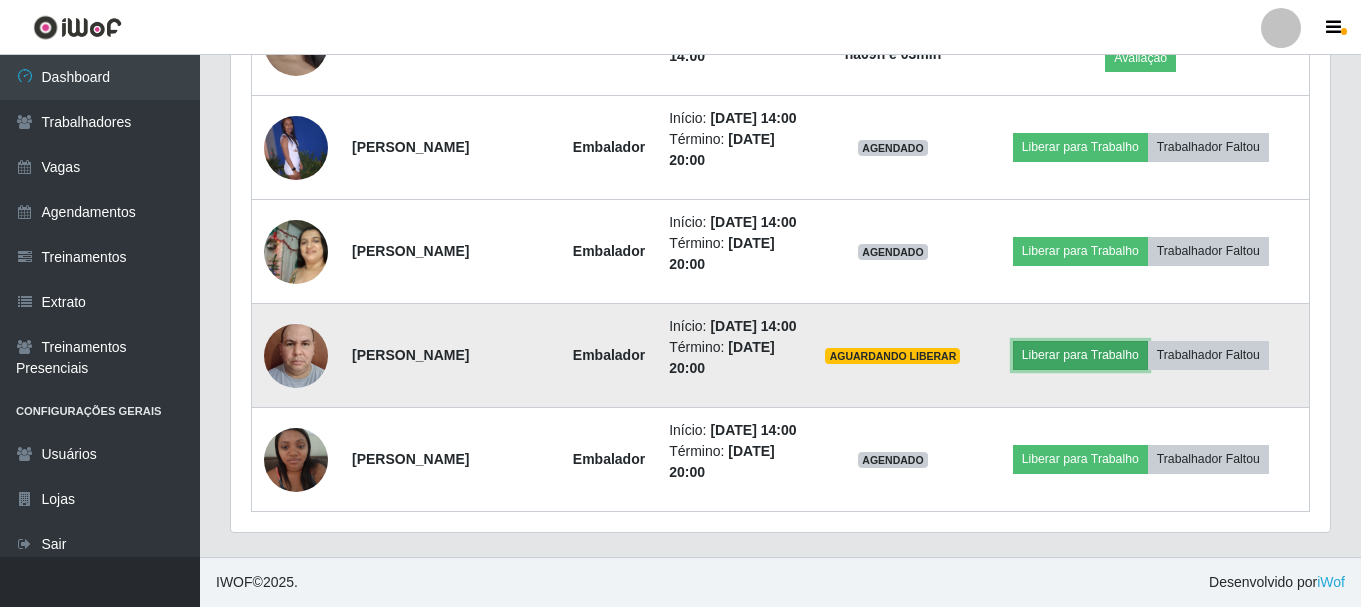 click on "Liberar para Trabalho" at bounding box center [1080, 355] 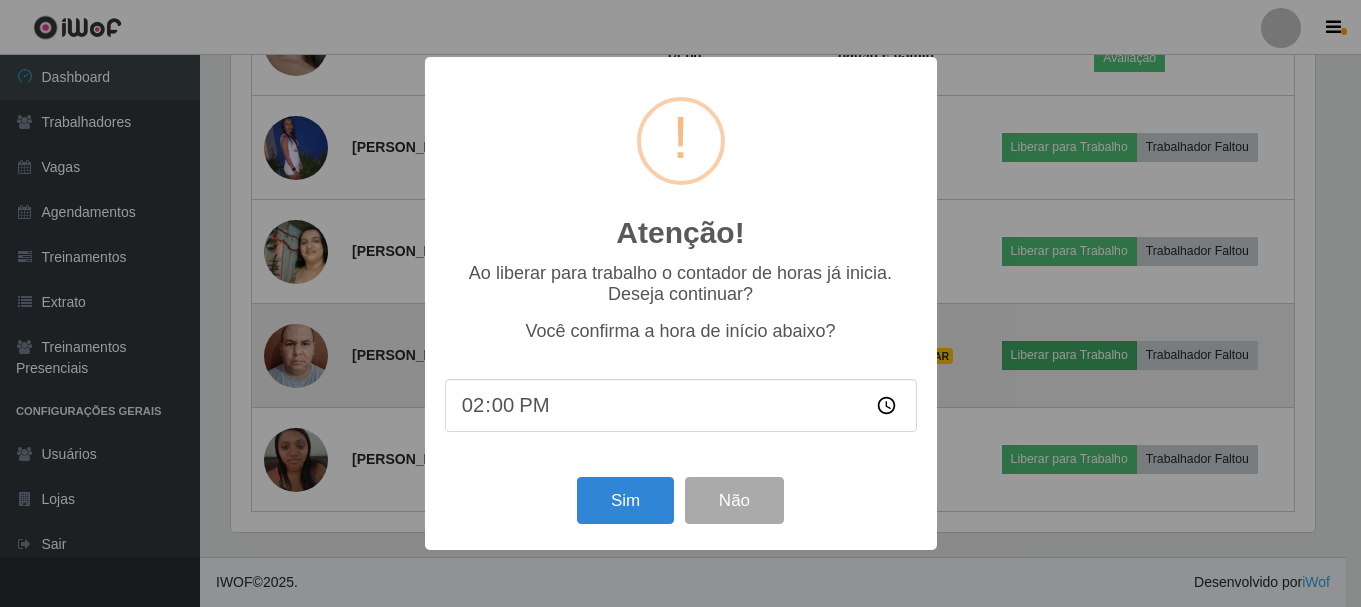 scroll, scrollTop: 999585, scrollLeft: 998911, axis: both 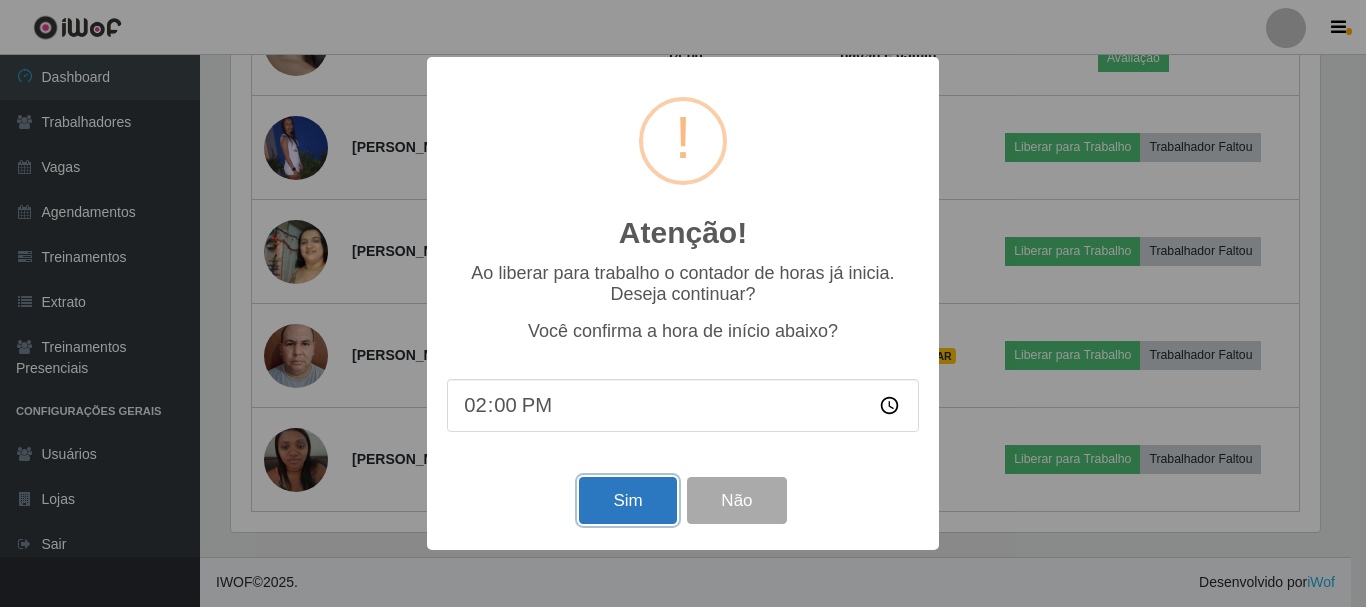 click on "Sim" at bounding box center [627, 500] 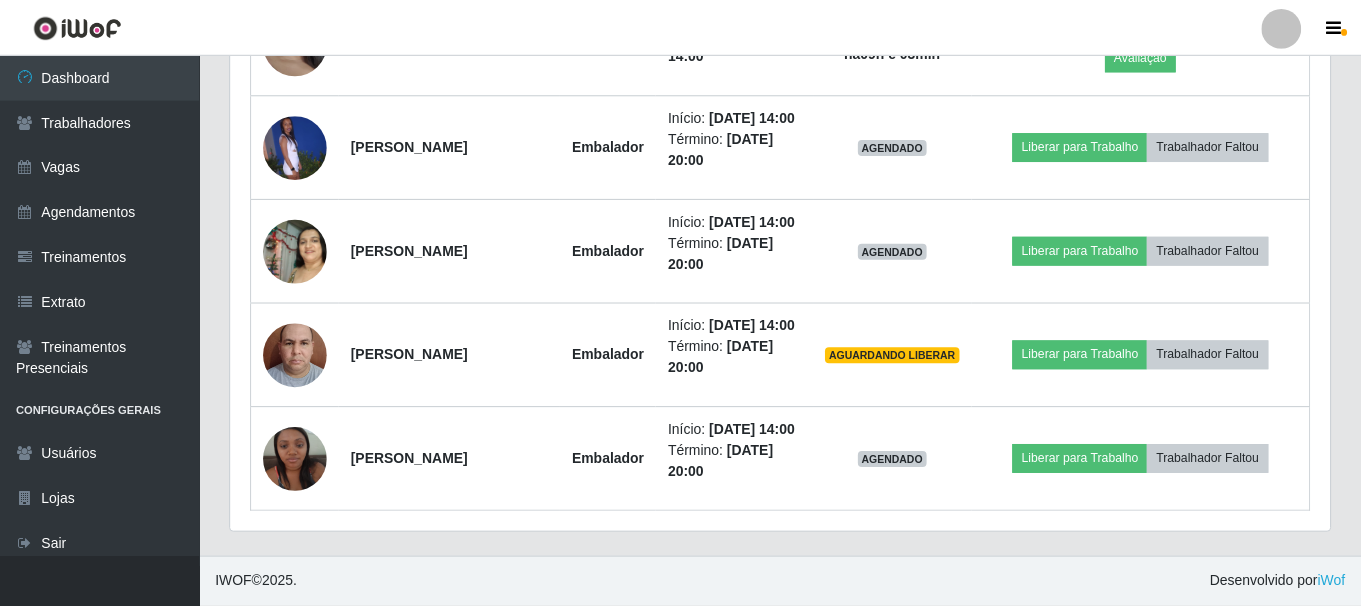 scroll, scrollTop: 999585, scrollLeft: 998901, axis: both 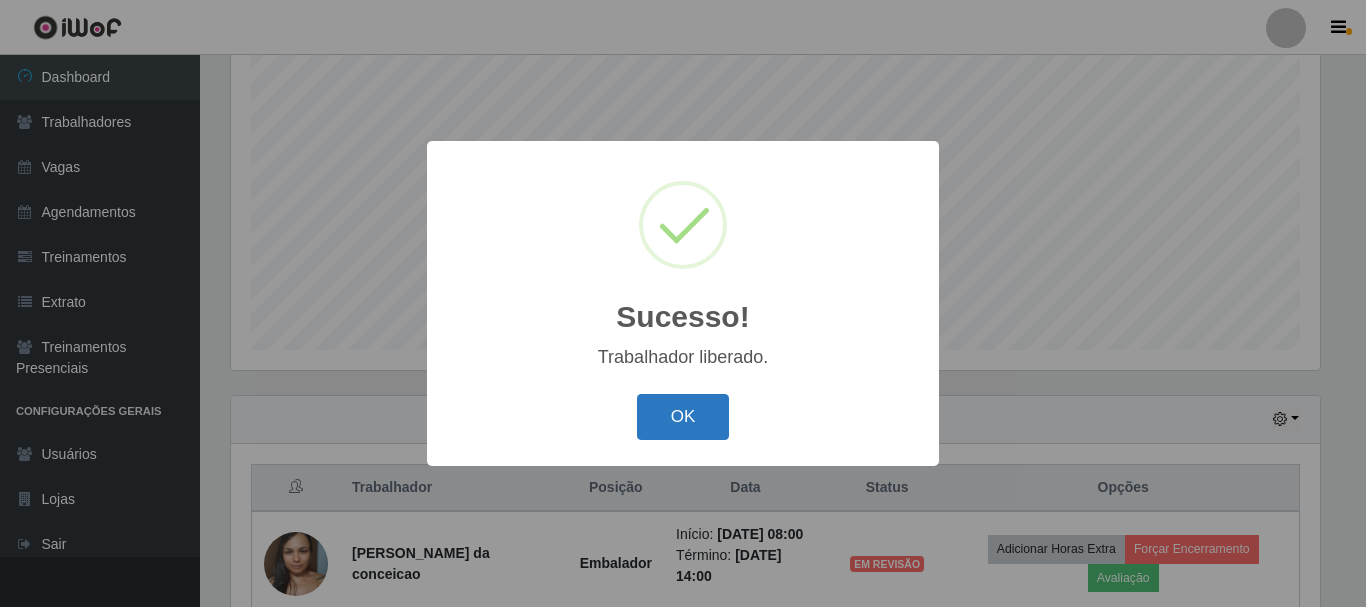click on "OK" at bounding box center [683, 417] 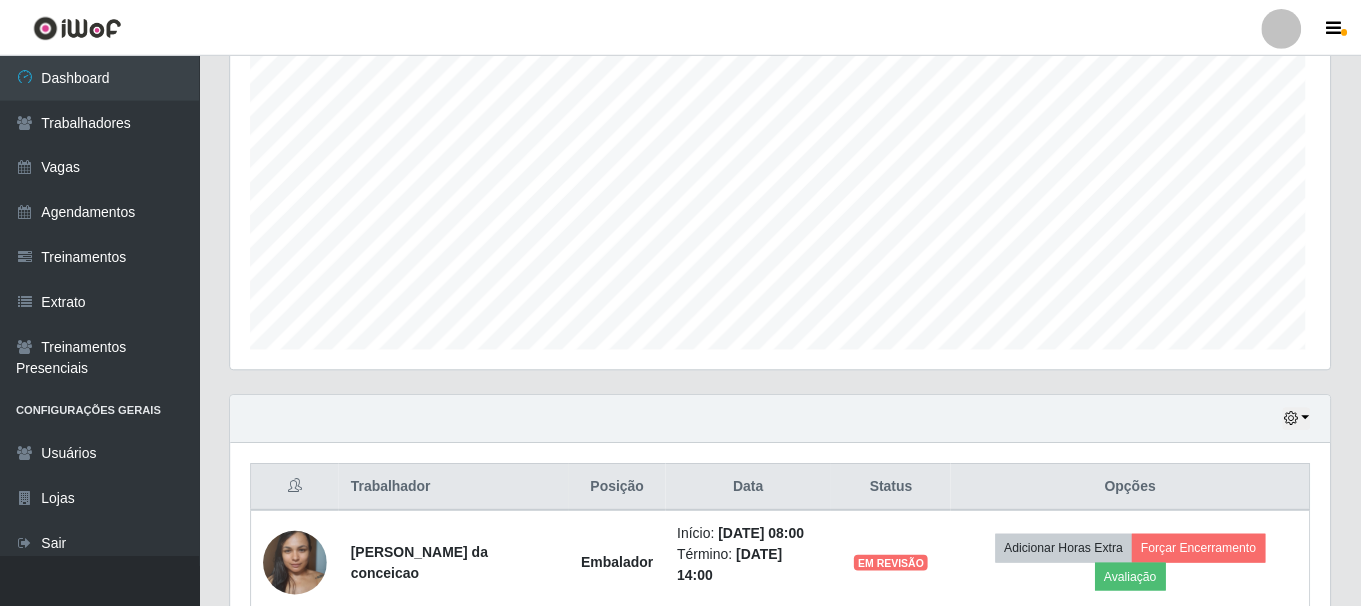 scroll, scrollTop: 999585, scrollLeft: 998901, axis: both 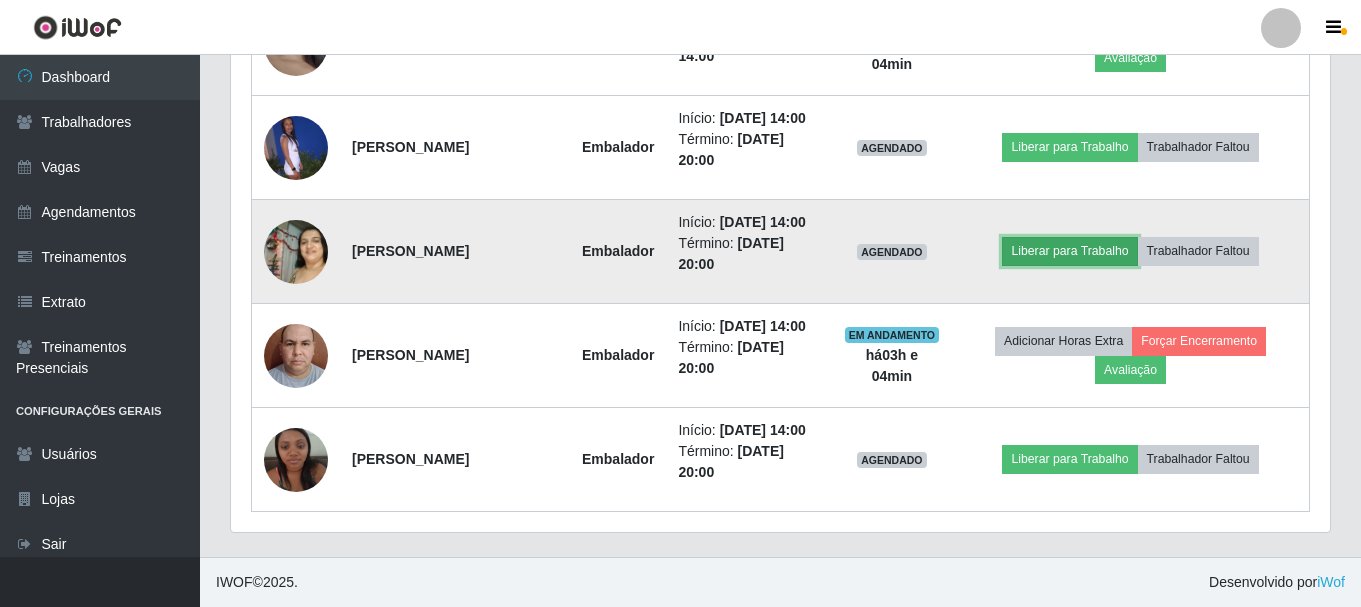 click on "Liberar para Trabalho" at bounding box center (1069, 251) 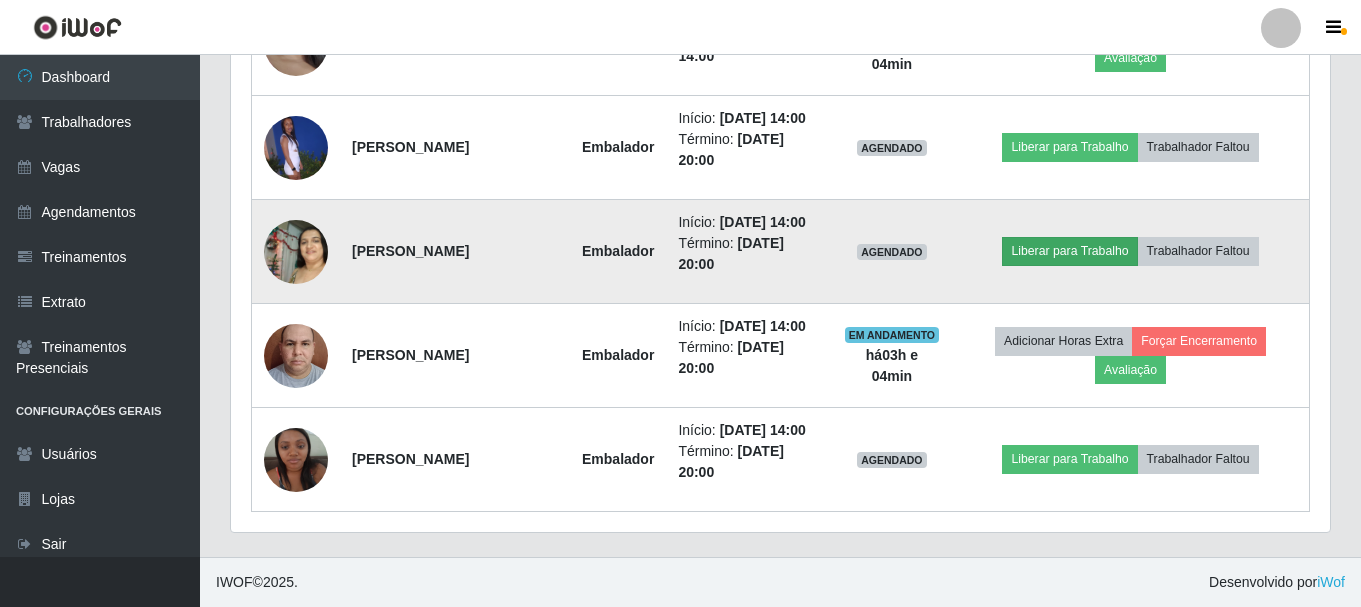 scroll, scrollTop: 999585, scrollLeft: 998911, axis: both 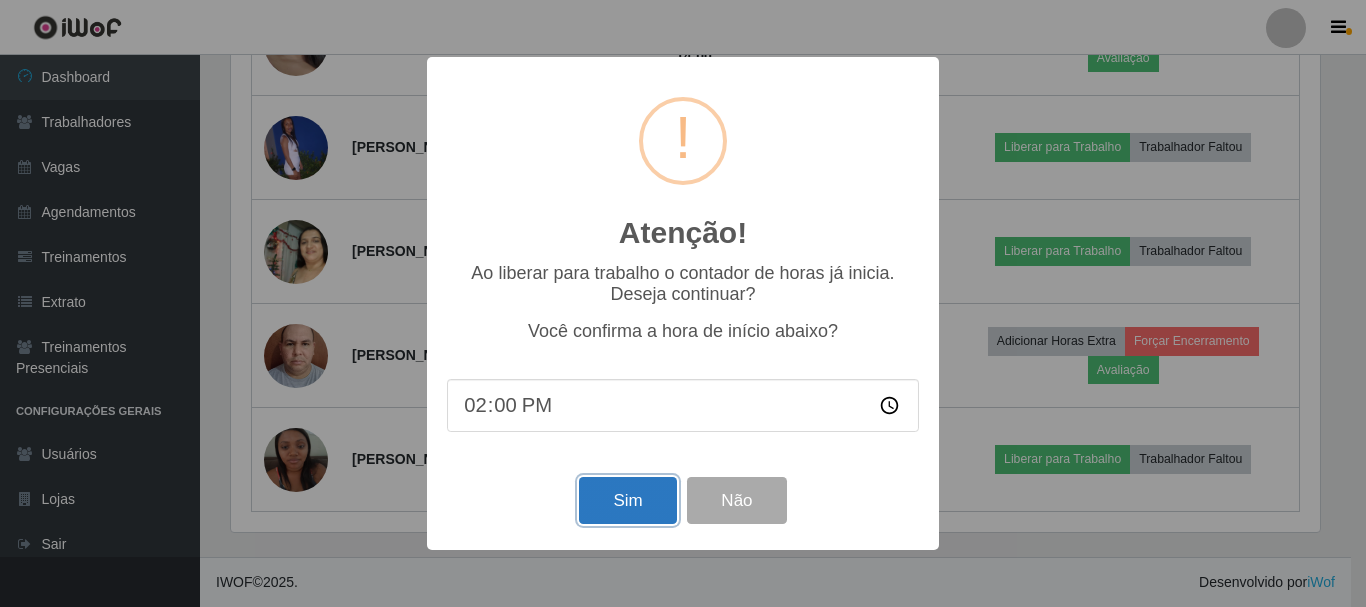 click on "Sim" at bounding box center (627, 500) 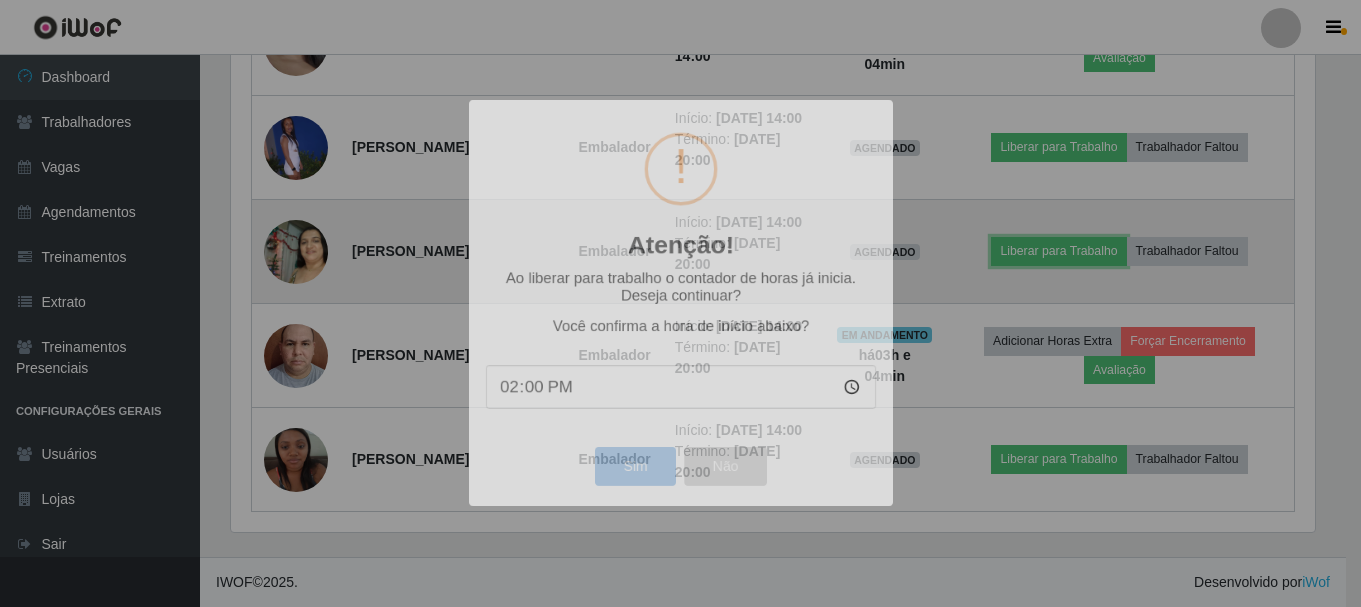 scroll, scrollTop: 999585, scrollLeft: 998901, axis: both 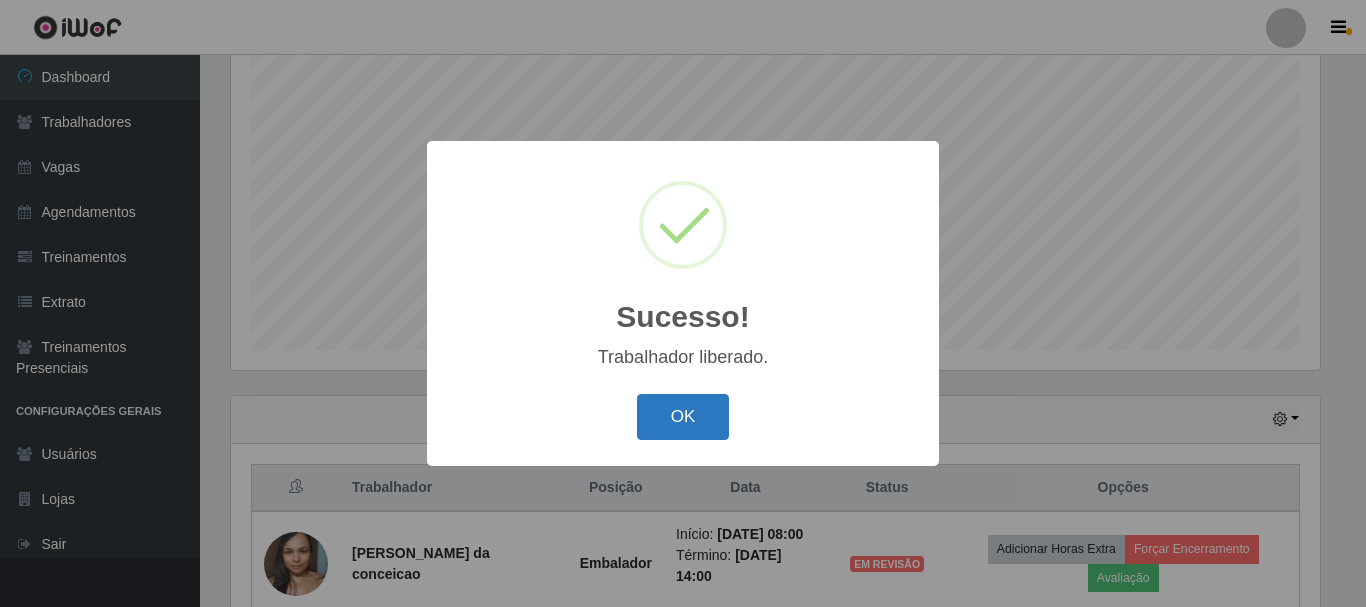 click on "OK" at bounding box center [683, 417] 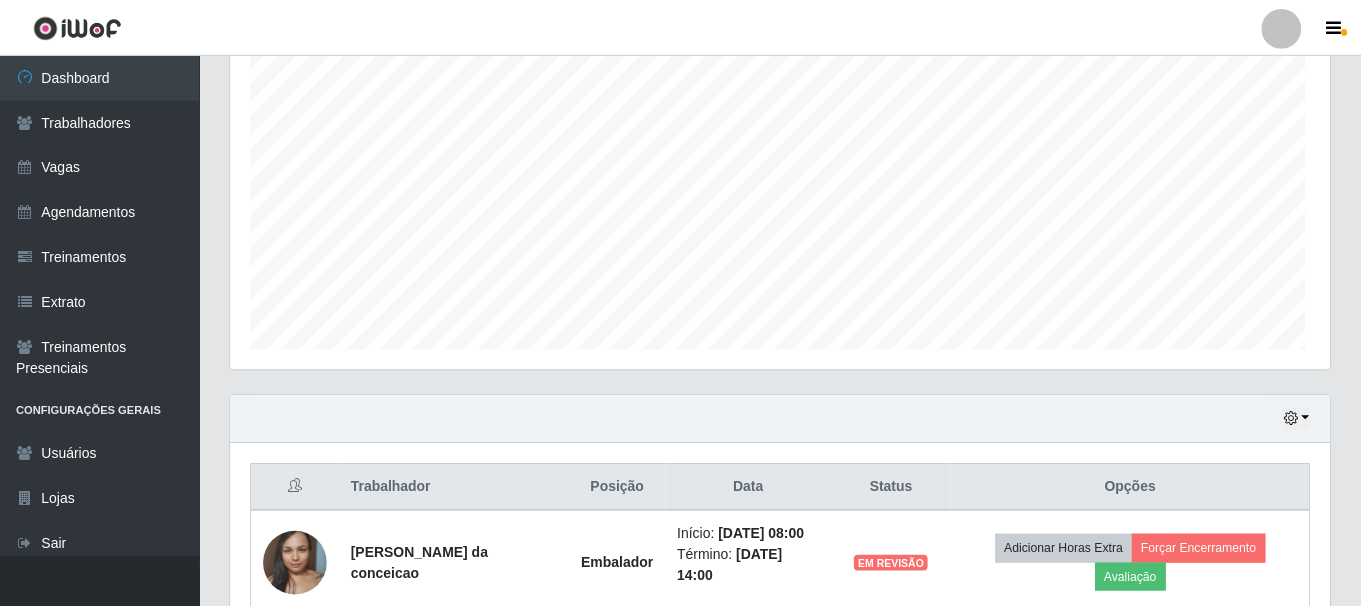 scroll, scrollTop: 999585, scrollLeft: 998901, axis: both 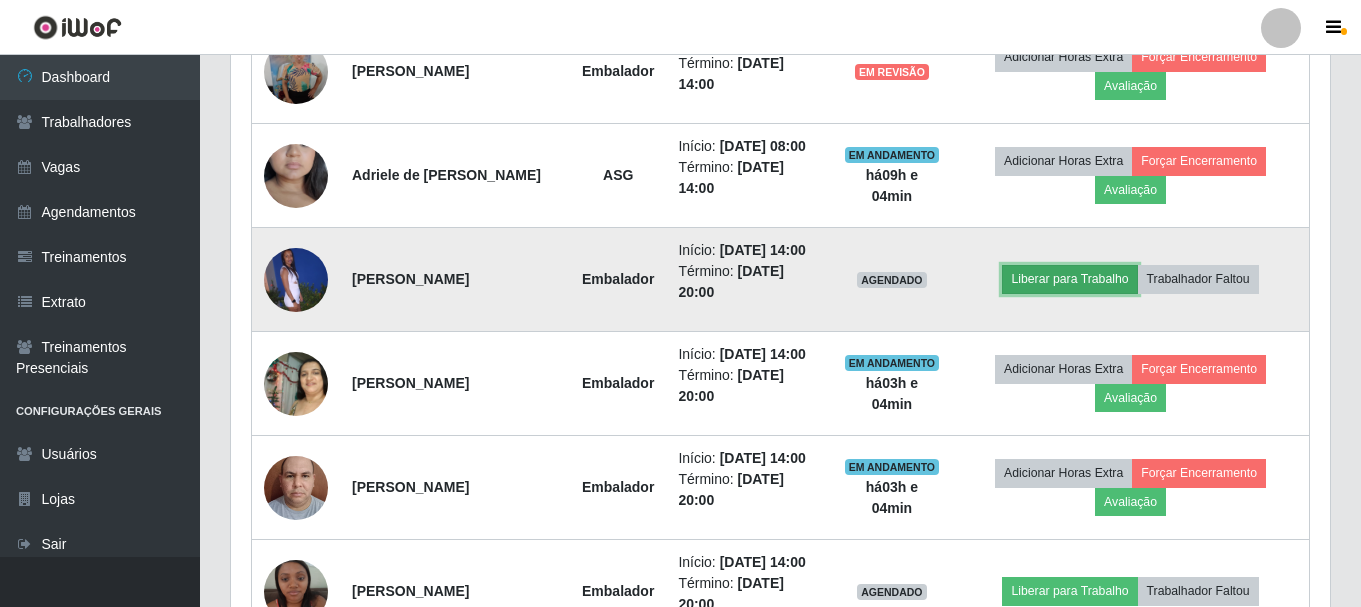 click on "Liberar para Trabalho" at bounding box center (1069, 279) 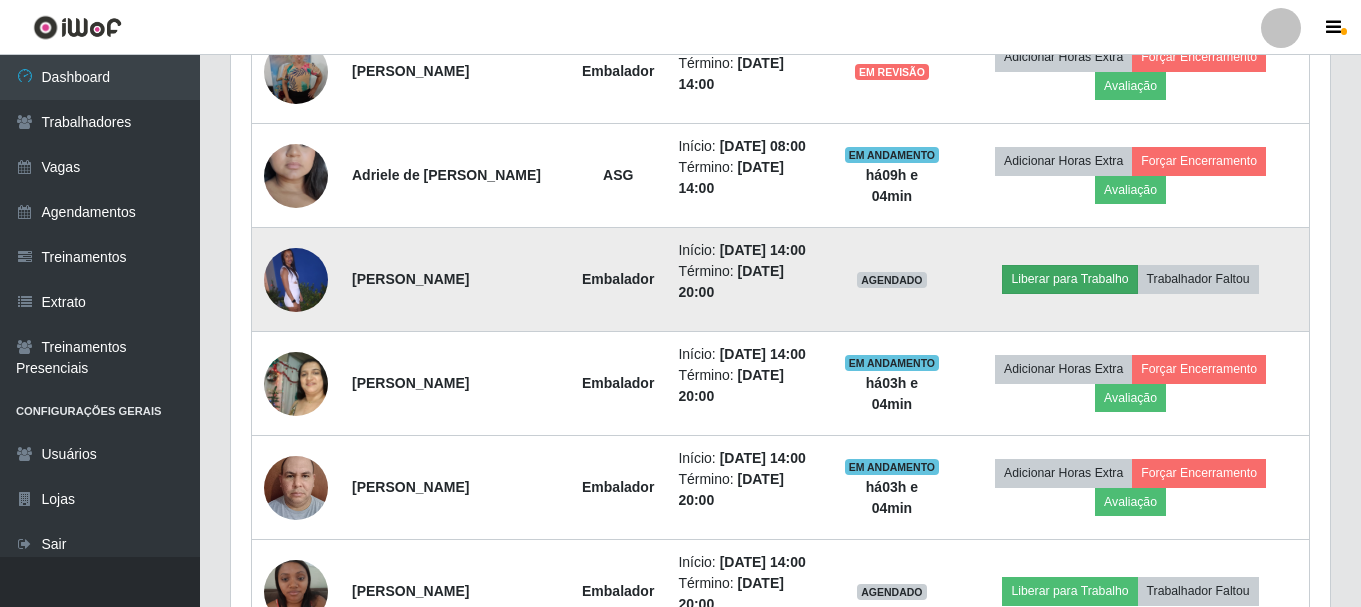 scroll, scrollTop: 999585, scrollLeft: 998911, axis: both 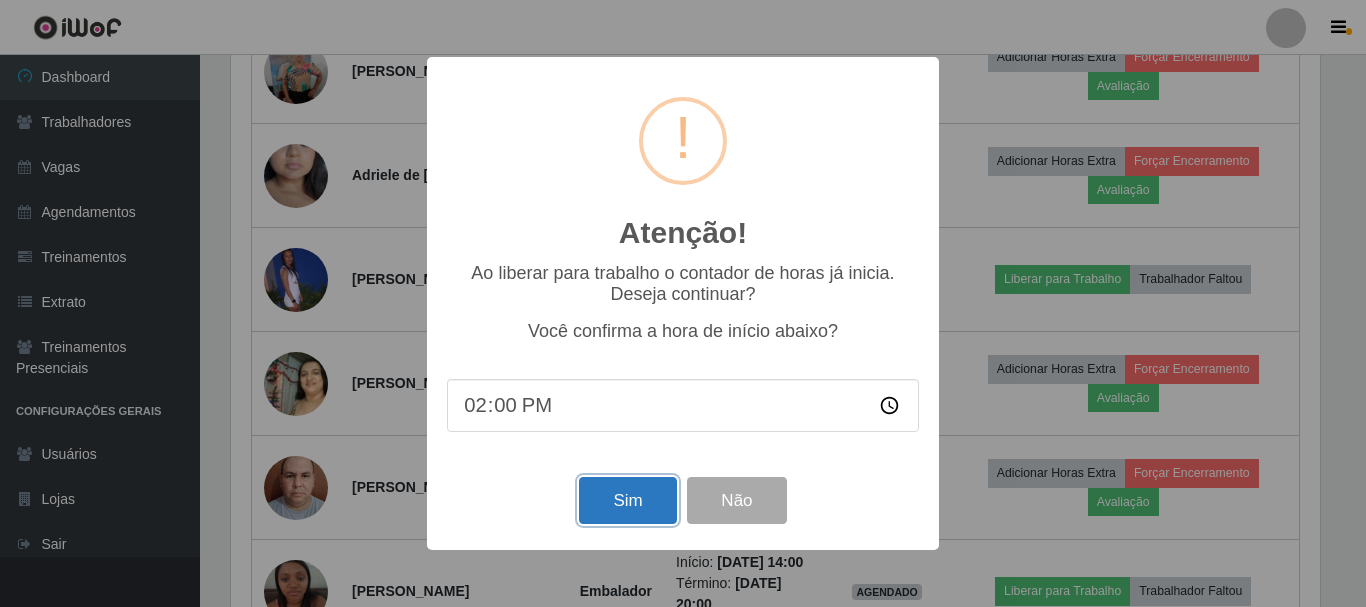 click on "Sim" at bounding box center (627, 500) 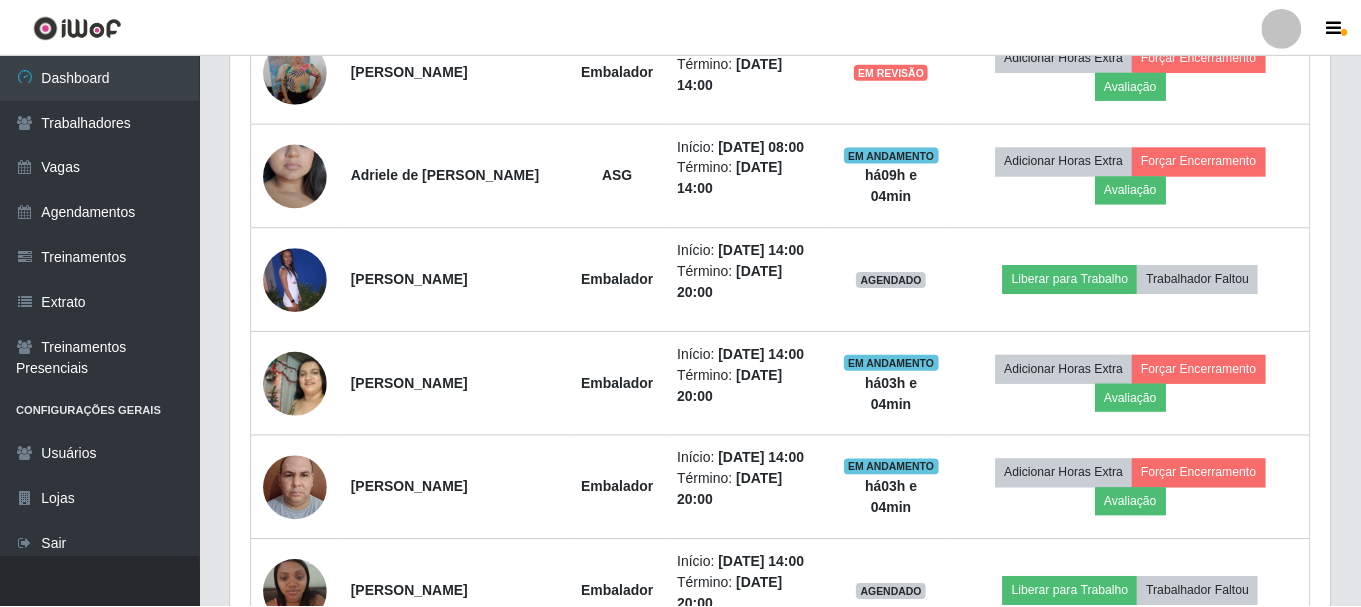 scroll, scrollTop: 999585, scrollLeft: 998901, axis: both 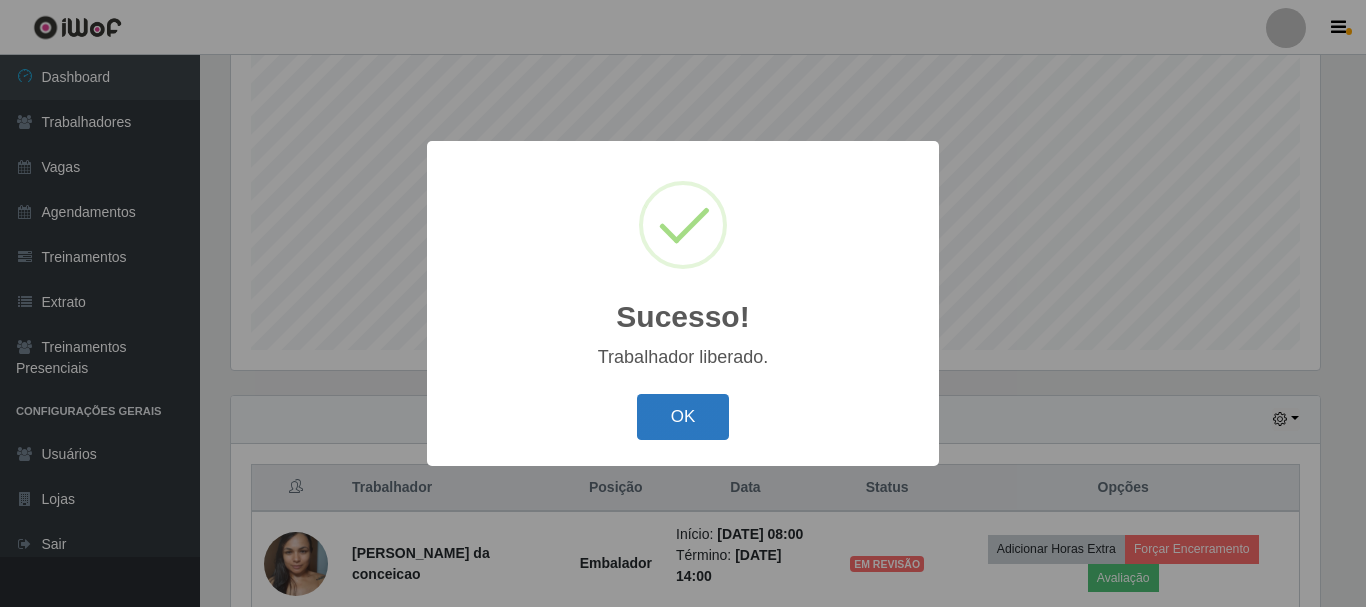 click on "OK" at bounding box center [683, 417] 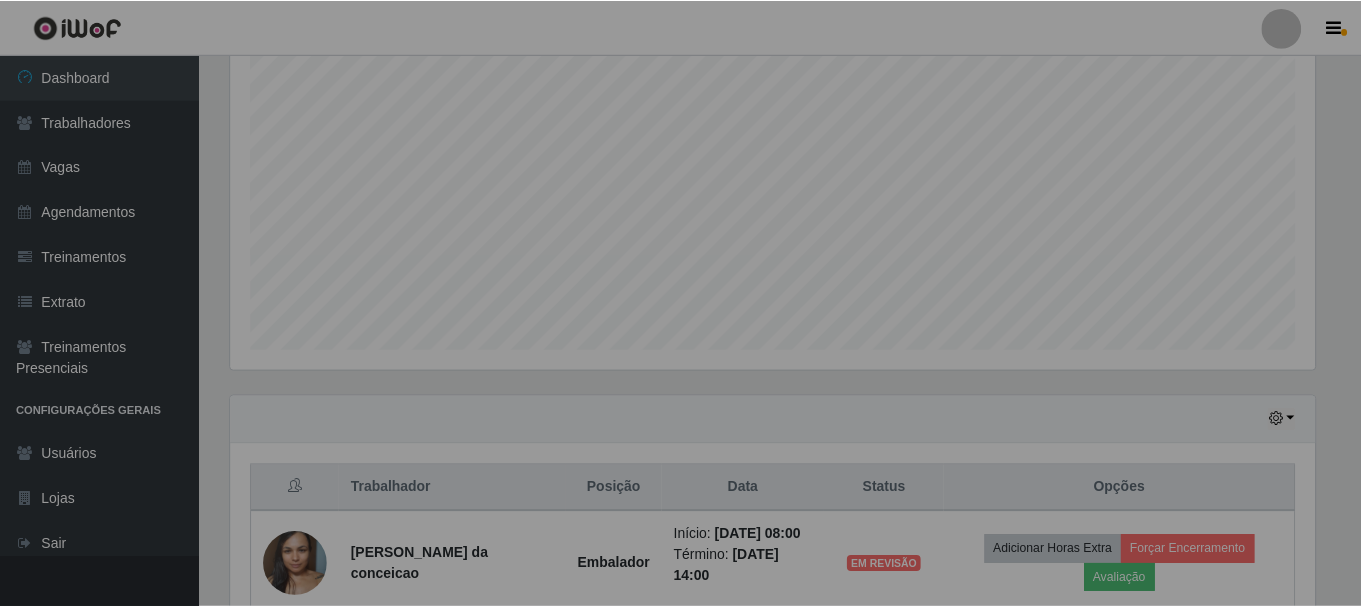 scroll 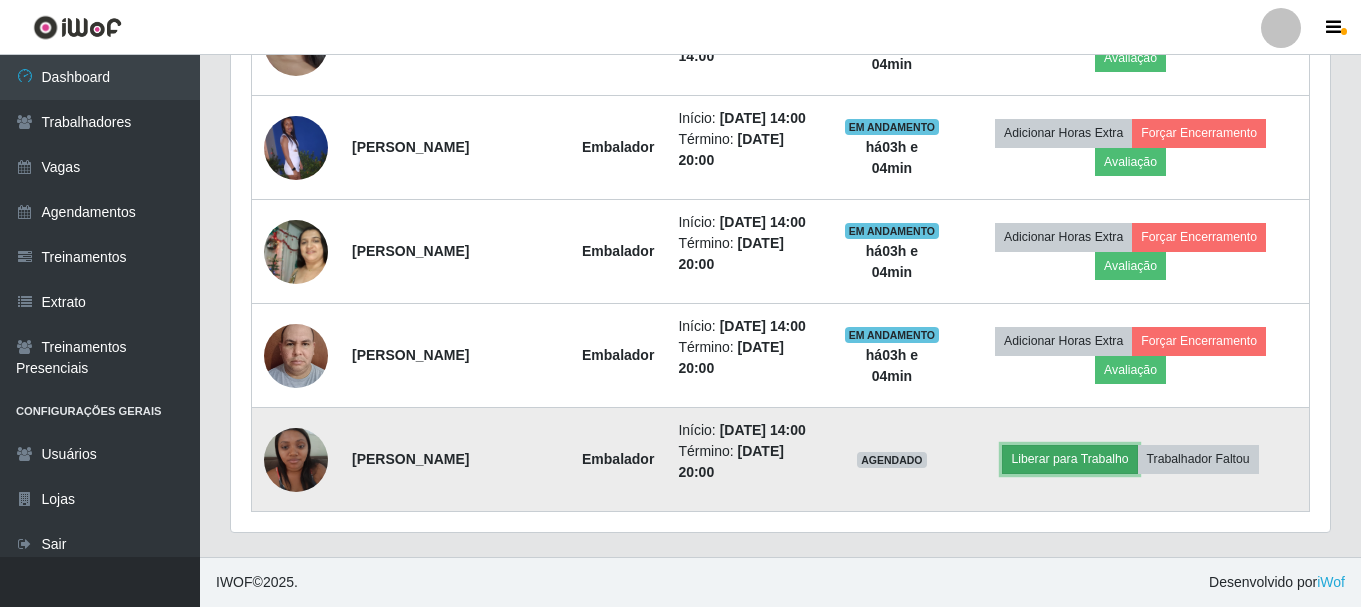 click on "Liberar para Trabalho" at bounding box center [1069, 459] 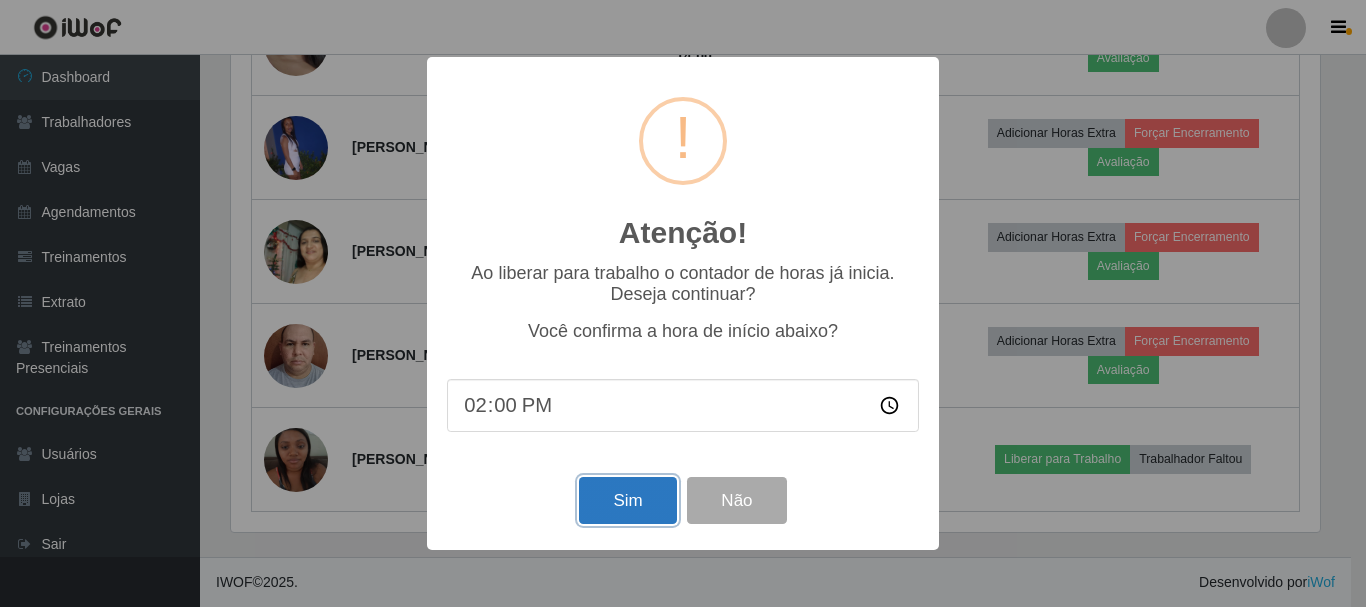 click on "Sim" at bounding box center (627, 500) 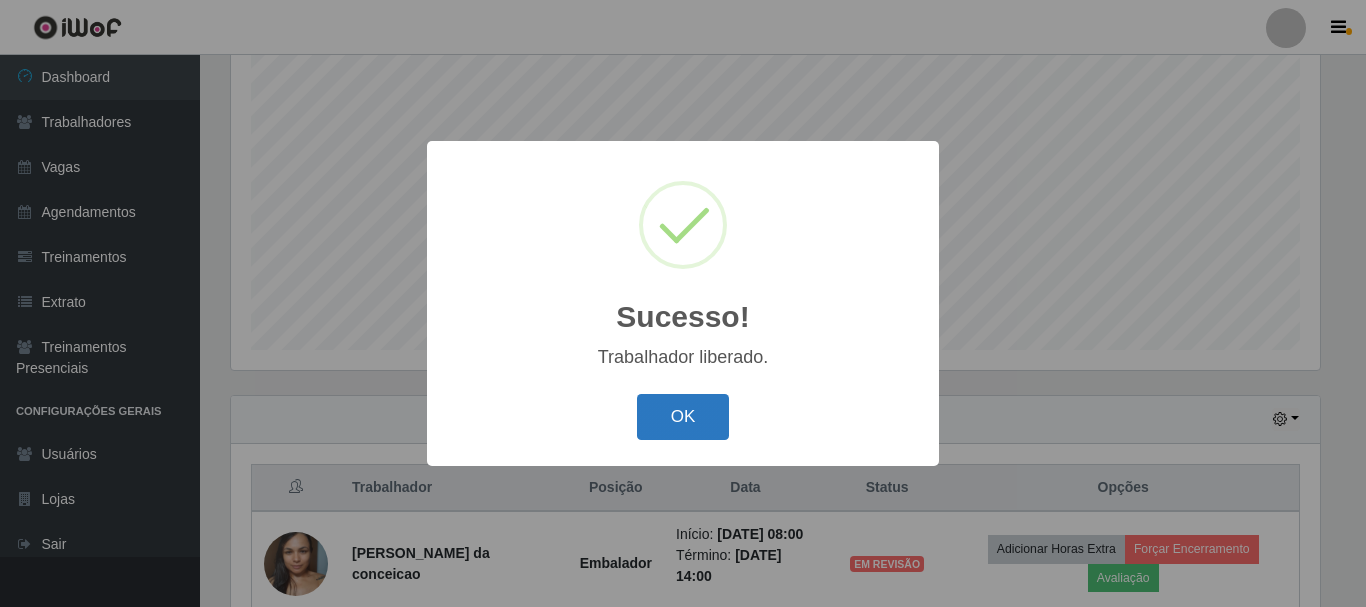 click on "OK" at bounding box center (683, 417) 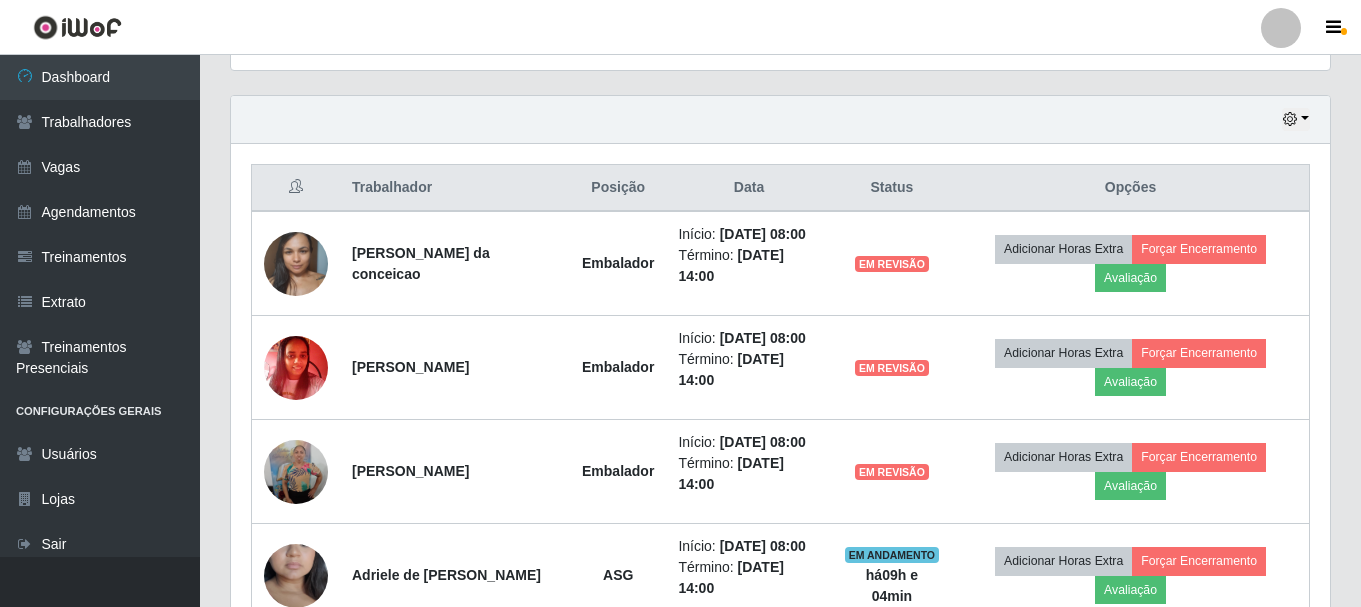 click on "Trabalhador Posição Data Status Opções Luana valeria da conceicao  Embalador   Início:   [DATE] 08:00 Término:   [DATE] 14:00 EM REVISÃO Adicionar Horas Extra Forçar Encerramento Avaliação Raniely da [PERSON_NAME] do Nascimento Carvalho  Embalador   Início:   [DATE] 08:00 Término:   [DATE] 14:00 EM REVISÃO Adicionar Horas Extra Forçar Encerramento Avaliação [PERSON_NAME] Embalador   Início:   [DATE] 08:00 Término:   [DATE] 14:00 EM REVISÃO Adicionar Horas Extra Forçar Encerramento Avaliação Adriele de [PERSON_NAME] ASG   Início:   [DATE] 08:00 Término:   [DATE] 14:00 EM ANDAMENTO há  09 h e   04  min   Adicionar Horas Extra Forçar Encerramento Avaliação [PERSON_NAME]   Início:   [DATE] 14:00 Término:   [DATE] 20:00 EM ANDAMENTO há  03 h e   04  min   Adicionar Horas Extra Forçar Encerramento Avaliação [PERSON_NAME] Embalador   Início:   [DATE] 14:00 Término:   há  03" at bounding box center (780, 604) 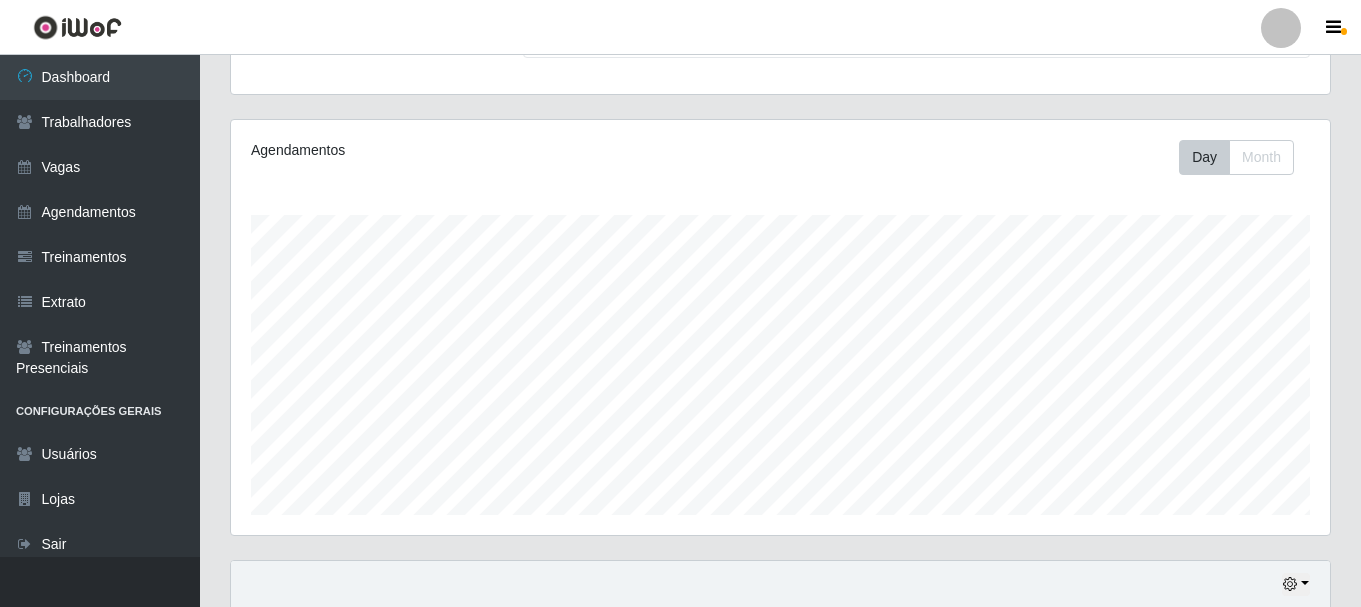 scroll, scrollTop: 500, scrollLeft: 0, axis: vertical 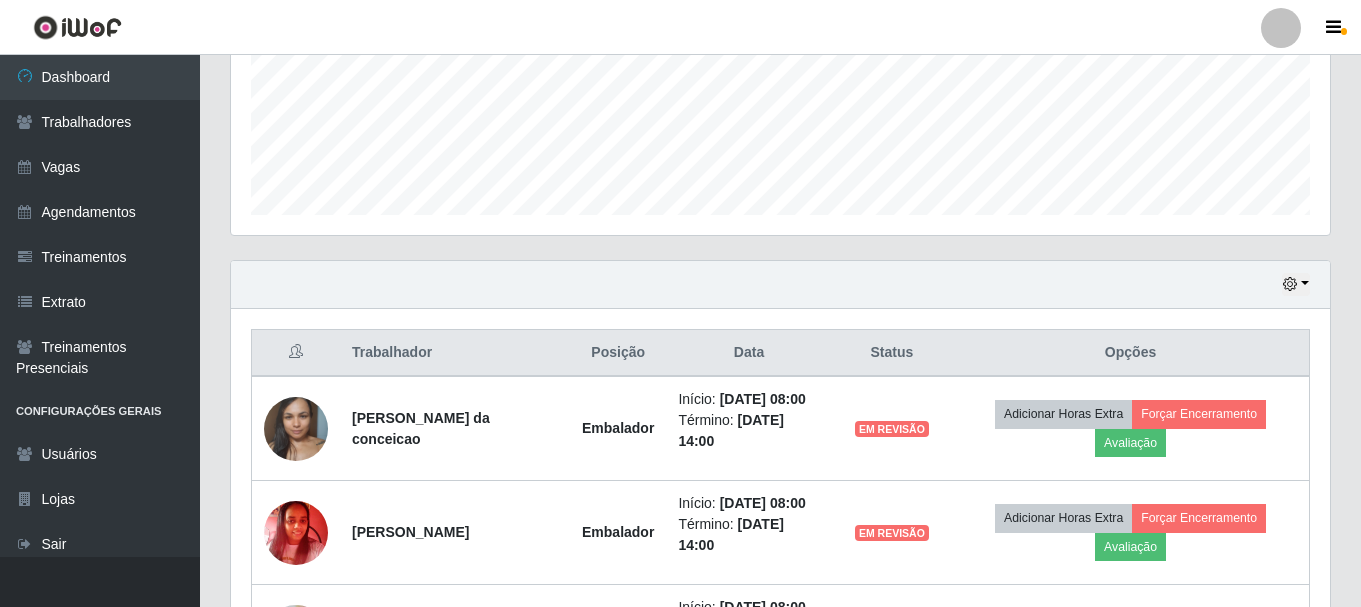 click on "Hoje 1 dia 3 dias 1 Semana Não encerrados" at bounding box center [780, 285] 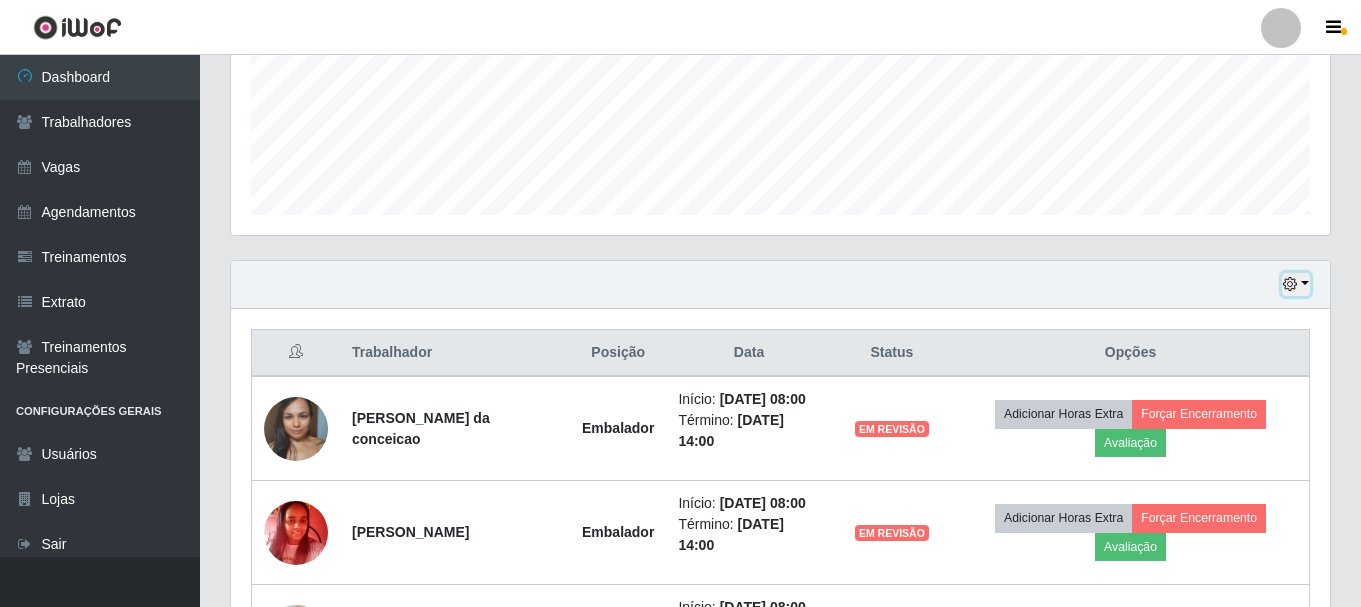 click at bounding box center (1290, 284) 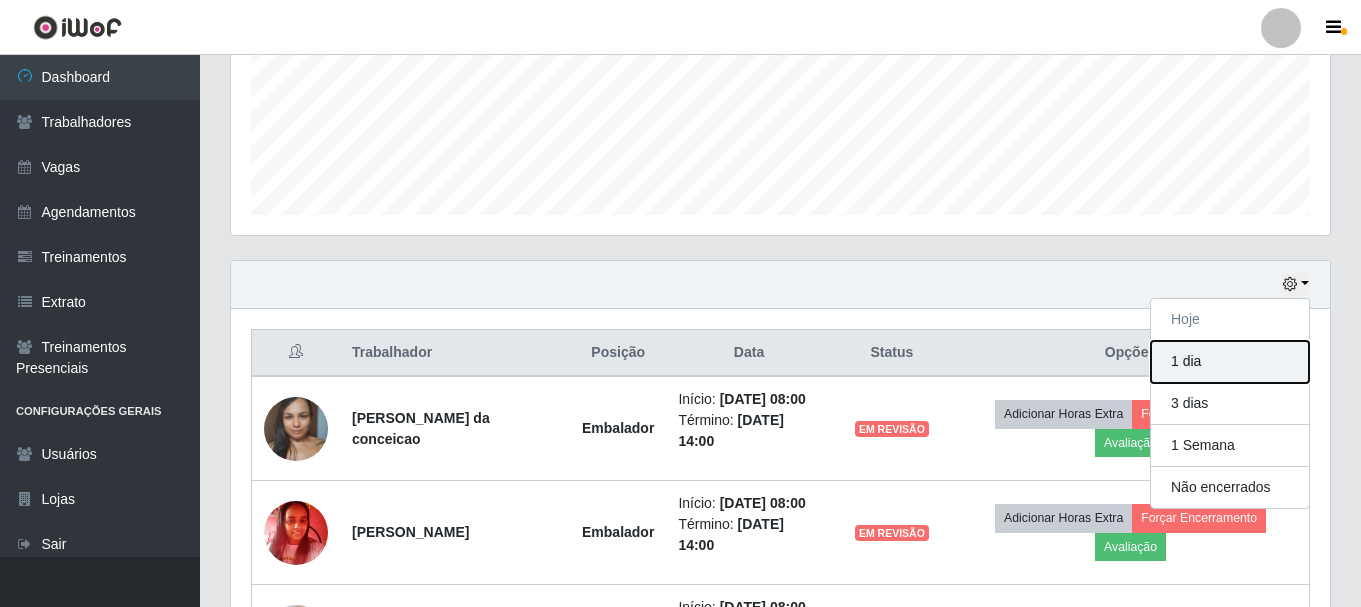 click on "1 dia" at bounding box center [1230, 362] 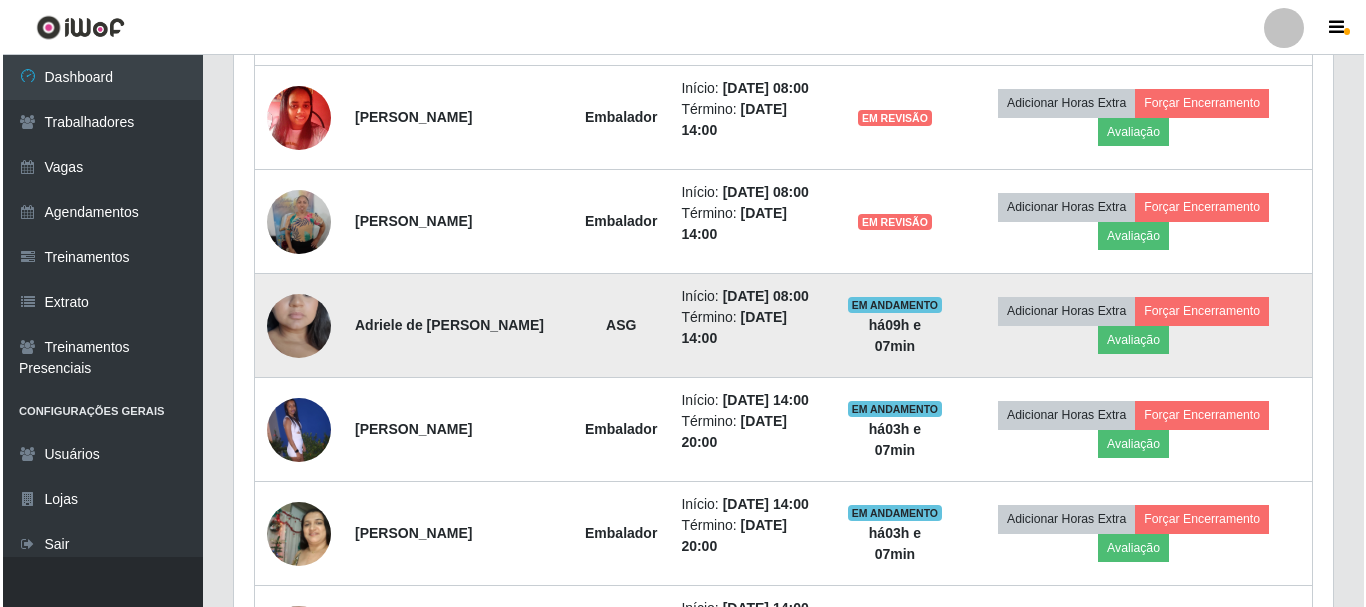 scroll, scrollTop: 715, scrollLeft: 0, axis: vertical 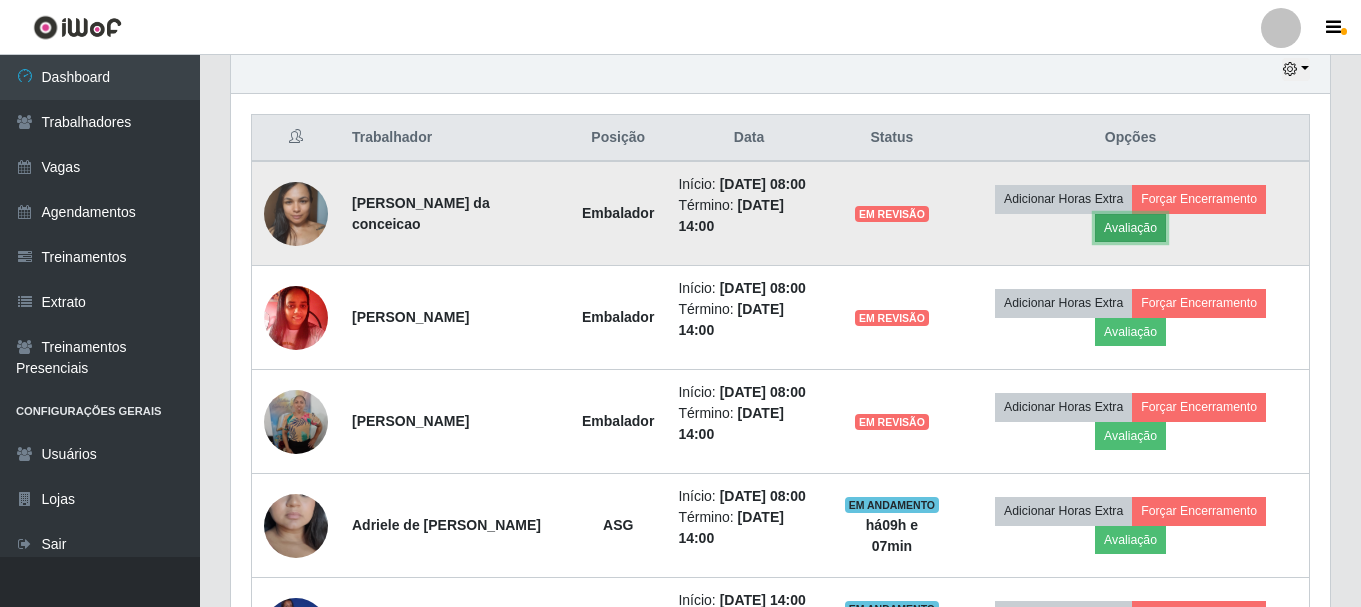 click on "Avaliação" at bounding box center (1130, 228) 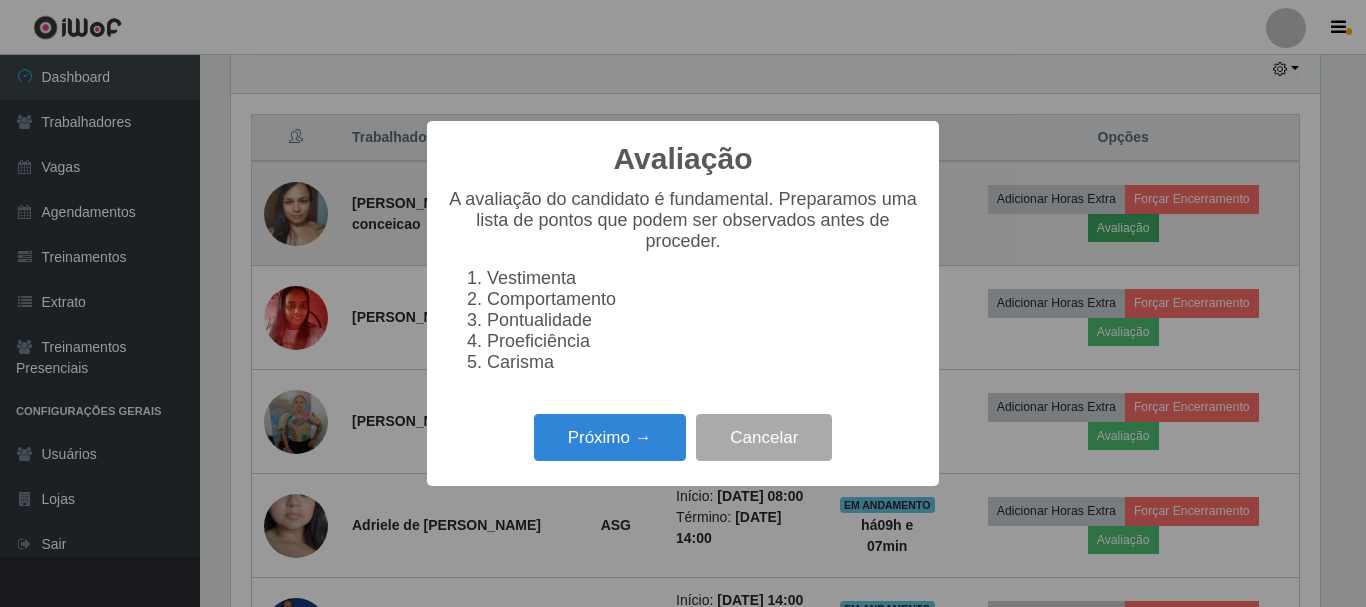 scroll, scrollTop: 999585, scrollLeft: 998911, axis: both 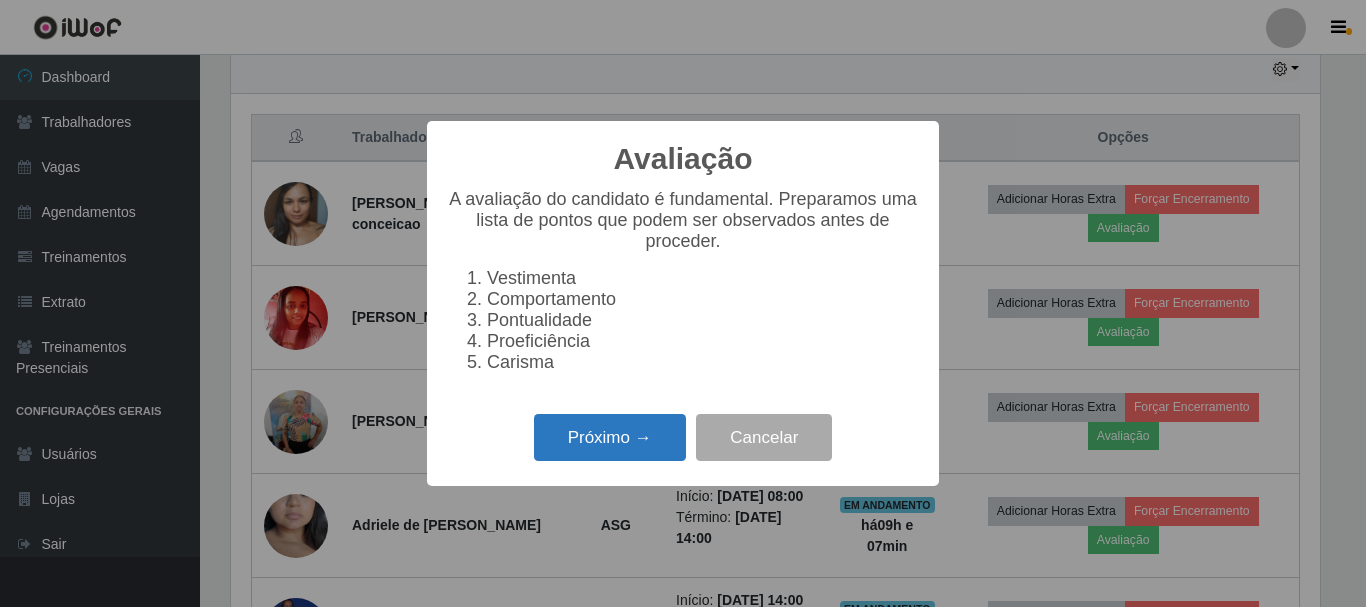 click on "Próximo →" at bounding box center (610, 437) 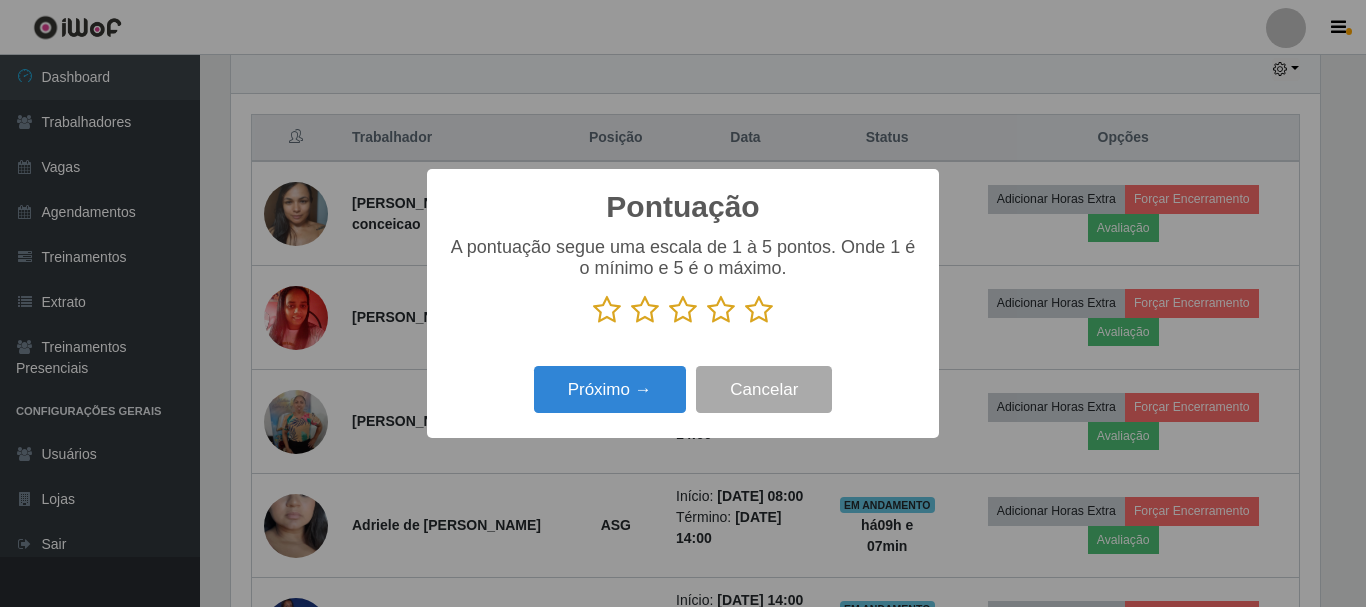 scroll, scrollTop: 999585, scrollLeft: 998911, axis: both 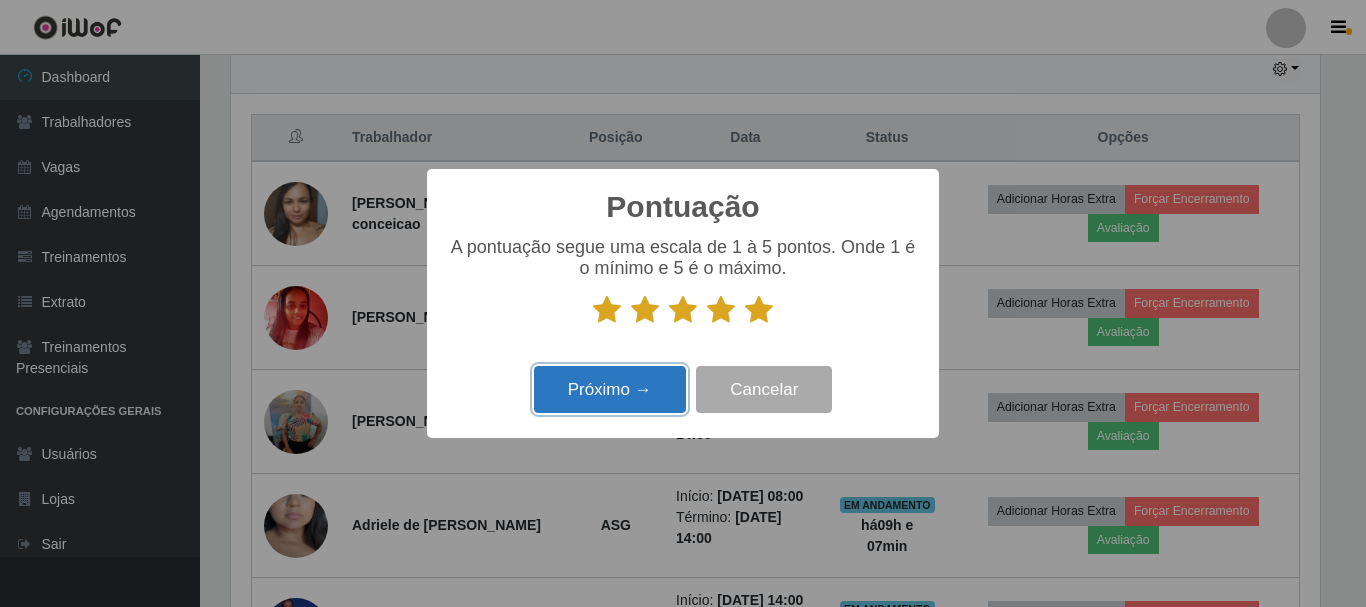 click on "Próximo →" at bounding box center (610, 389) 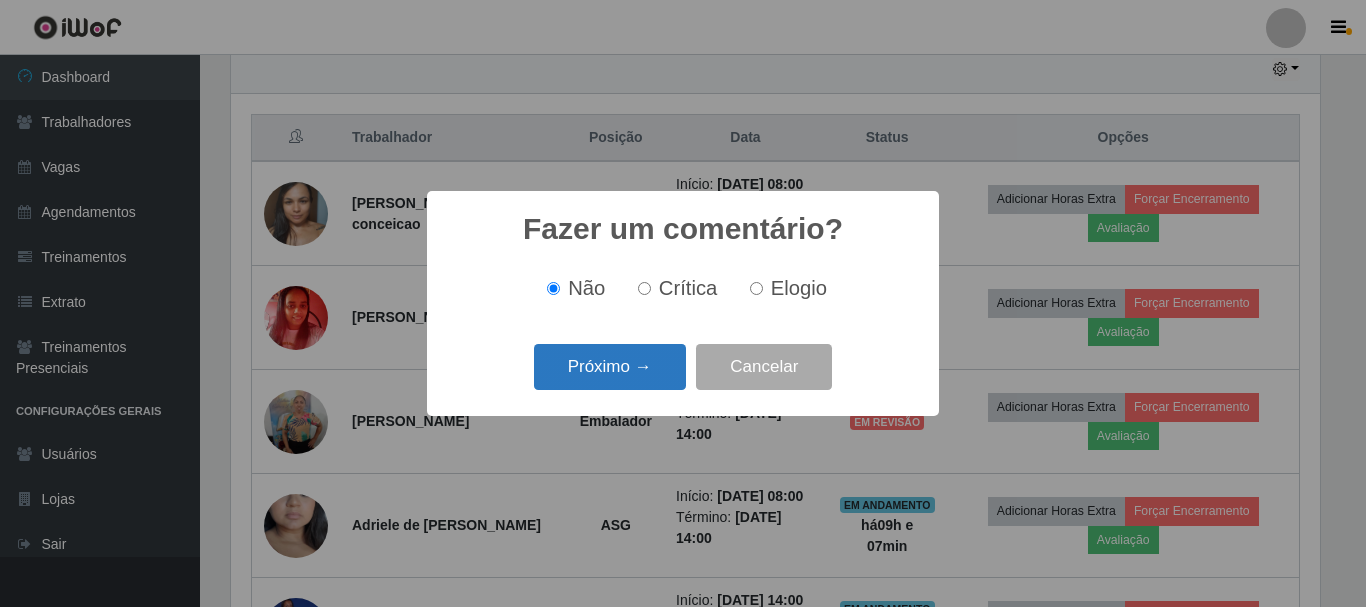 click on "Próximo →" at bounding box center [610, 367] 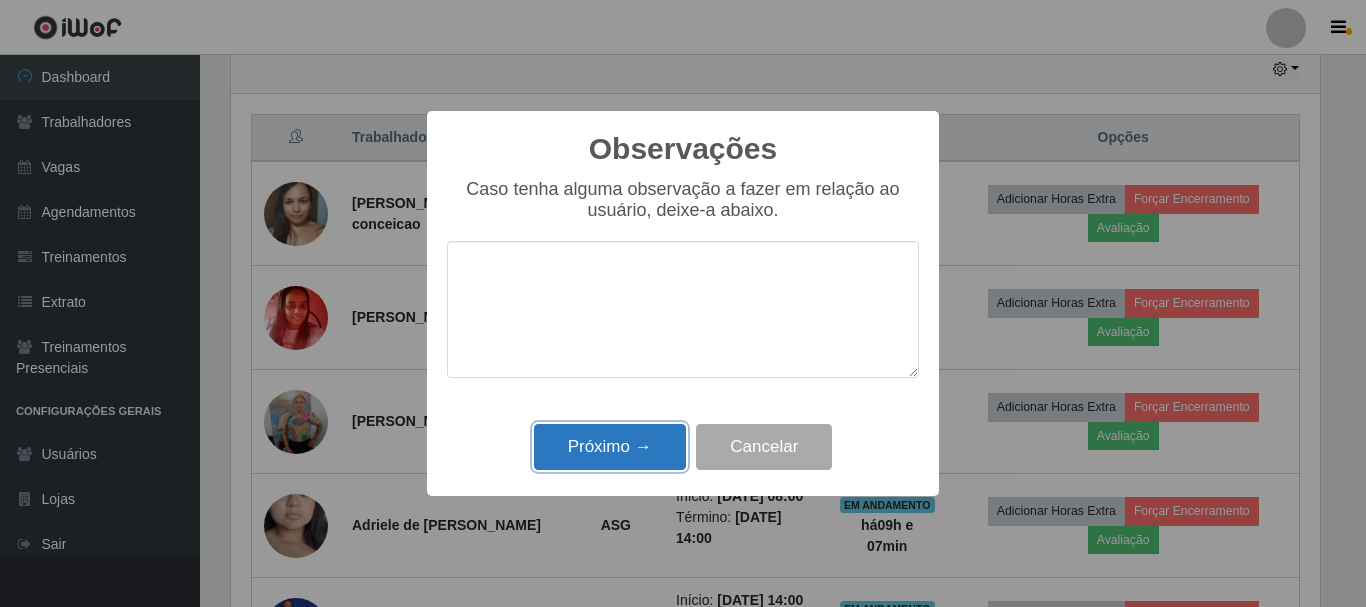 click on "Próximo →" at bounding box center [610, 447] 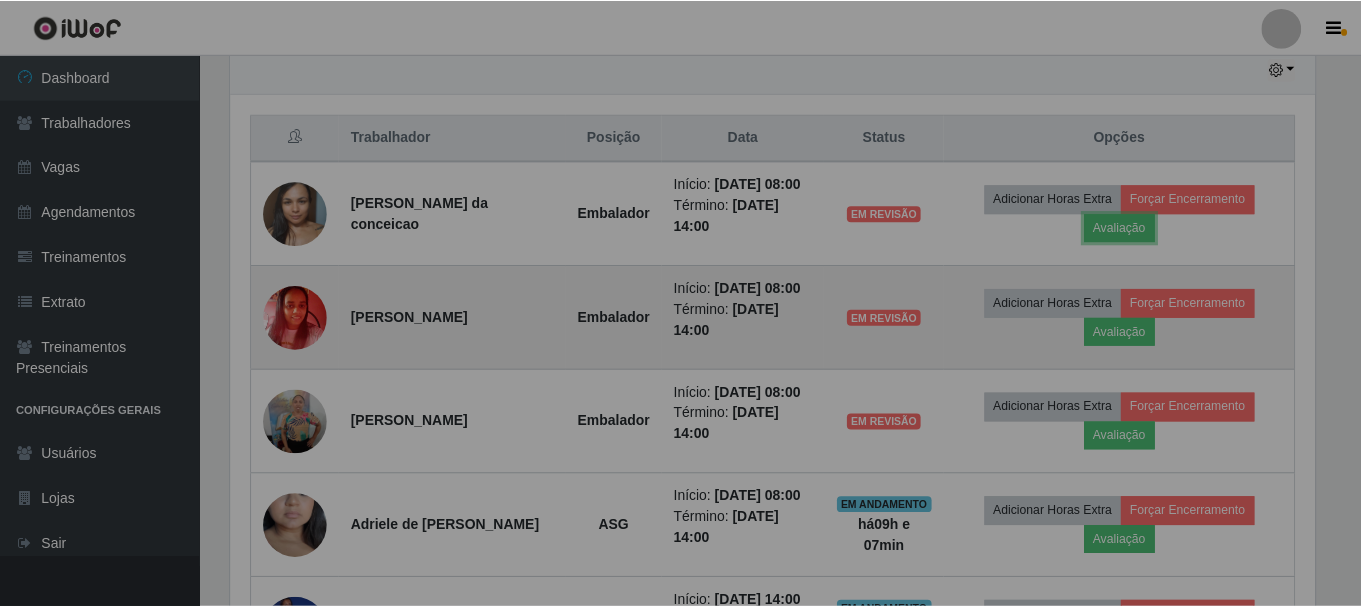 scroll, scrollTop: 999585, scrollLeft: 998901, axis: both 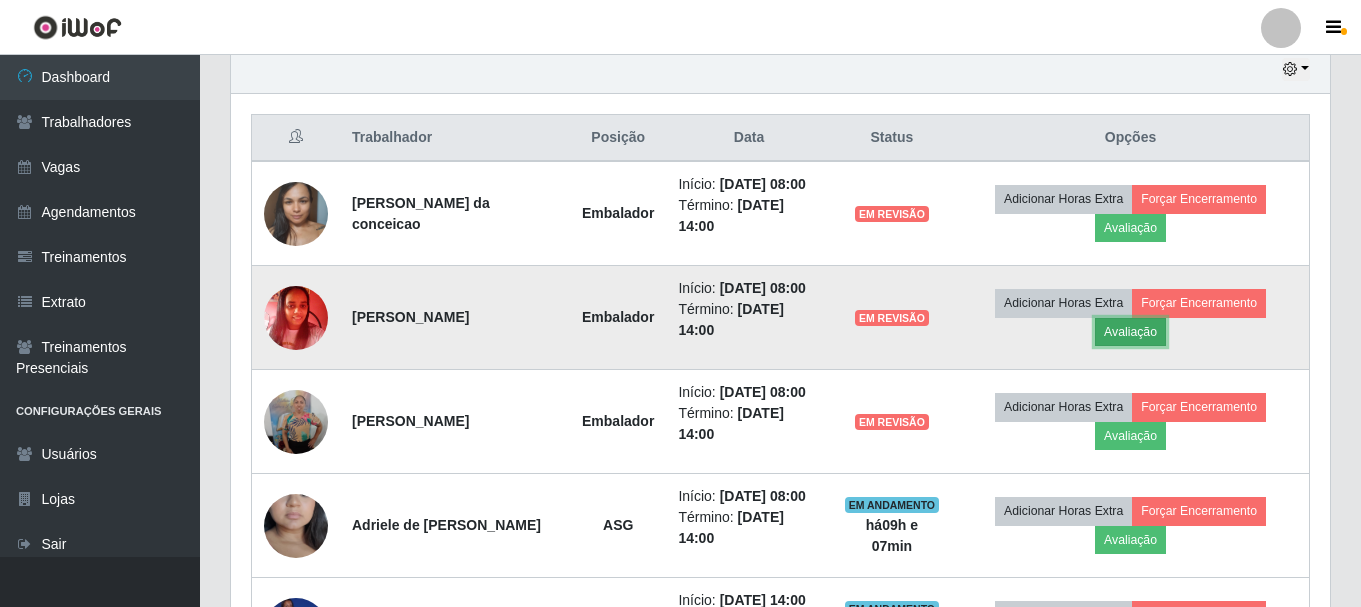 click on "Avaliação" at bounding box center [1130, 332] 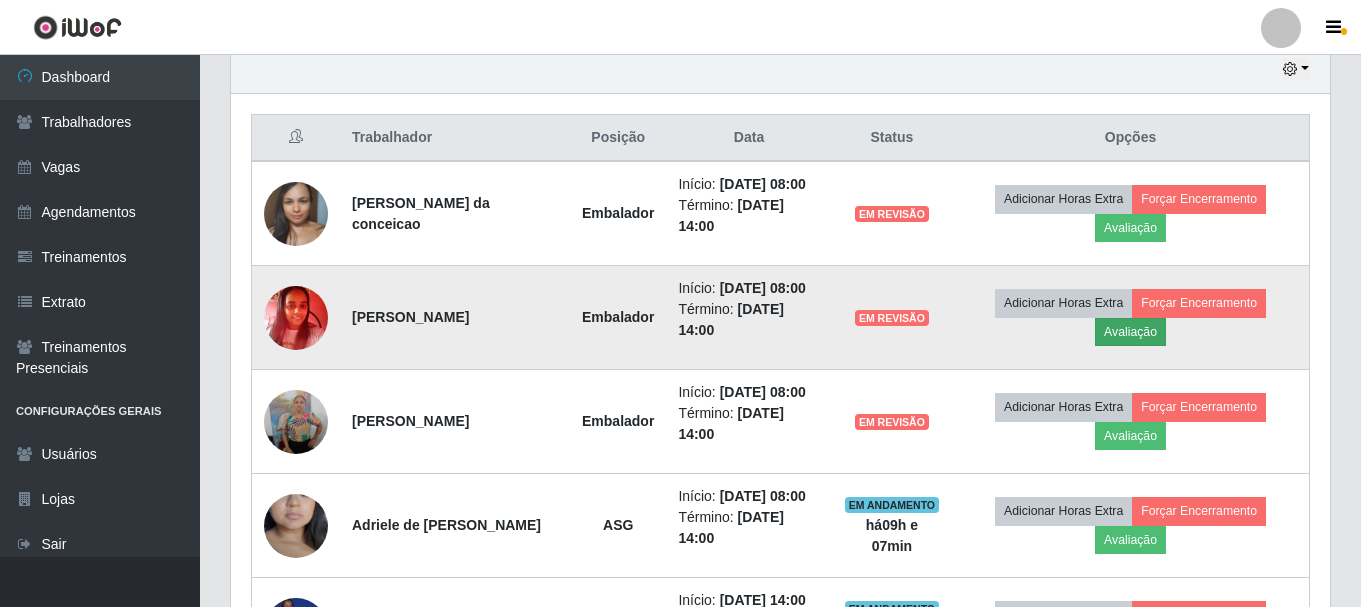 scroll, scrollTop: 999585, scrollLeft: 998911, axis: both 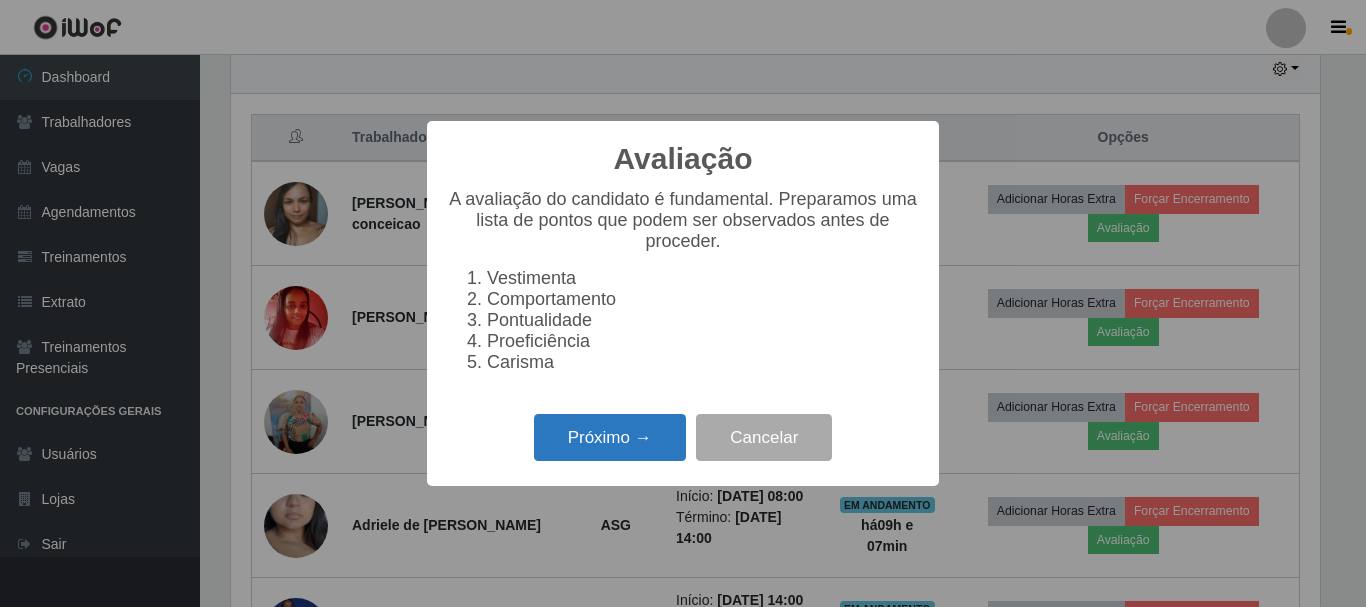 click on "Próximo →" at bounding box center (610, 437) 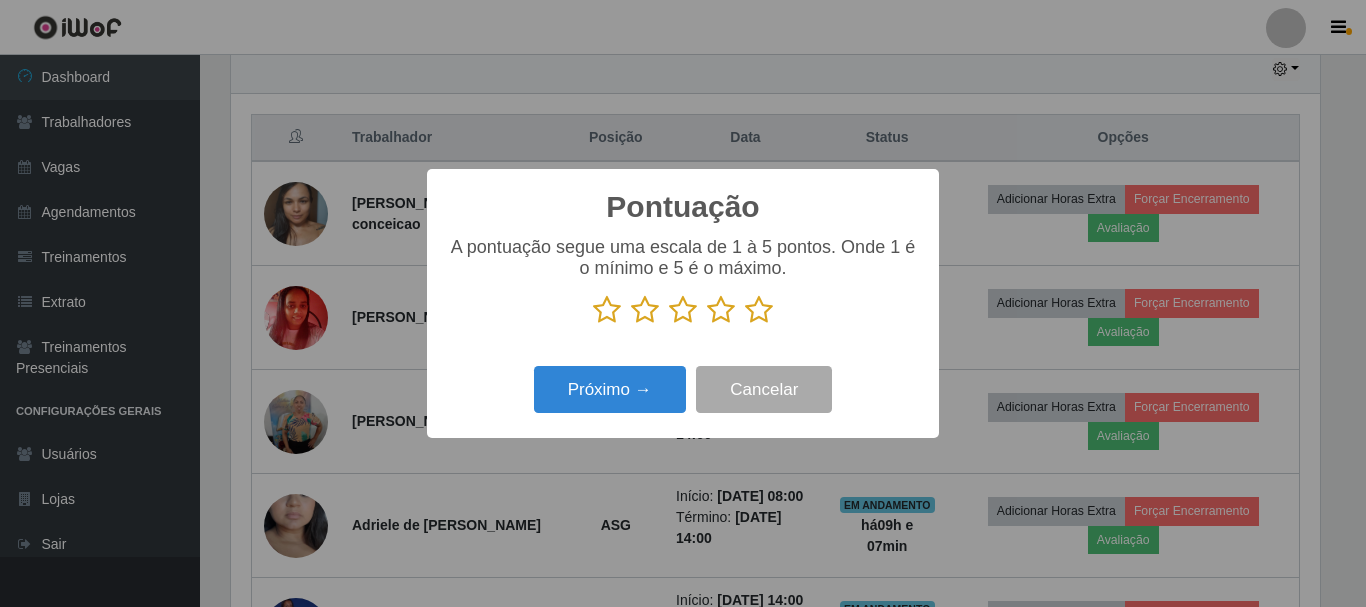 click at bounding box center [759, 310] 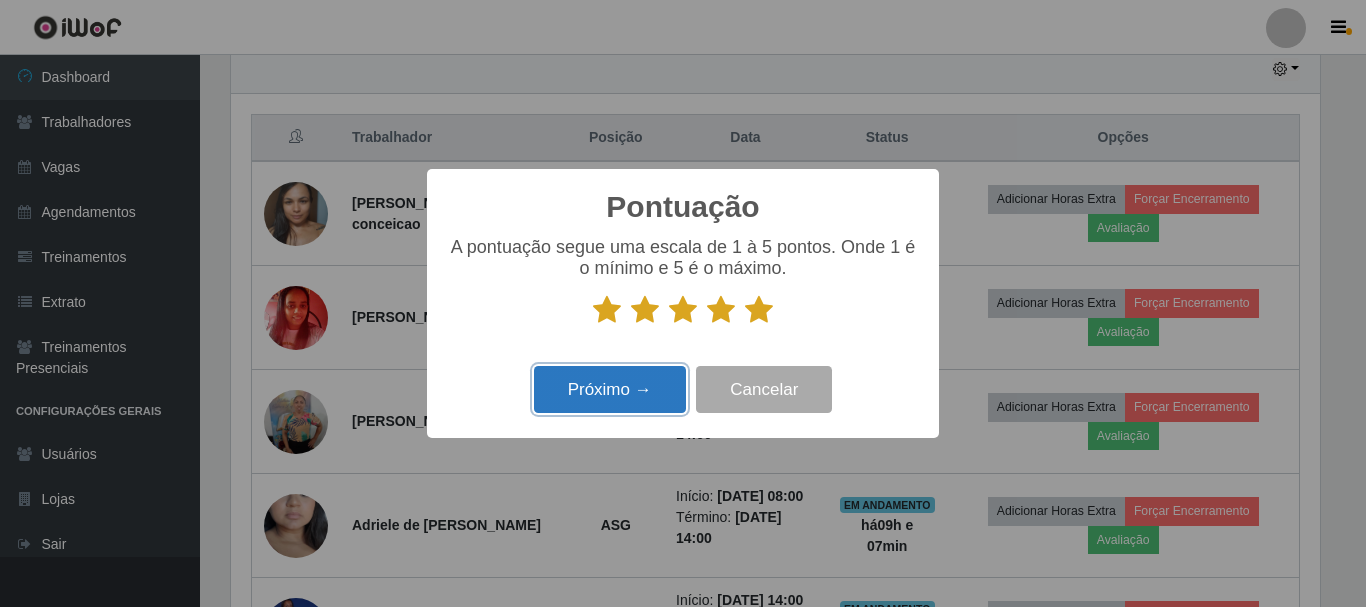 click on "Próximo →" at bounding box center [610, 389] 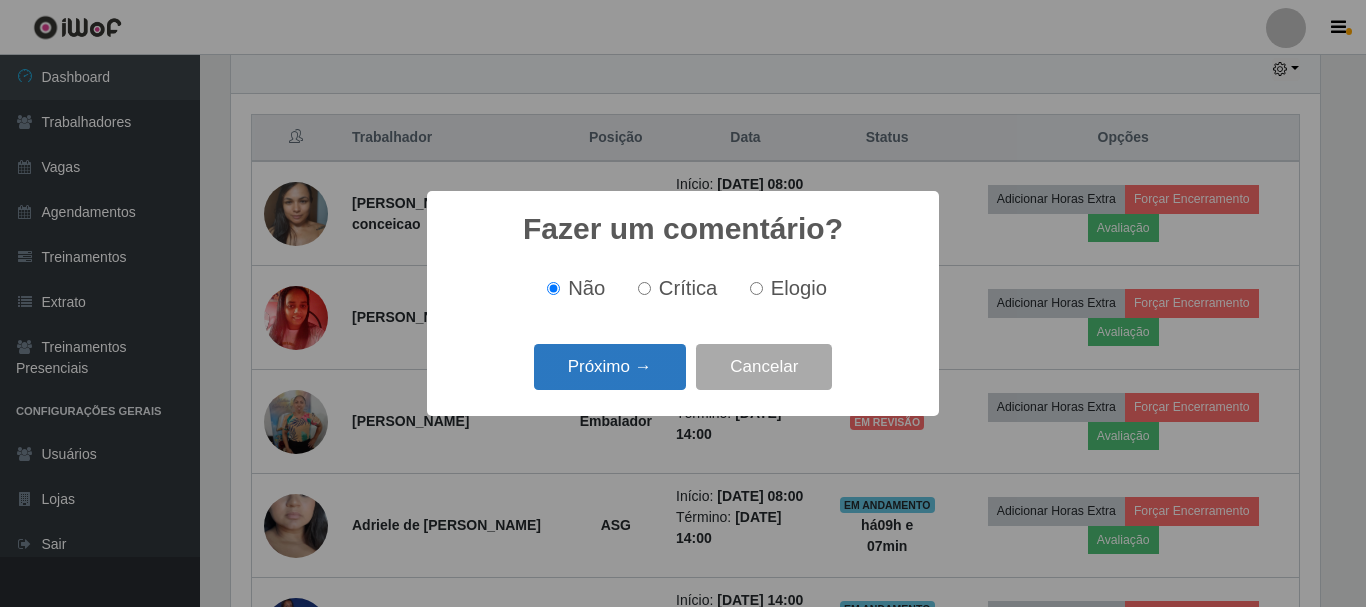 click on "Próximo →" at bounding box center (610, 367) 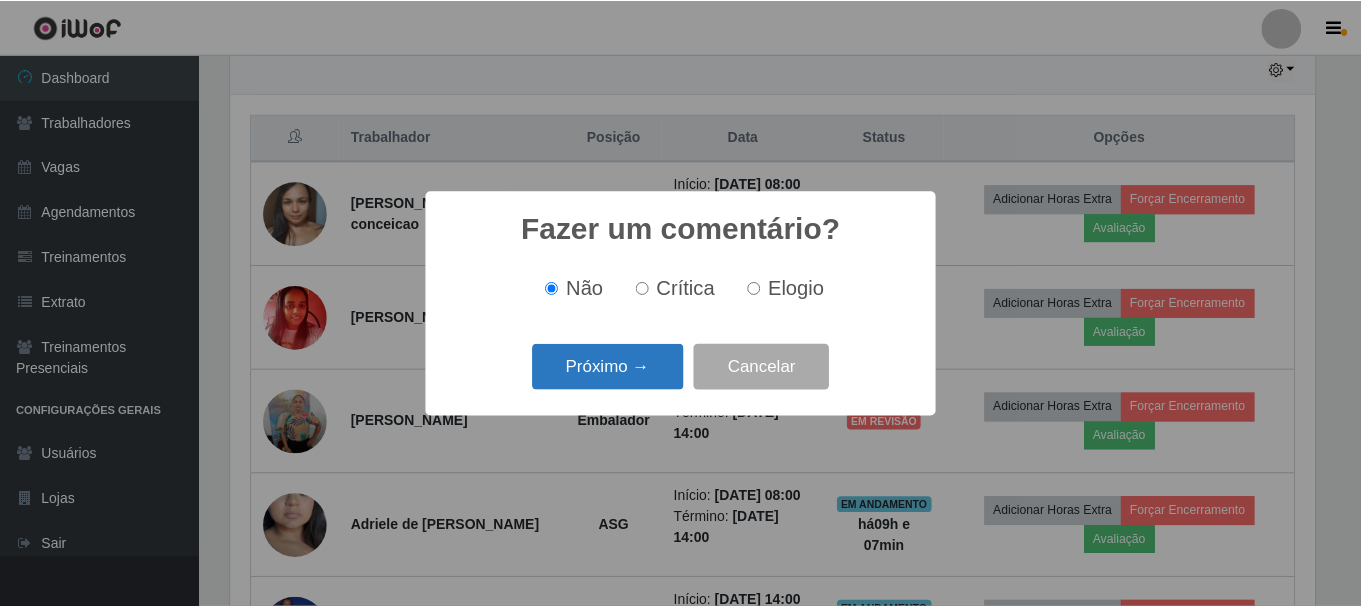 scroll, scrollTop: 999585, scrollLeft: 998911, axis: both 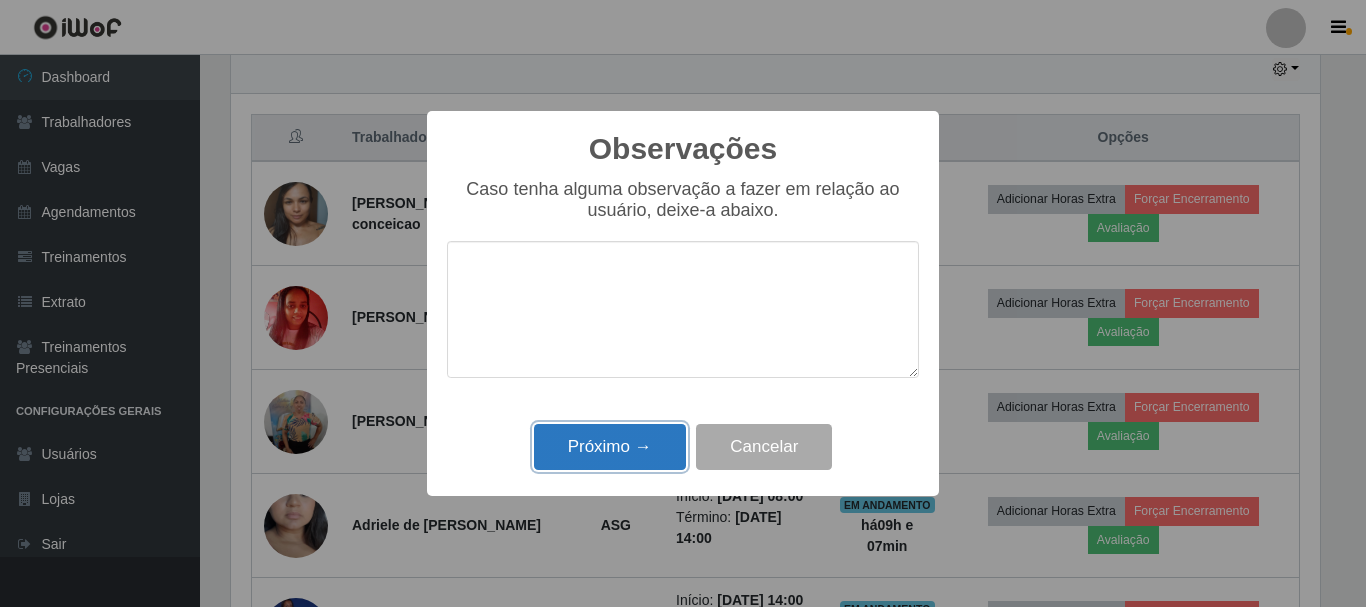 click on "Próximo →" at bounding box center (610, 447) 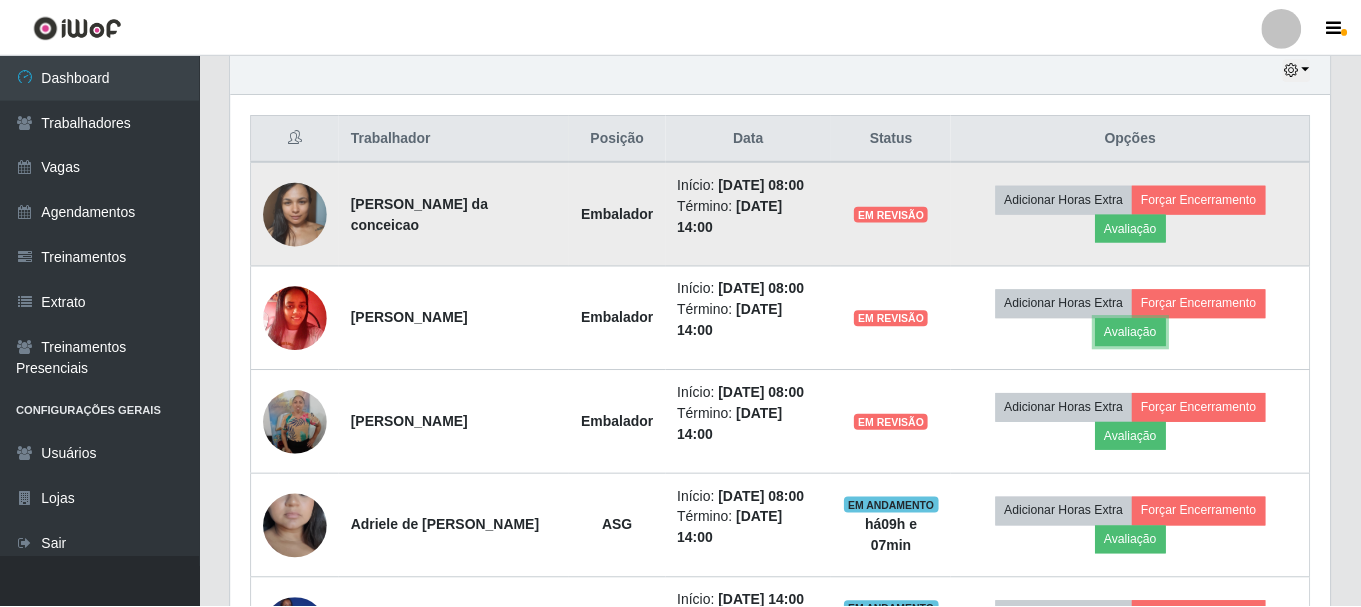 scroll, scrollTop: 999585, scrollLeft: 998901, axis: both 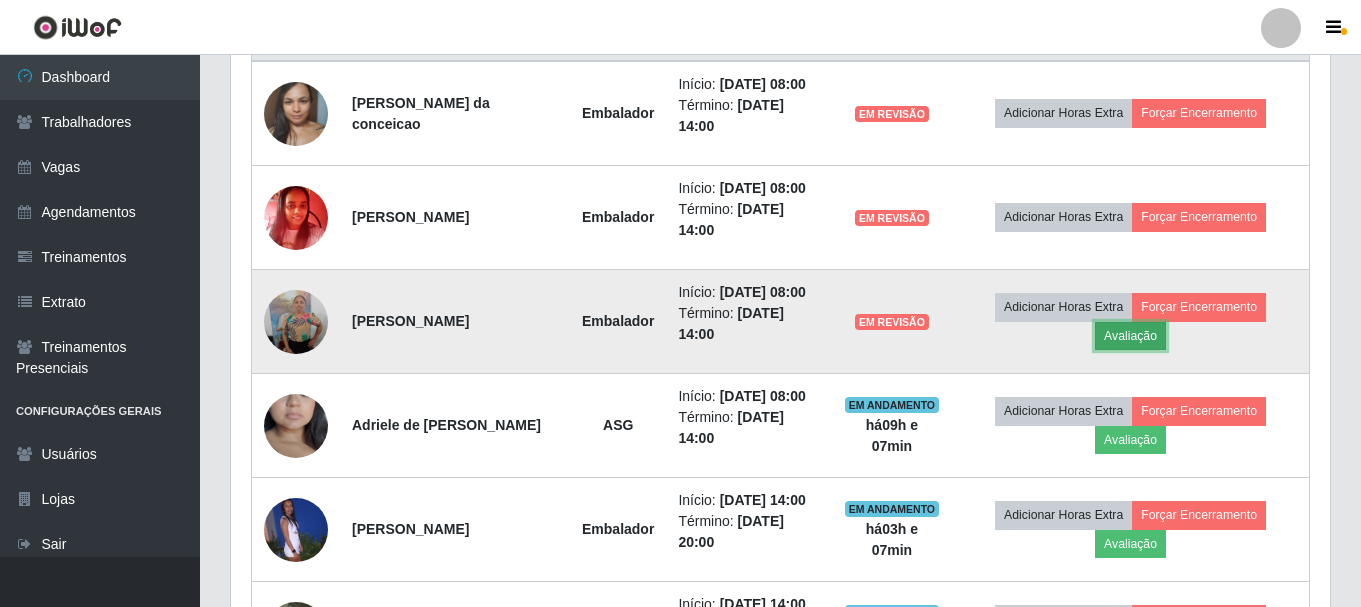 click on "Avaliação" at bounding box center (1130, 336) 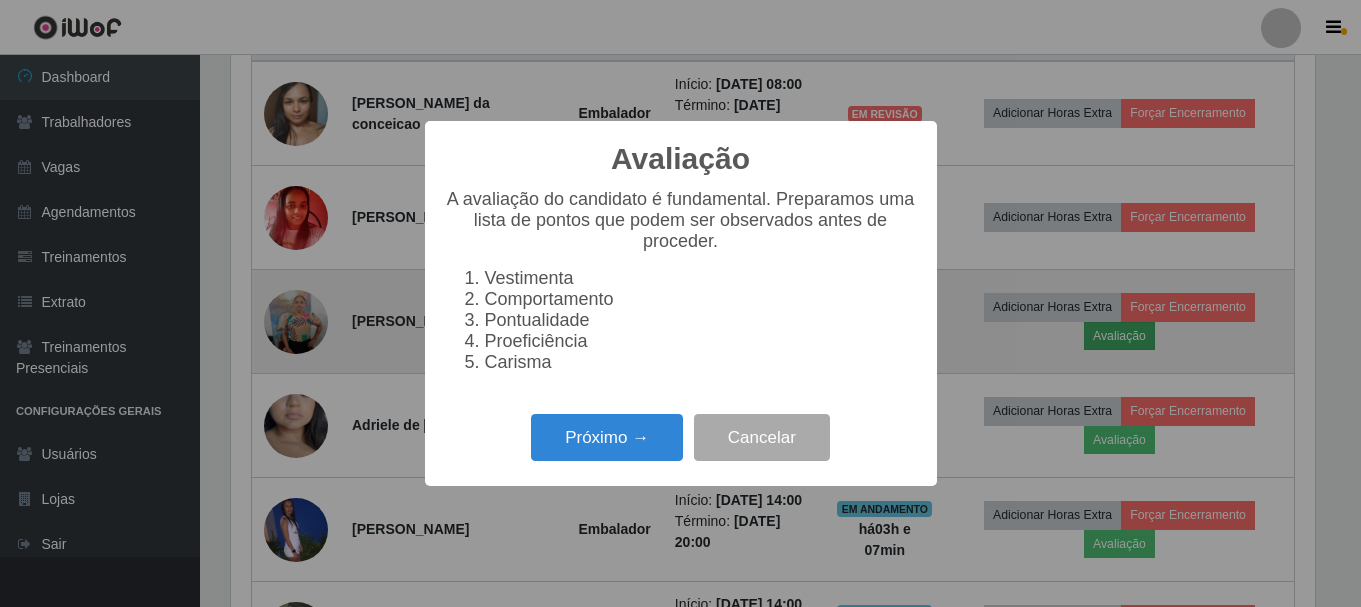 scroll, scrollTop: 999585, scrollLeft: 998911, axis: both 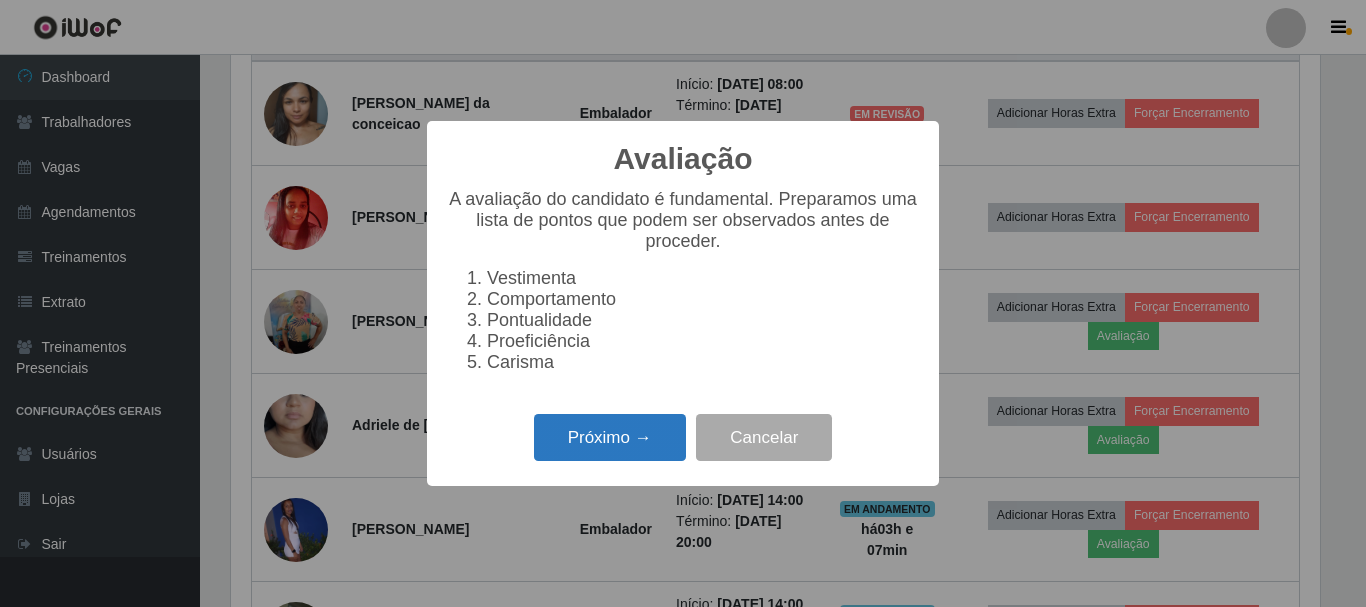 click on "Próximo →" at bounding box center [610, 437] 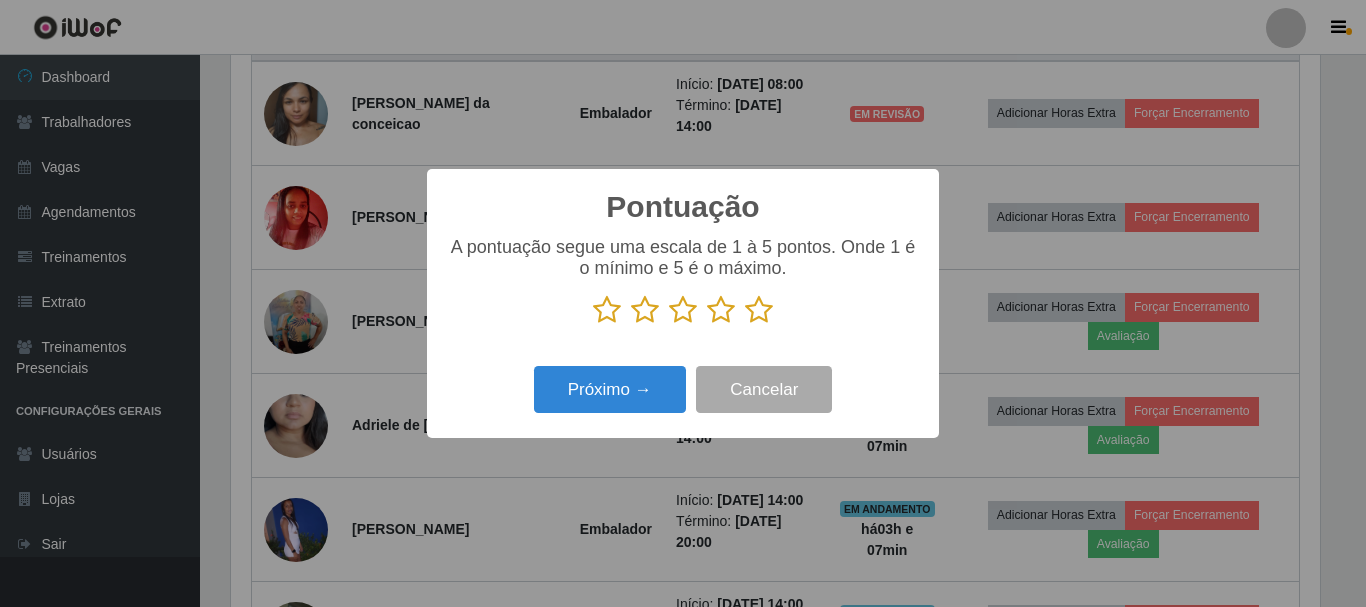 click at bounding box center [759, 310] 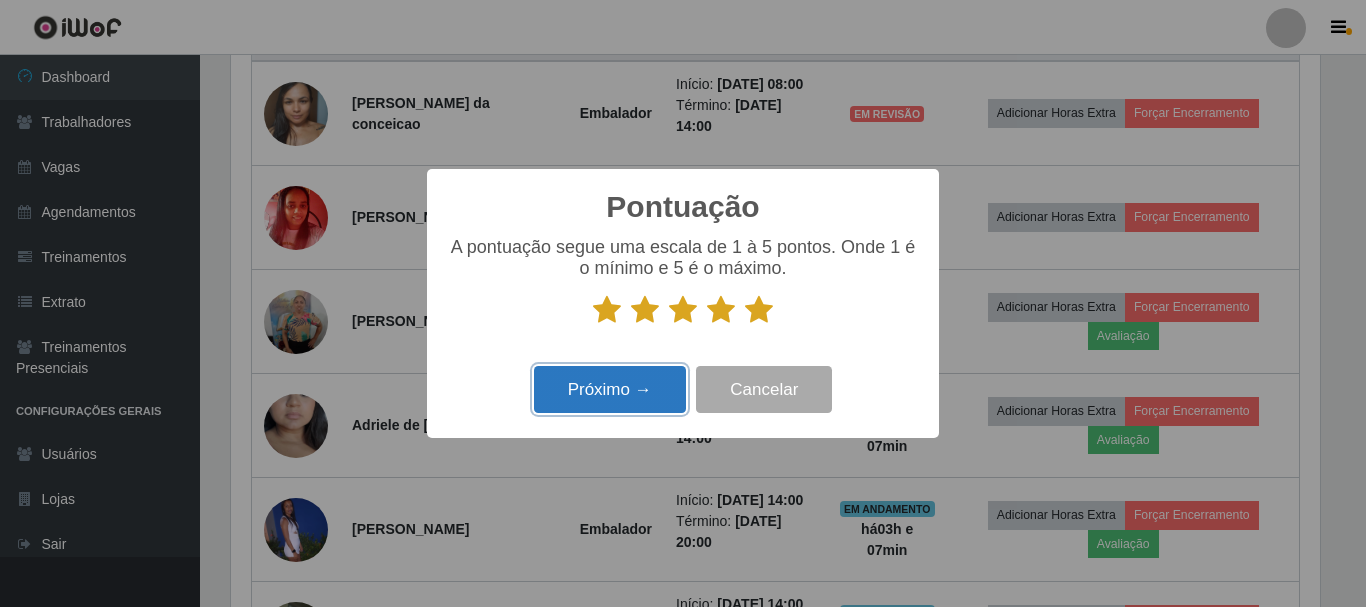 click on "Próximo →" at bounding box center [610, 389] 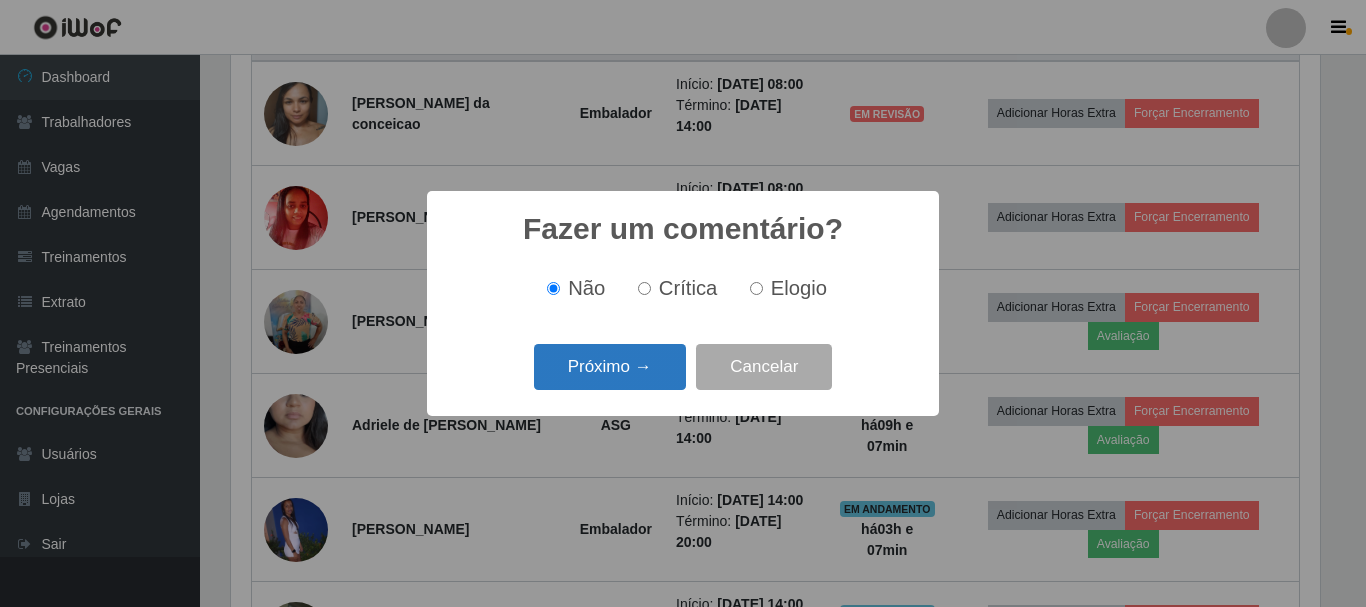 click on "Próximo →" at bounding box center (610, 367) 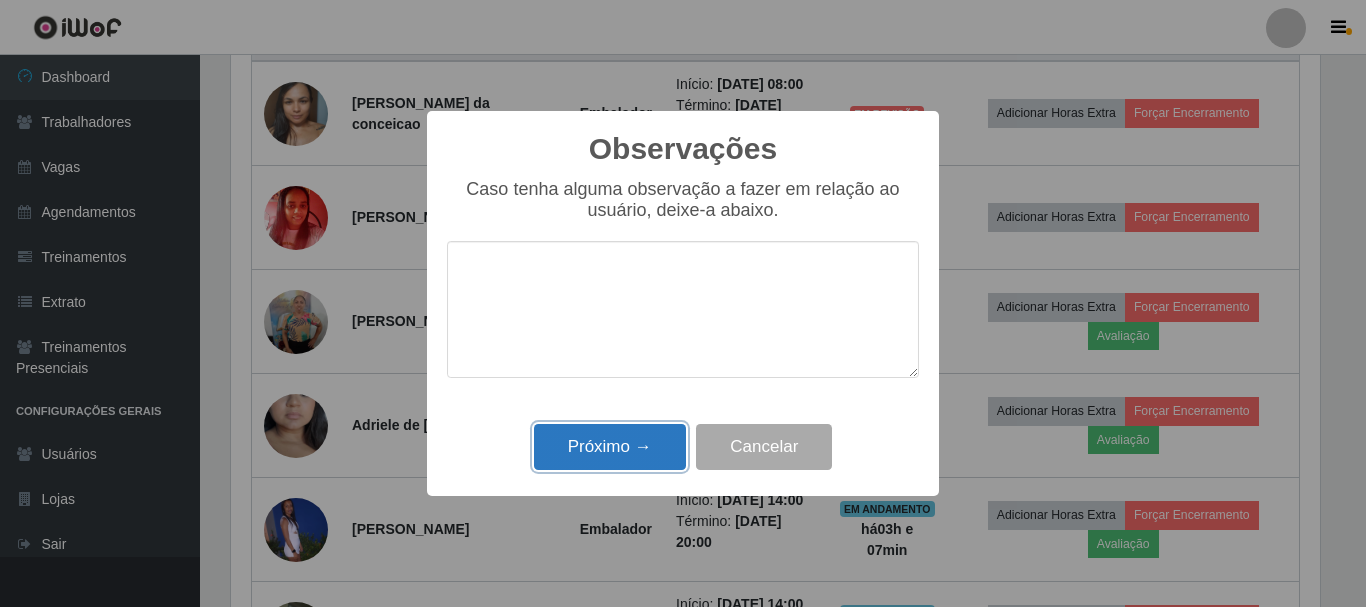 click on "Próximo →" at bounding box center (610, 447) 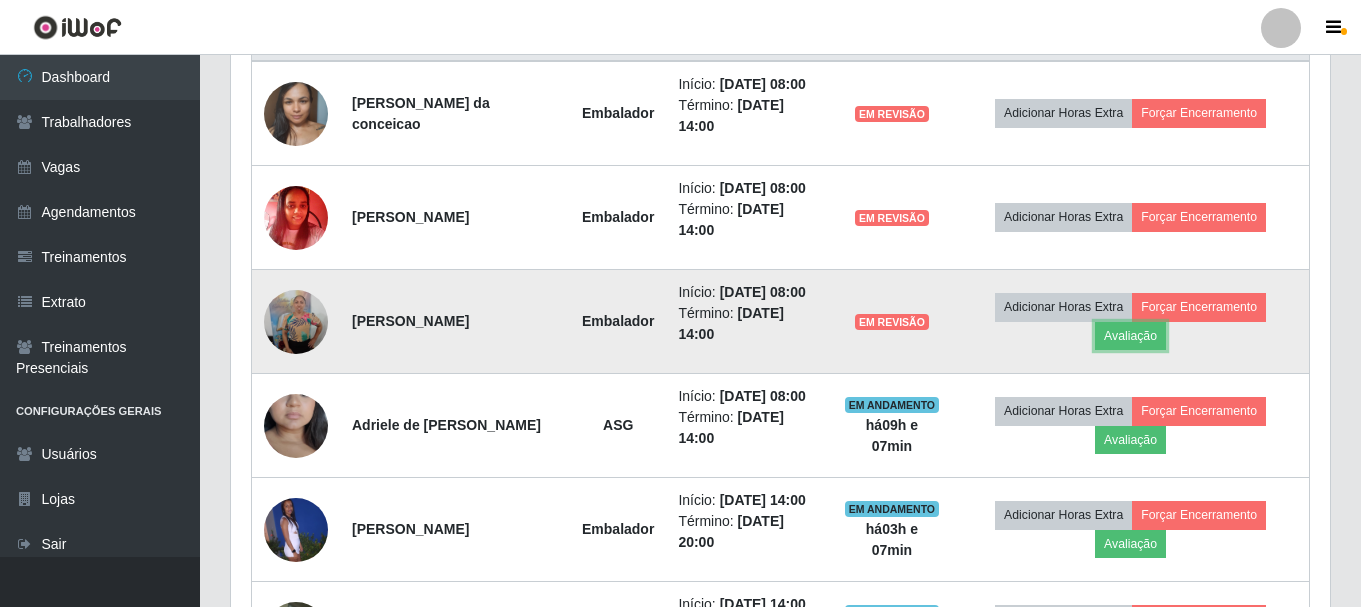 scroll, scrollTop: 999585, scrollLeft: 998901, axis: both 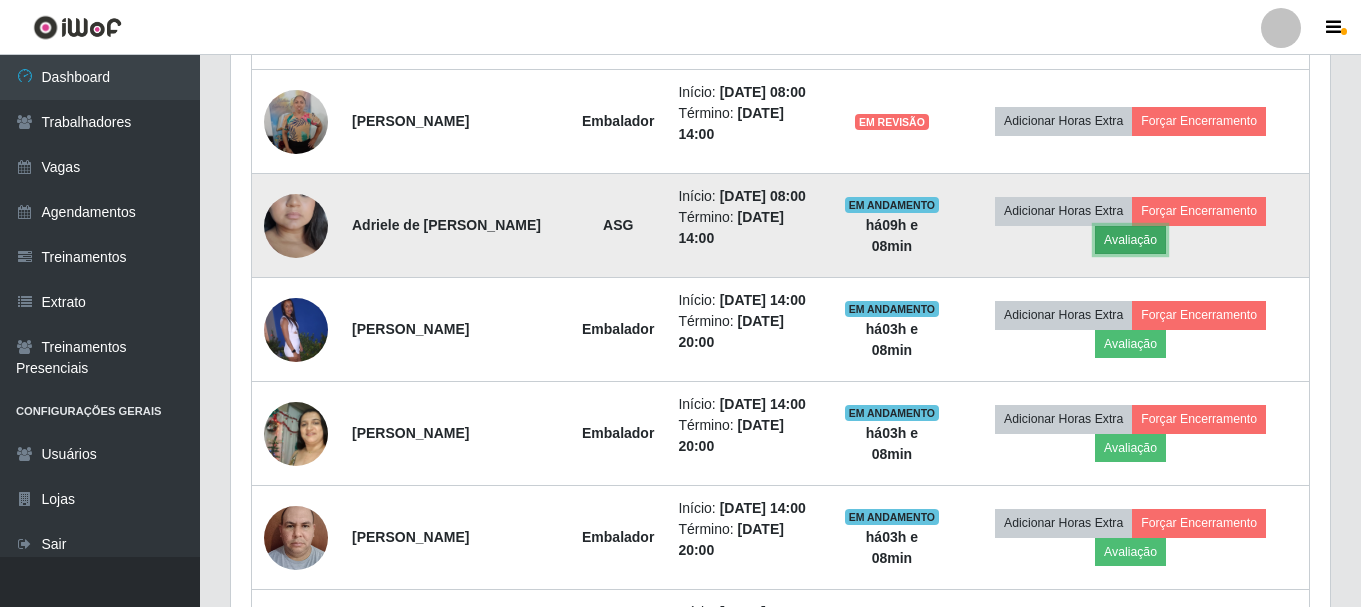 click on "Avaliação" at bounding box center [1130, 240] 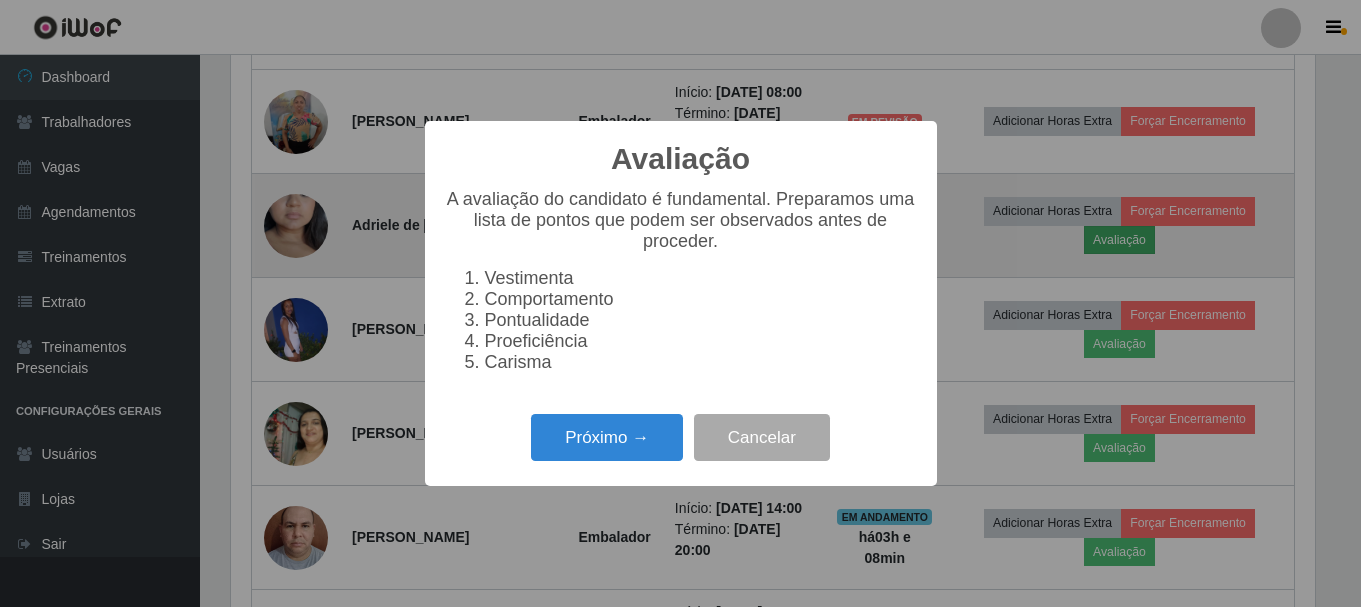 scroll, scrollTop: 999585, scrollLeft: 998911, axis: both 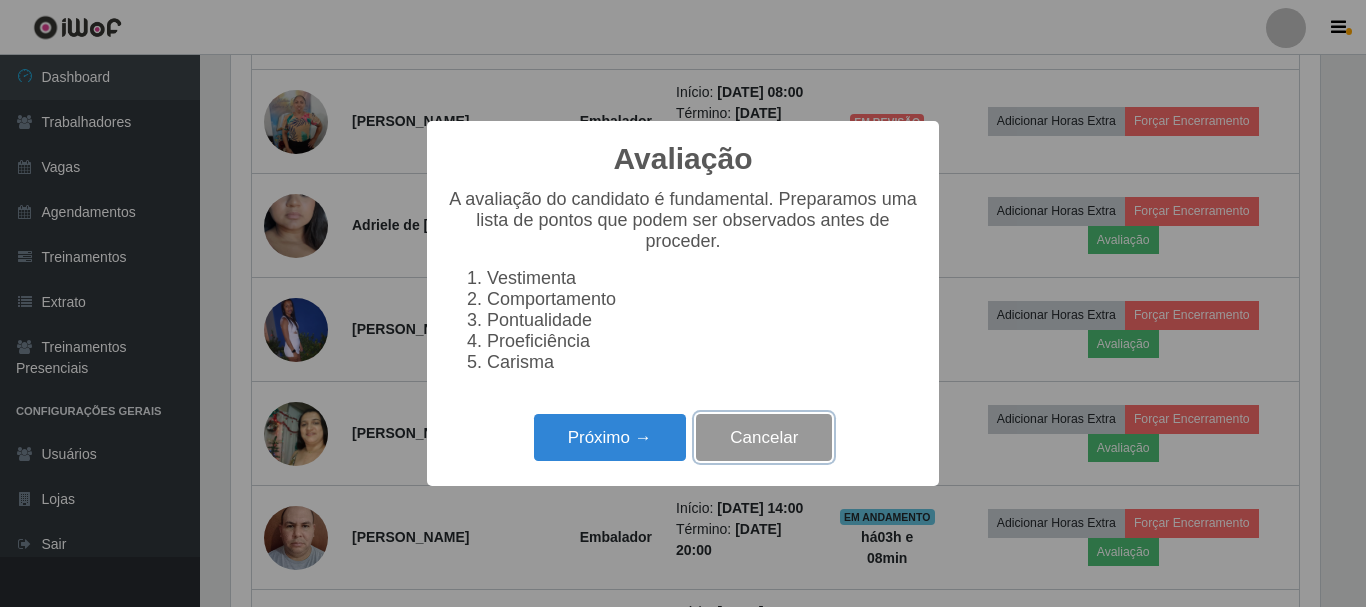 click on "Cancelar" at bounding box center (764, 437) 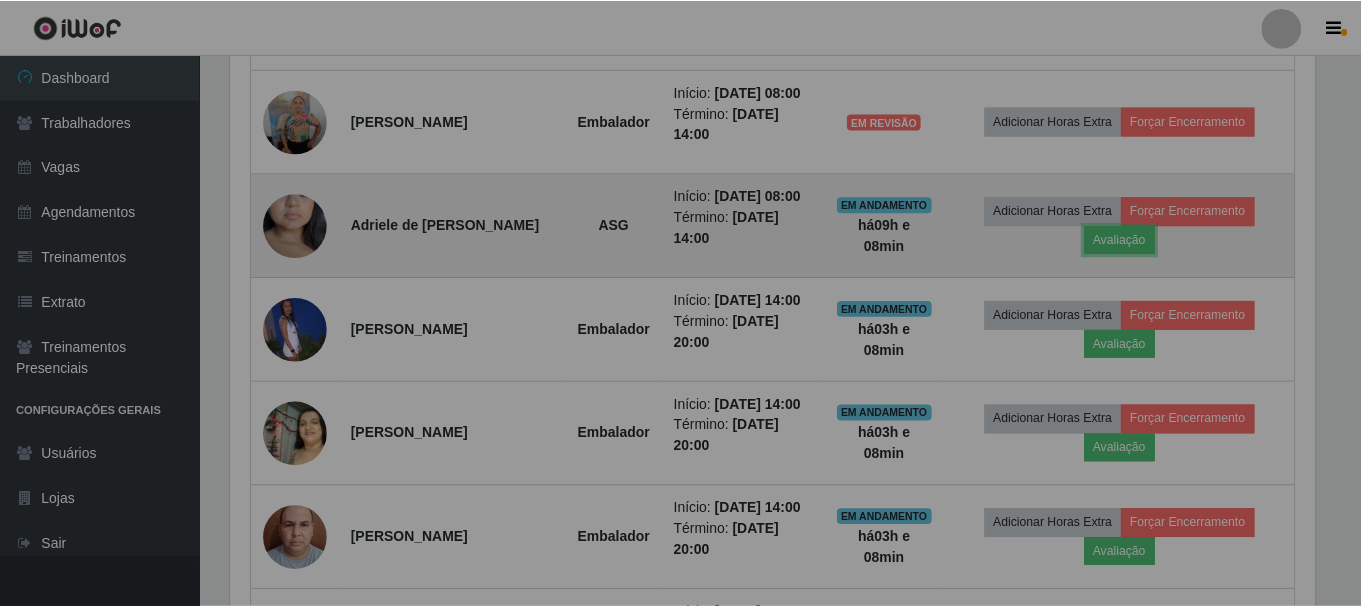 scroll, scrollTop: 999585, scrollLeft: 998901, axis: both 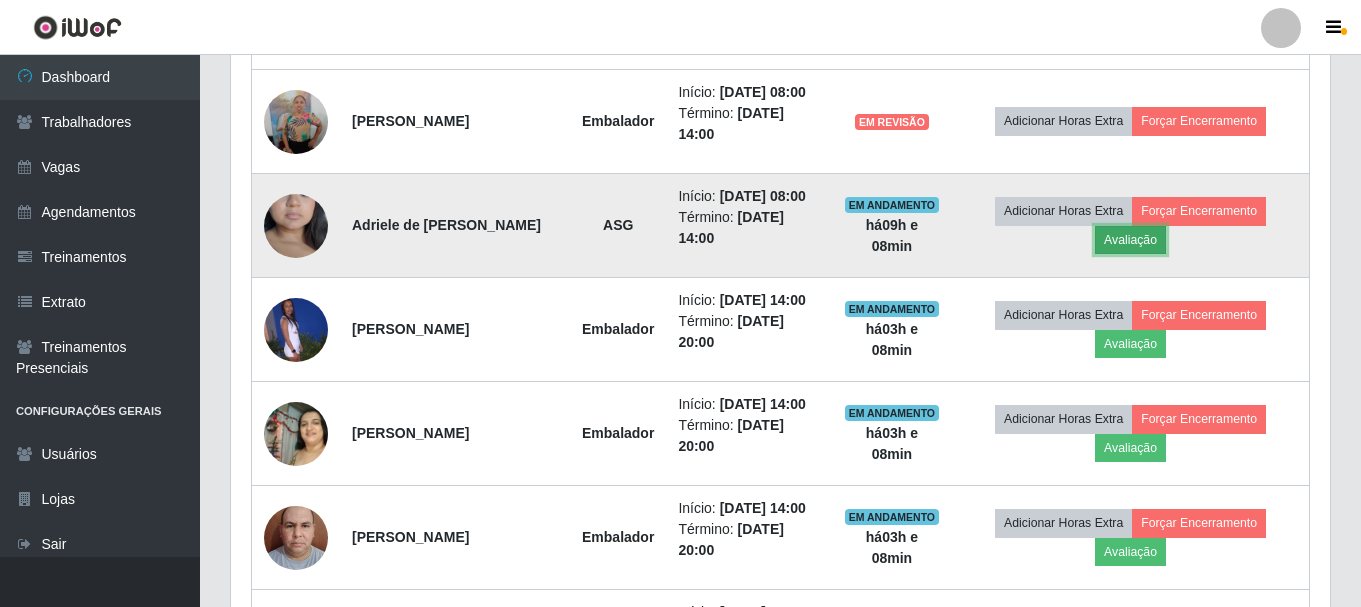 click on "Avaliação" at bounding box center (1130, 240) 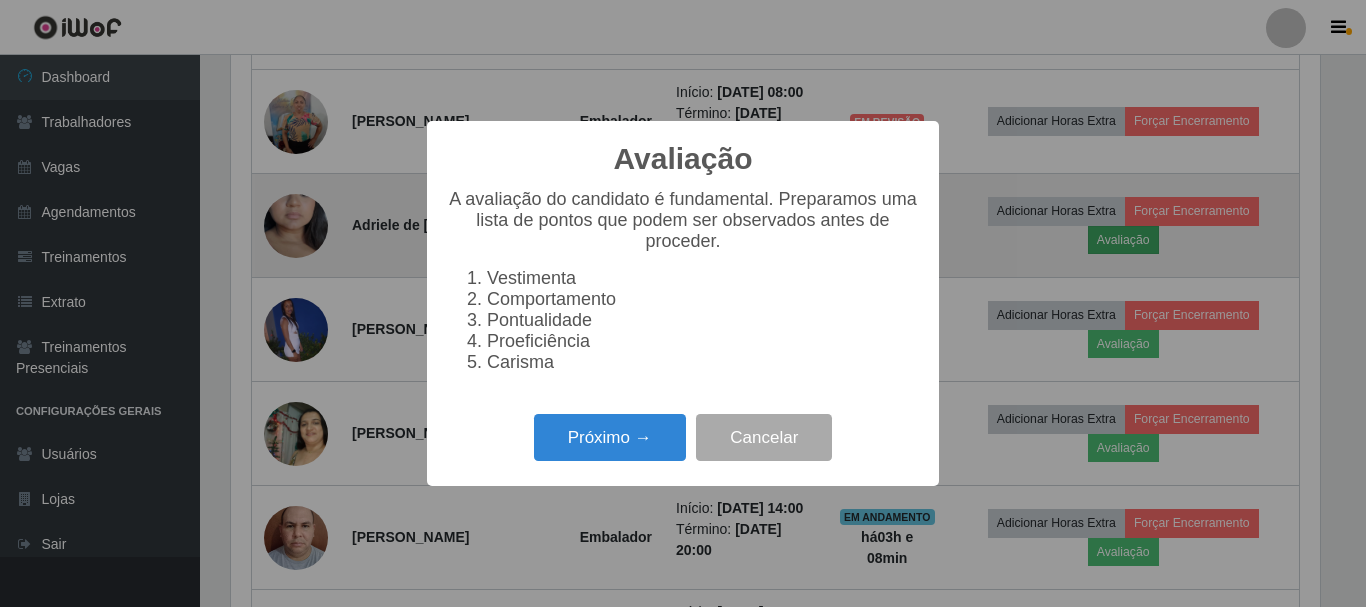 scroll, scrollTop: 999585, scrollLeft: 998911, axis: both 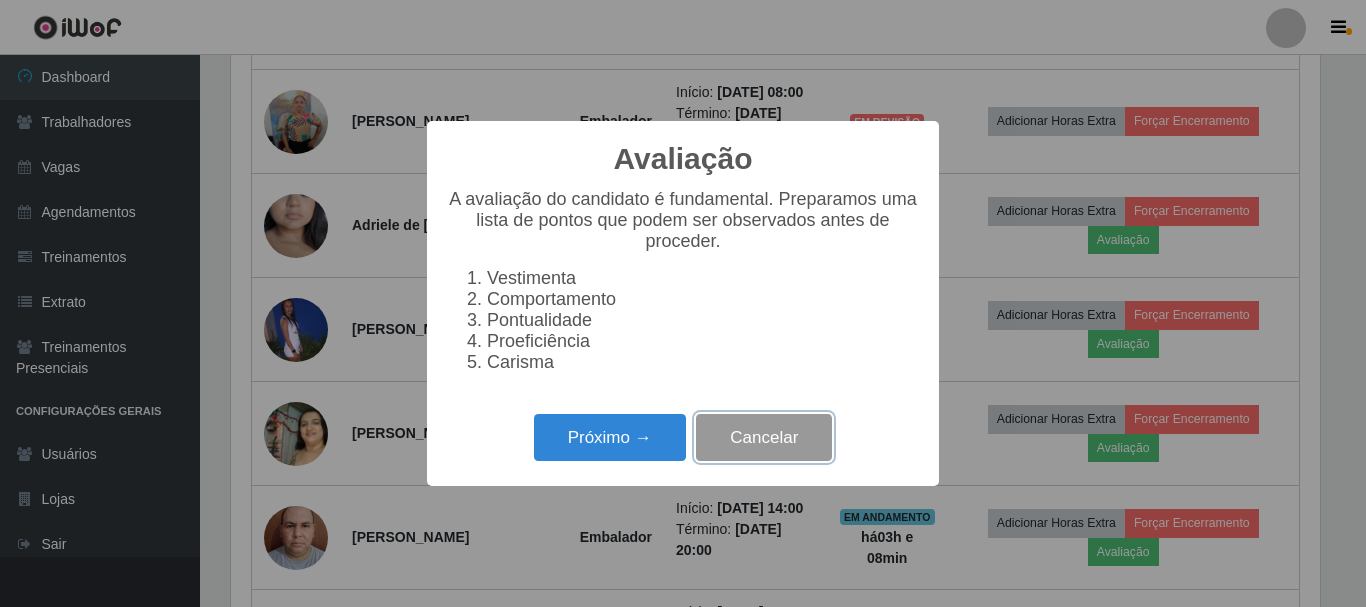 click on "Cancelar" at bounding box center (764, 437) 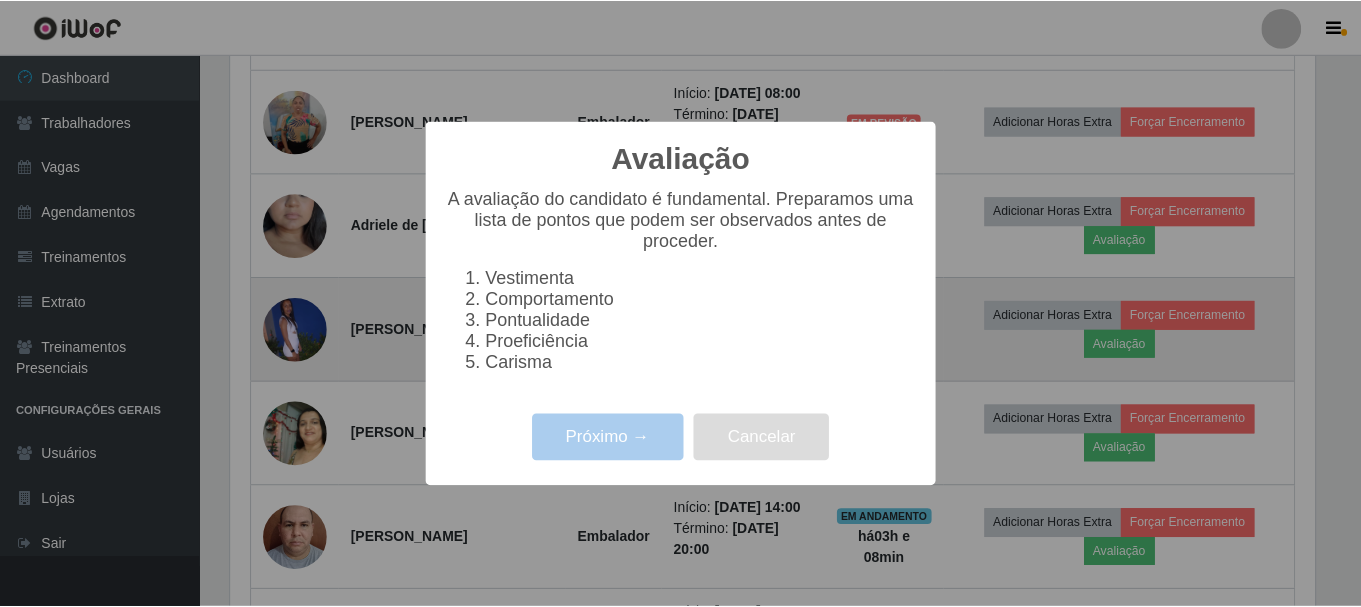 scroll, scrollTop: 999585, scrollLeft: 998901, axis: both 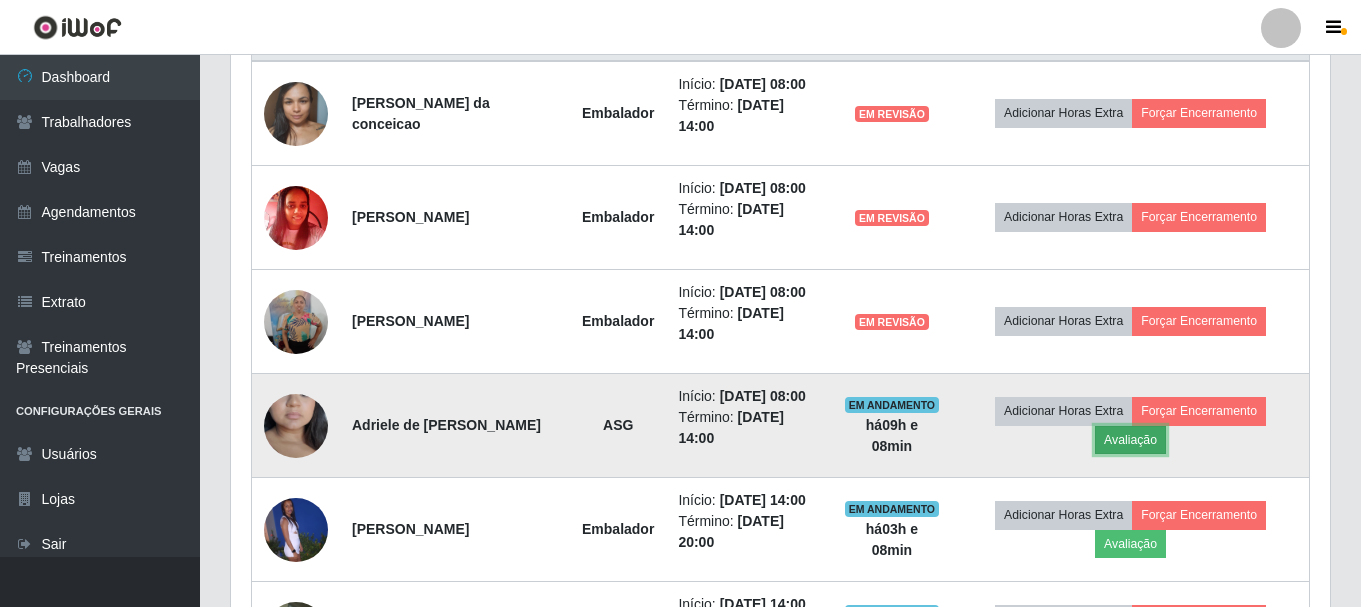 click on "Avaliação" at bounding box center [1130, 440] 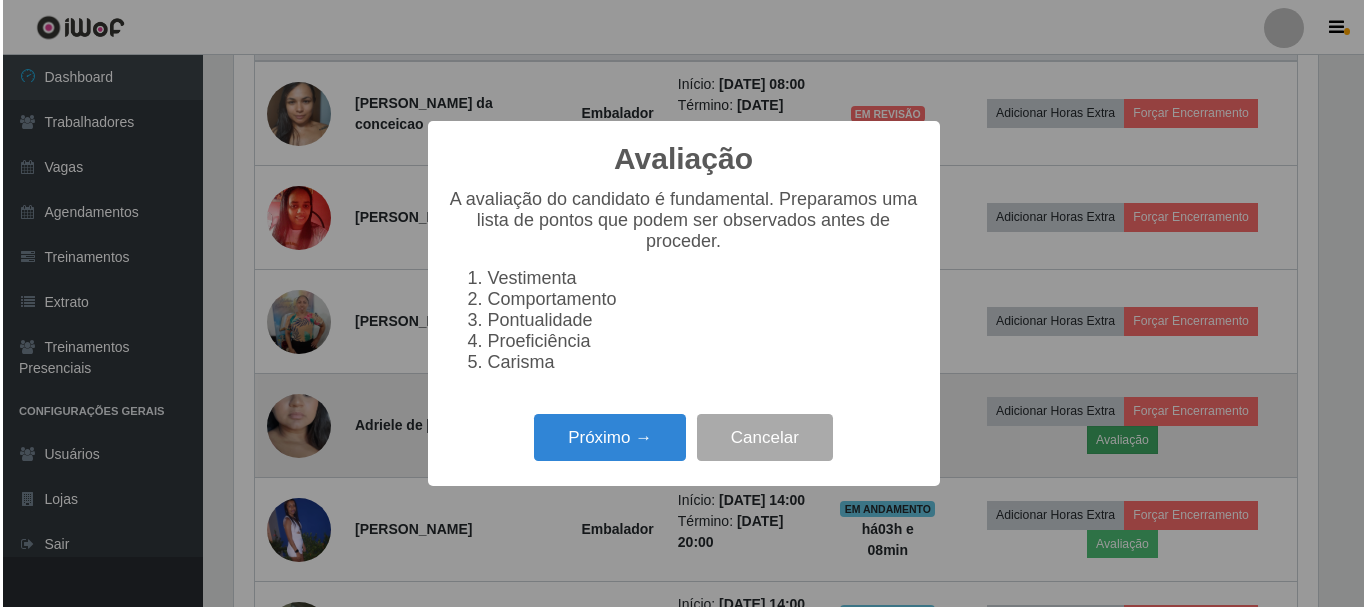 scroll, scrollTop: 999585, scrollLeft: 998911, axis: both 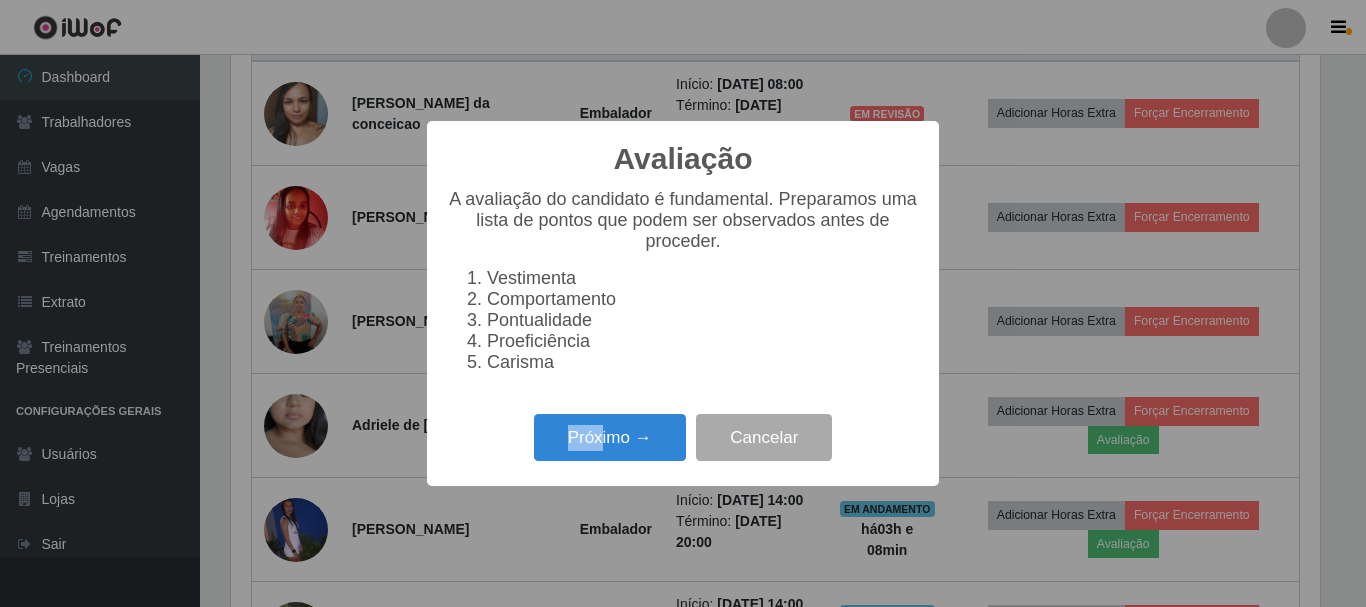 drag, startPoint x: 601, startPoint y: 396, endPoint x: 605, endPoint y: 418, distance: 22.36068 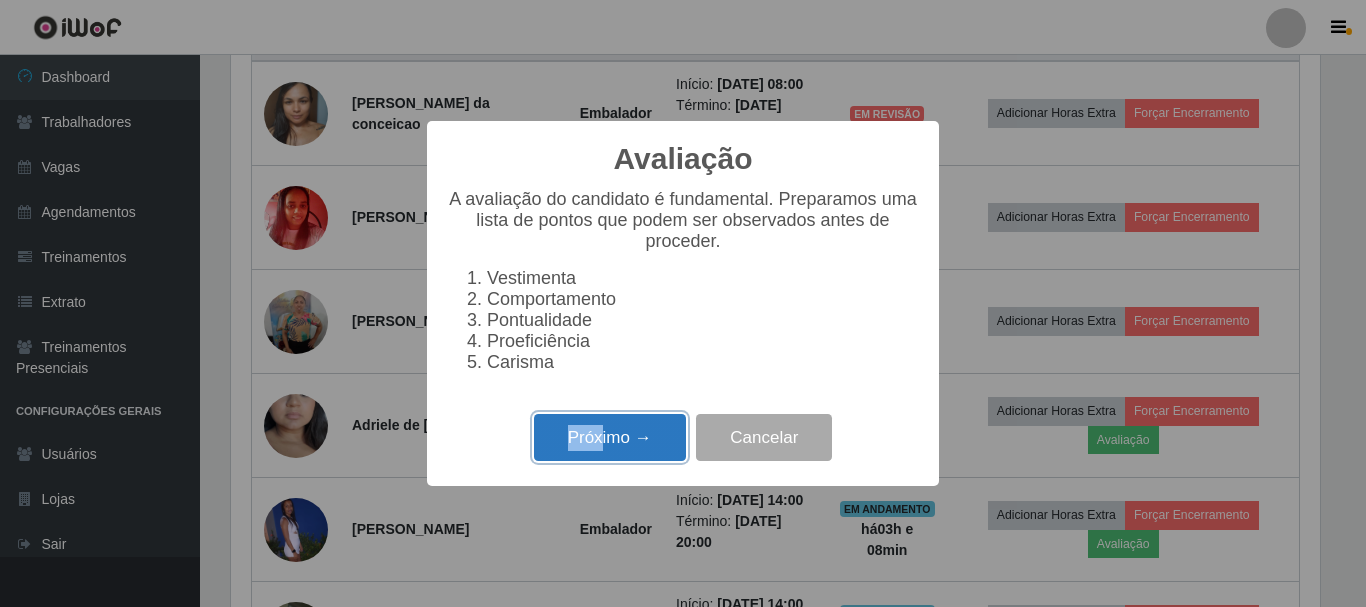 click on "Próximo →" at bounding box center (610, 437) 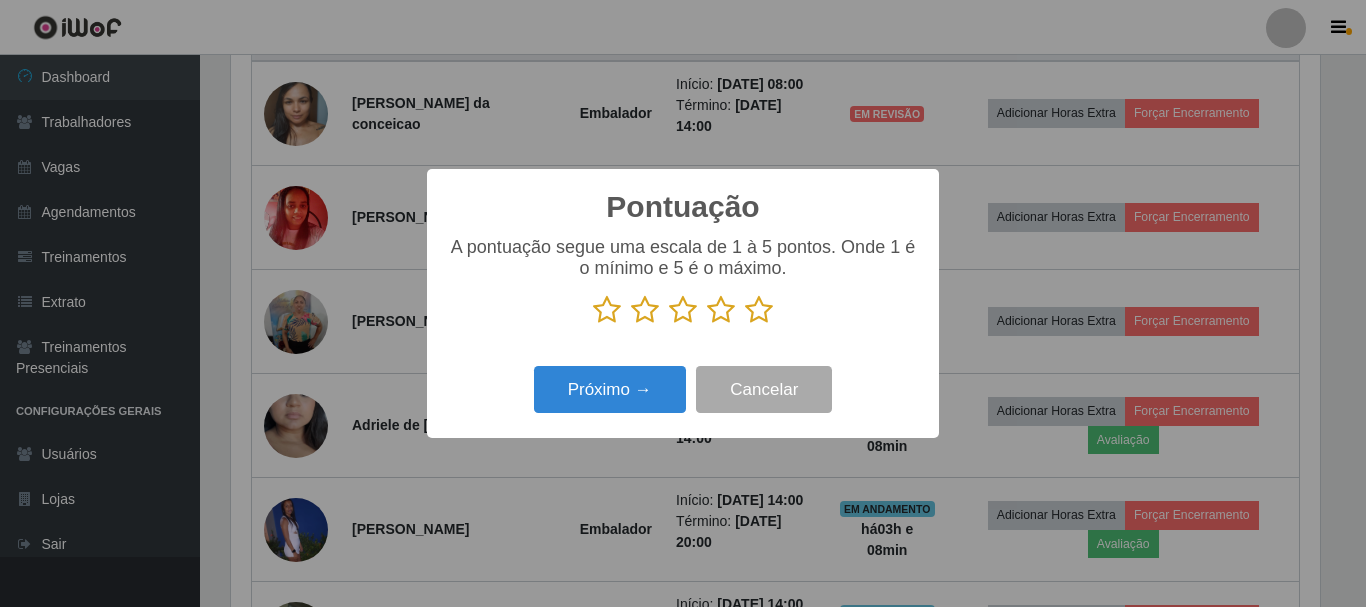 scroll, scrollTop: 999585, scrollLeft: 998911, axis: both 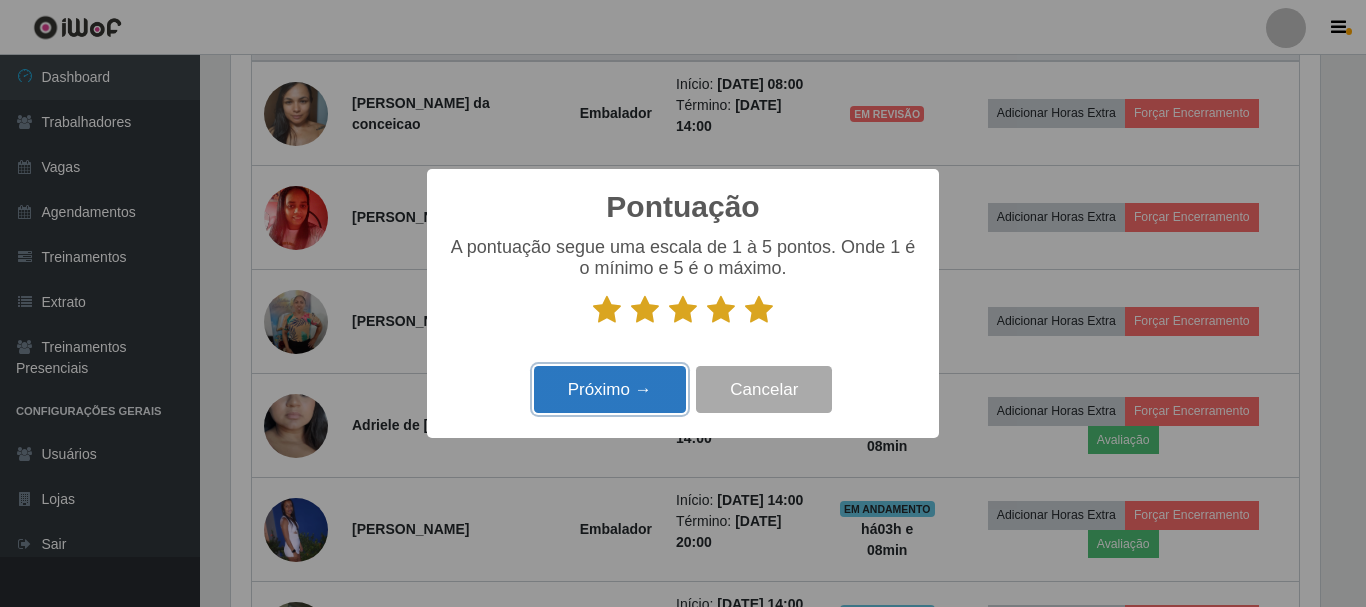 click on "Próximo →" at bounding box center (610, 389) 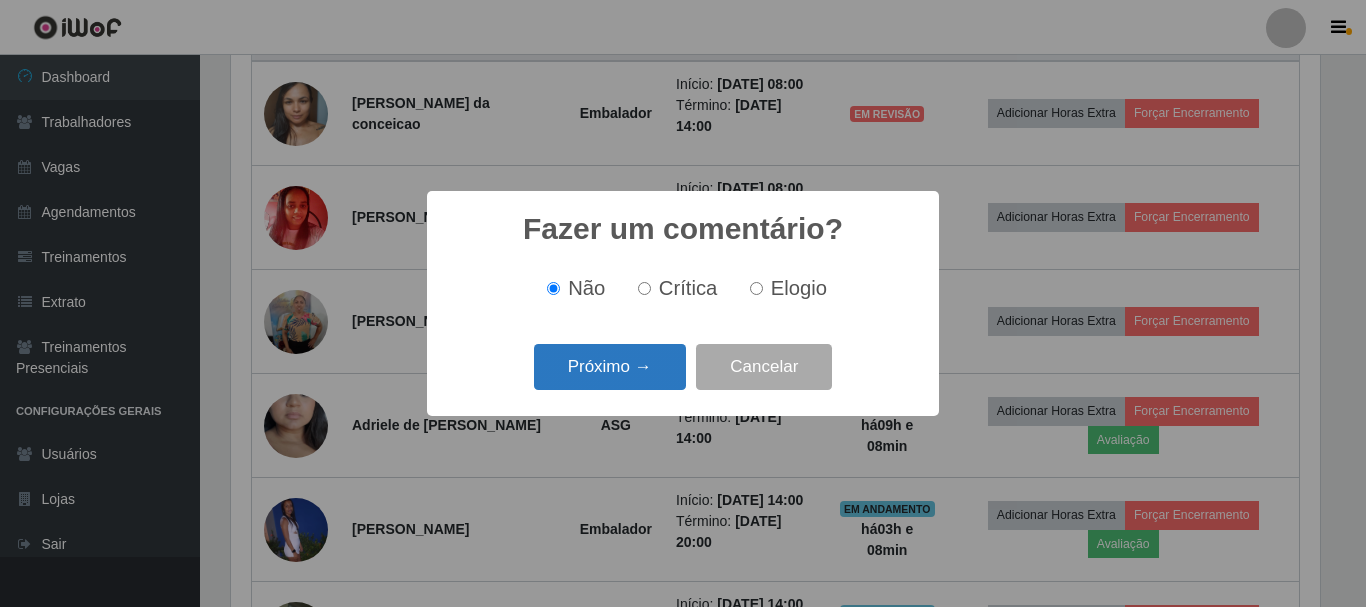 click on "Próximo →" at bounding box center [610, 367] 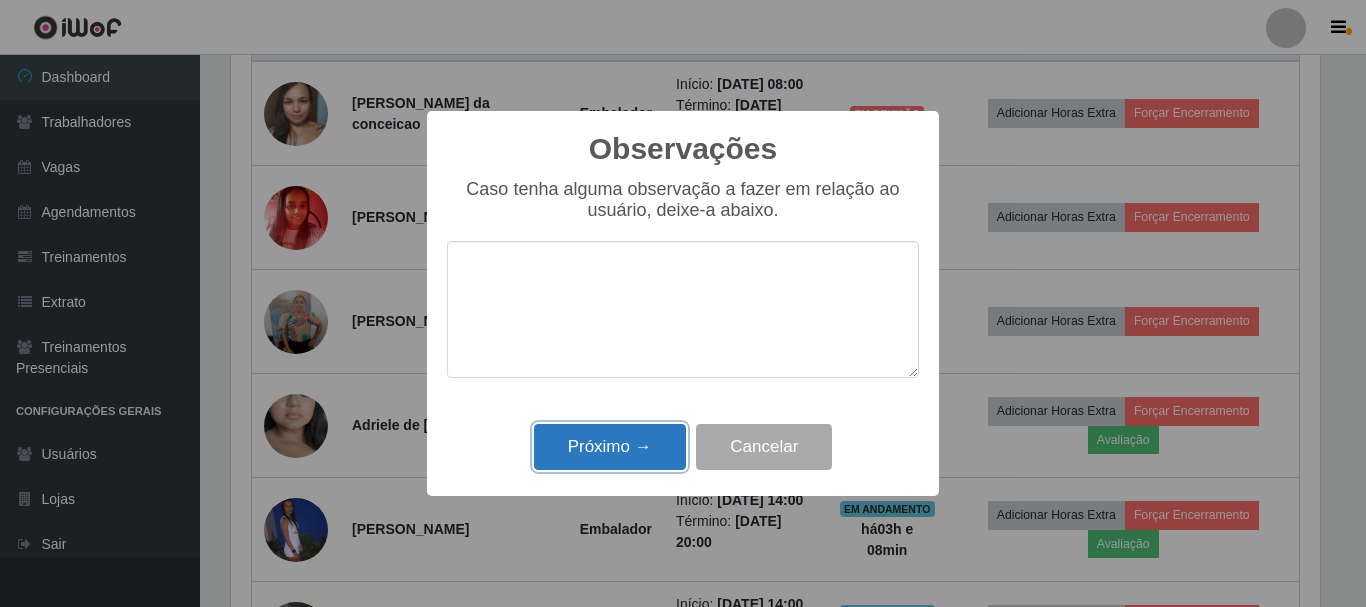 click on "Próximo →" at bounding box center (610, 447) 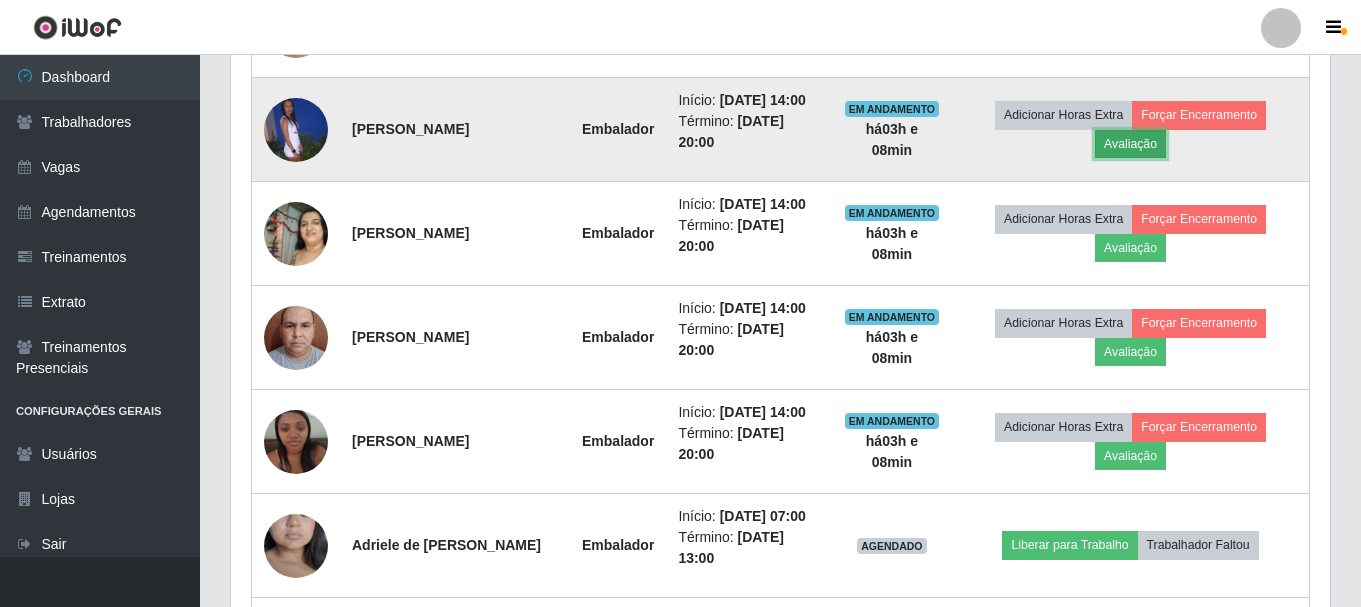 click on "Avaliação" at bounding box center (1130, 144) 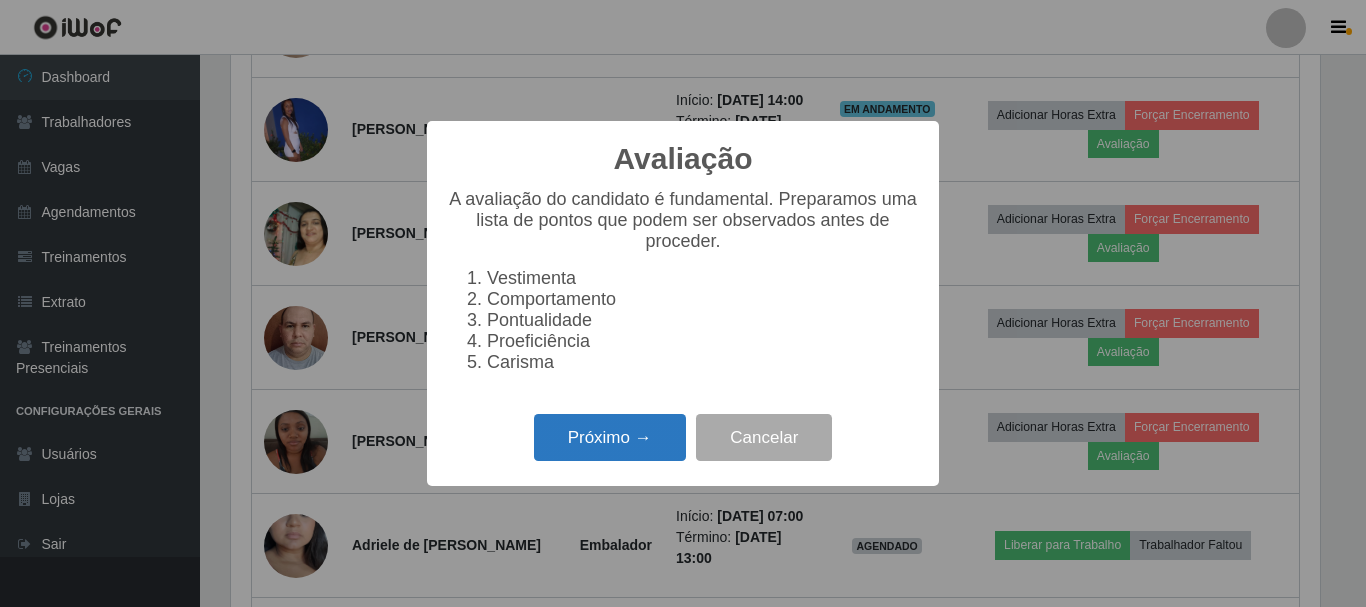 click on "Próximo →" at bounding box center (610, 437) 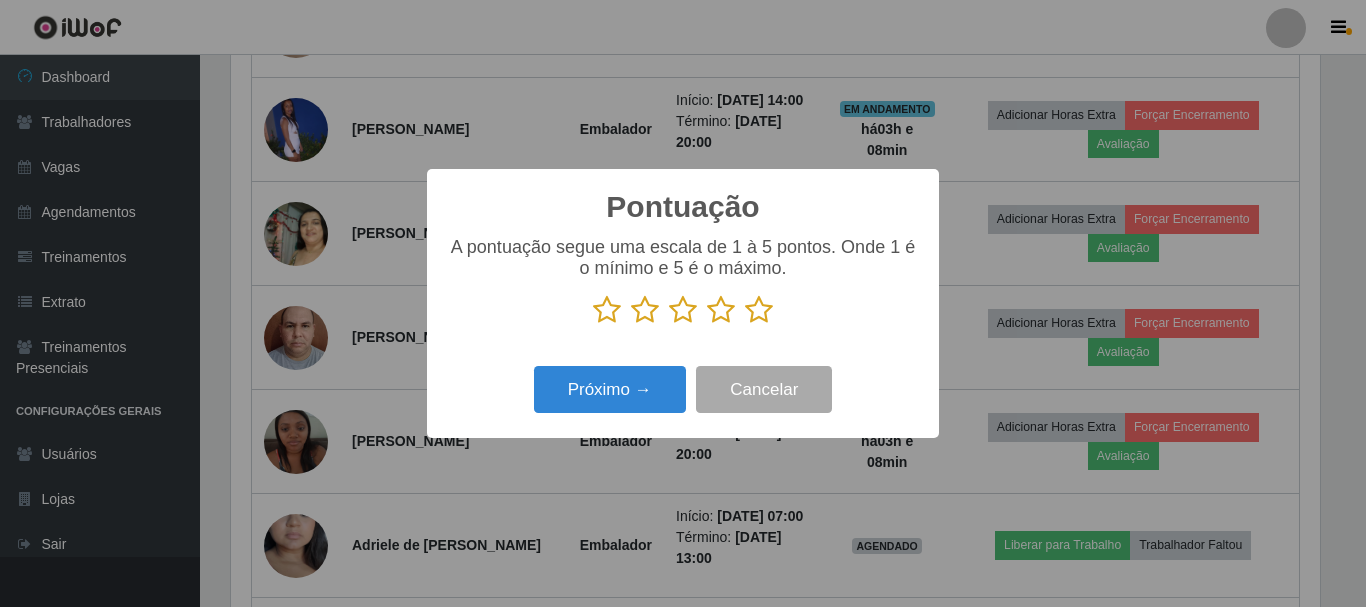 click at bounding box center [759, 310] 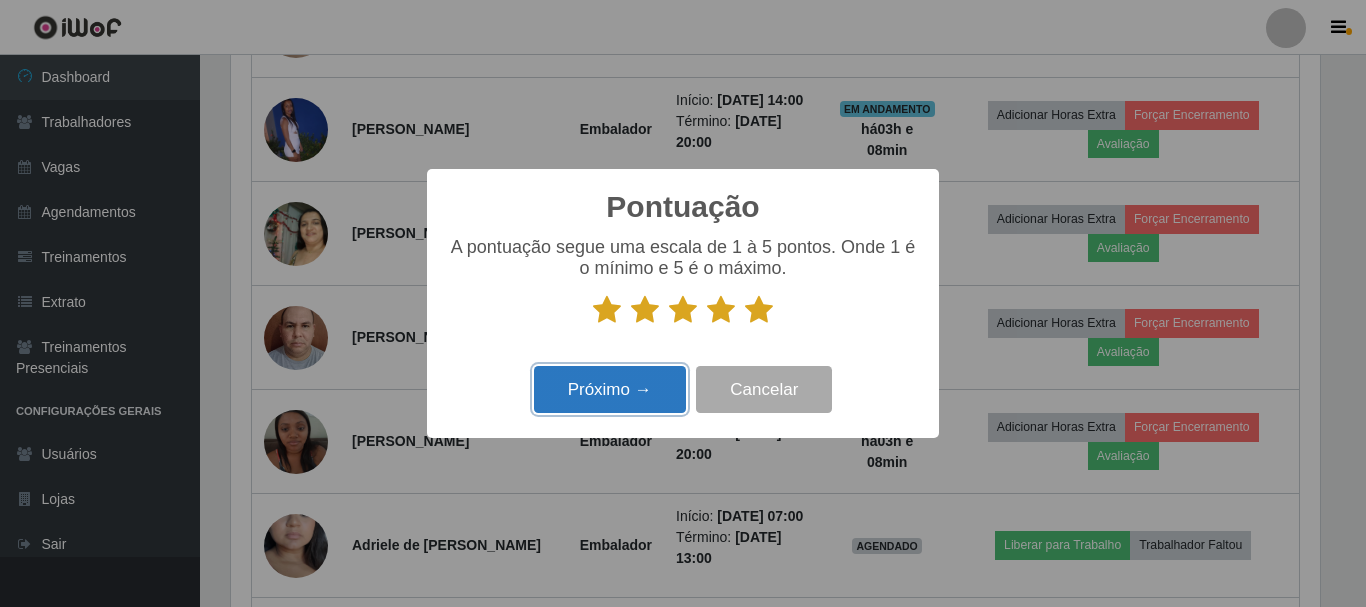 click on "Próximo →" at bounding box center (610, 389) 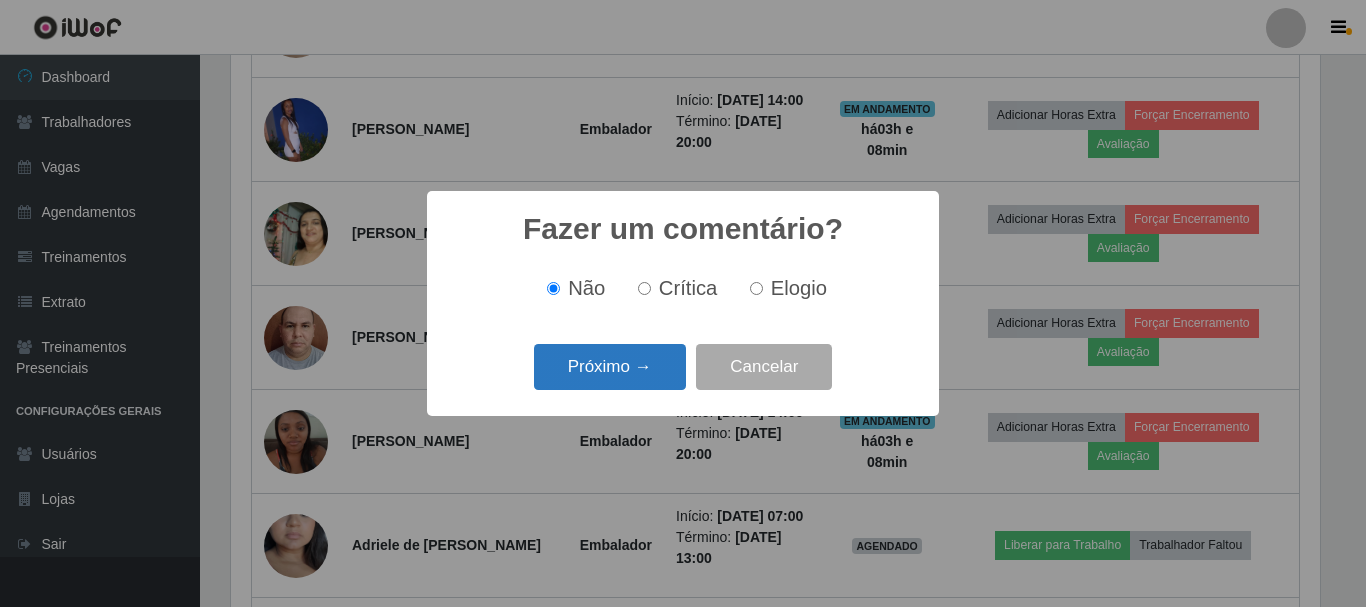 click on "Próximo →" at bounding box center [610, 367] 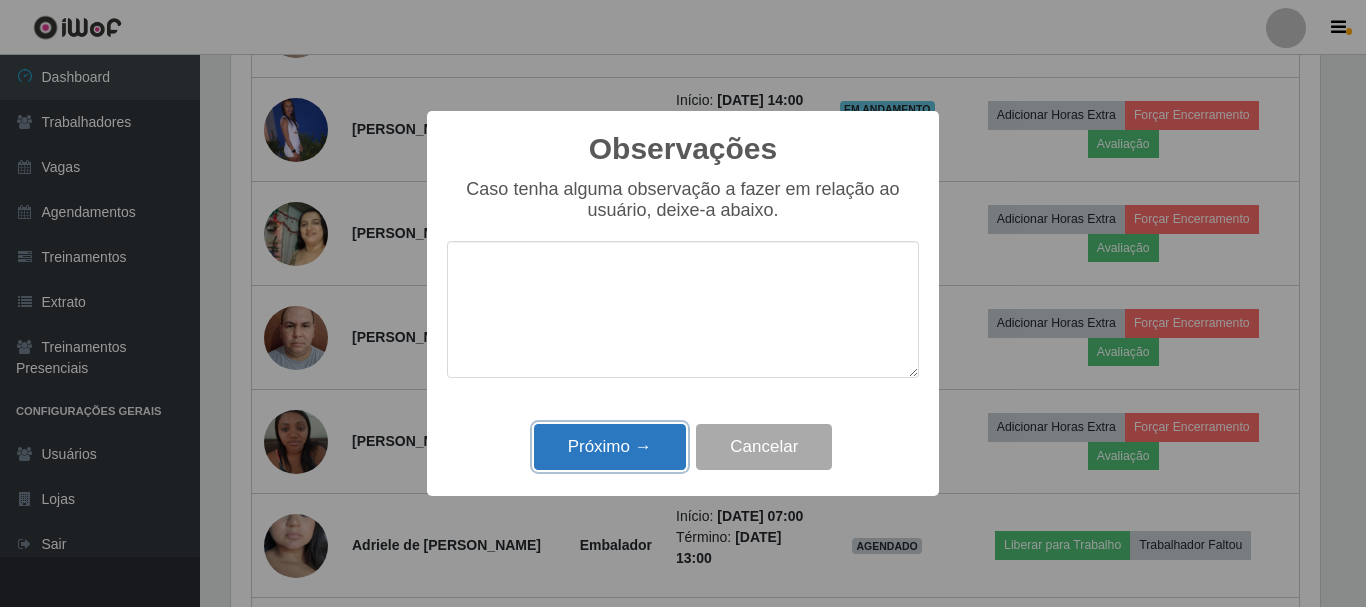 click on "Próximo →" at bounding box center [610, 447] 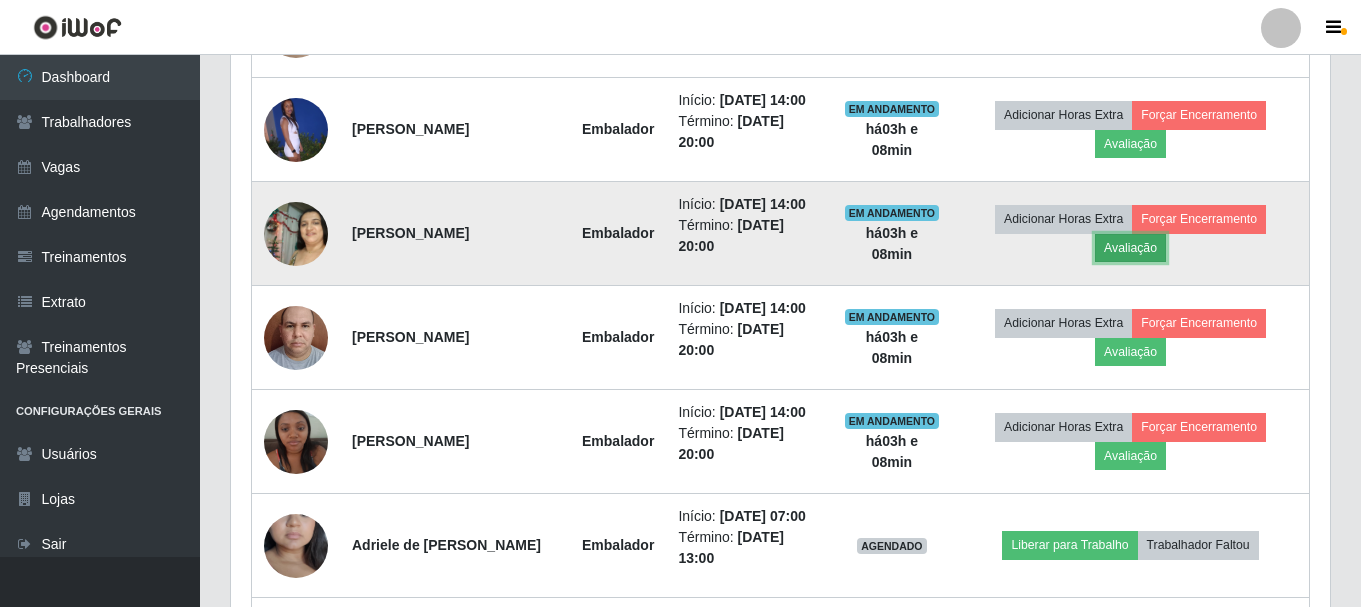 click on "Avaliação" at bounding box center (1130, 248) 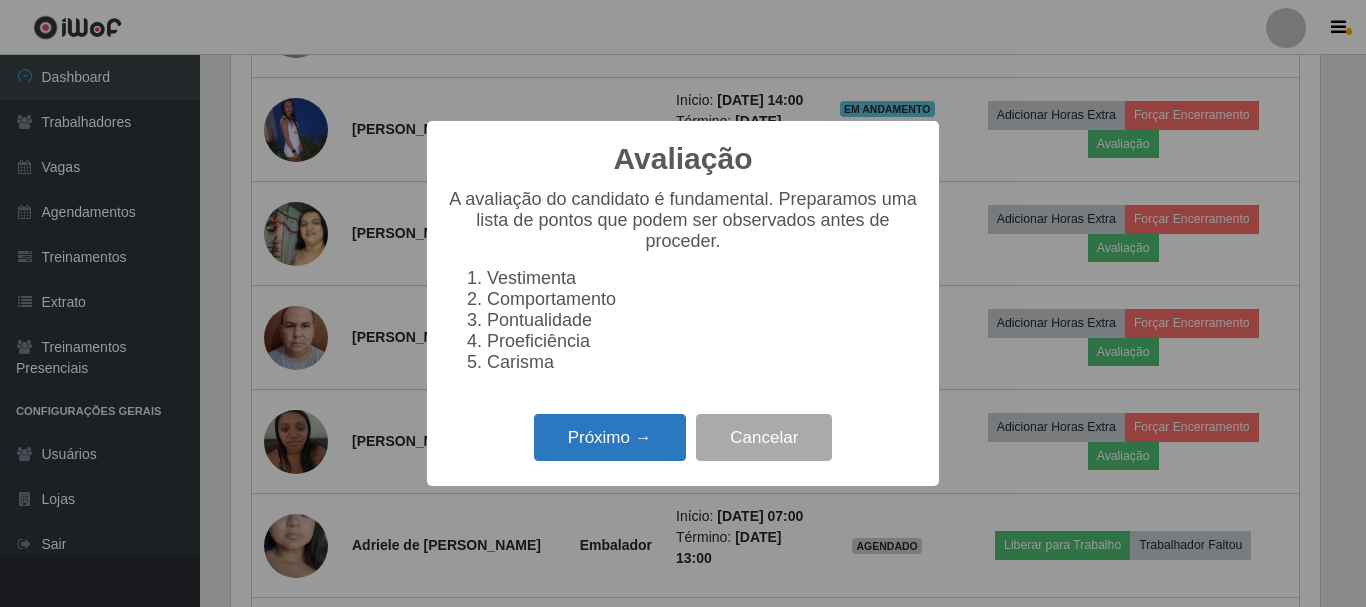 click on "Próximo →" at bounding box center (610, 437) 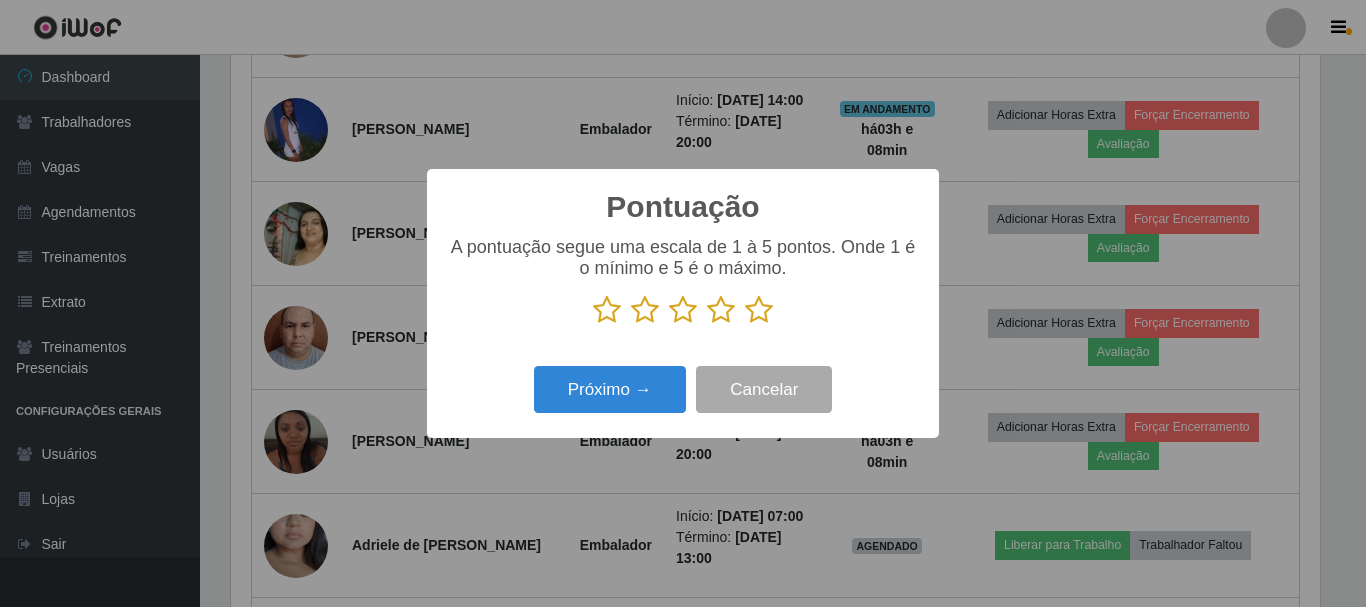 click at bounding box center [759, 310] 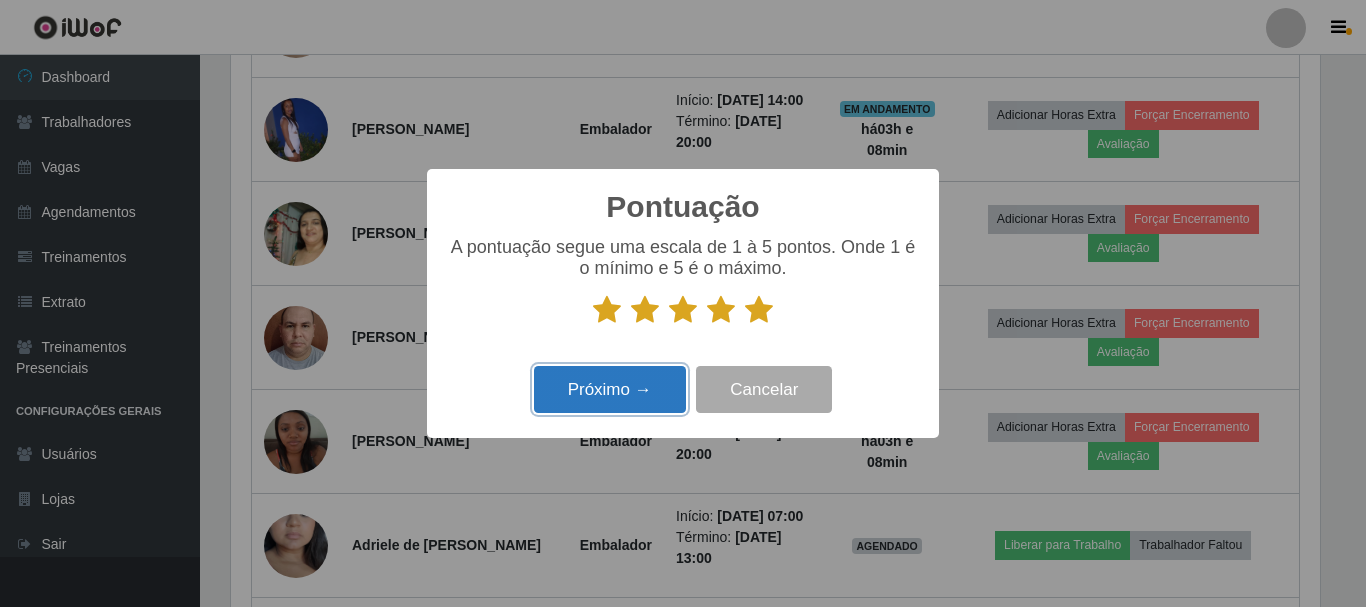 click on "Próximo →" at bounding box center (610, 389) 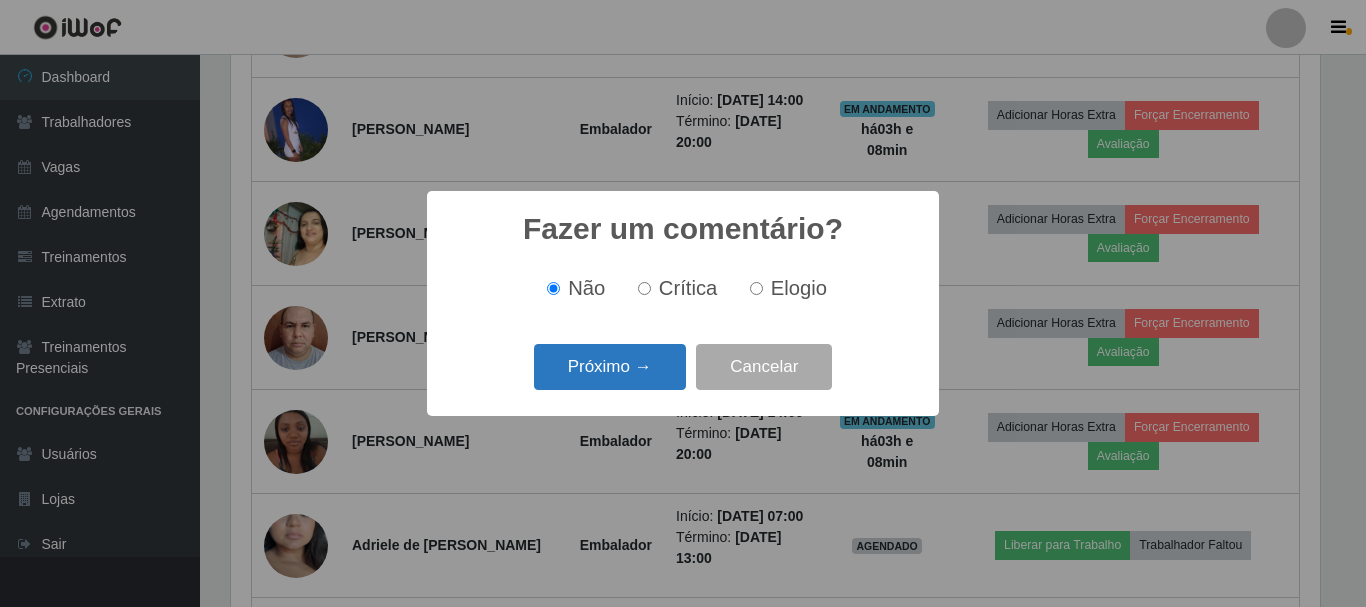 click on "Próximo →" at bounding box center [610, 367] 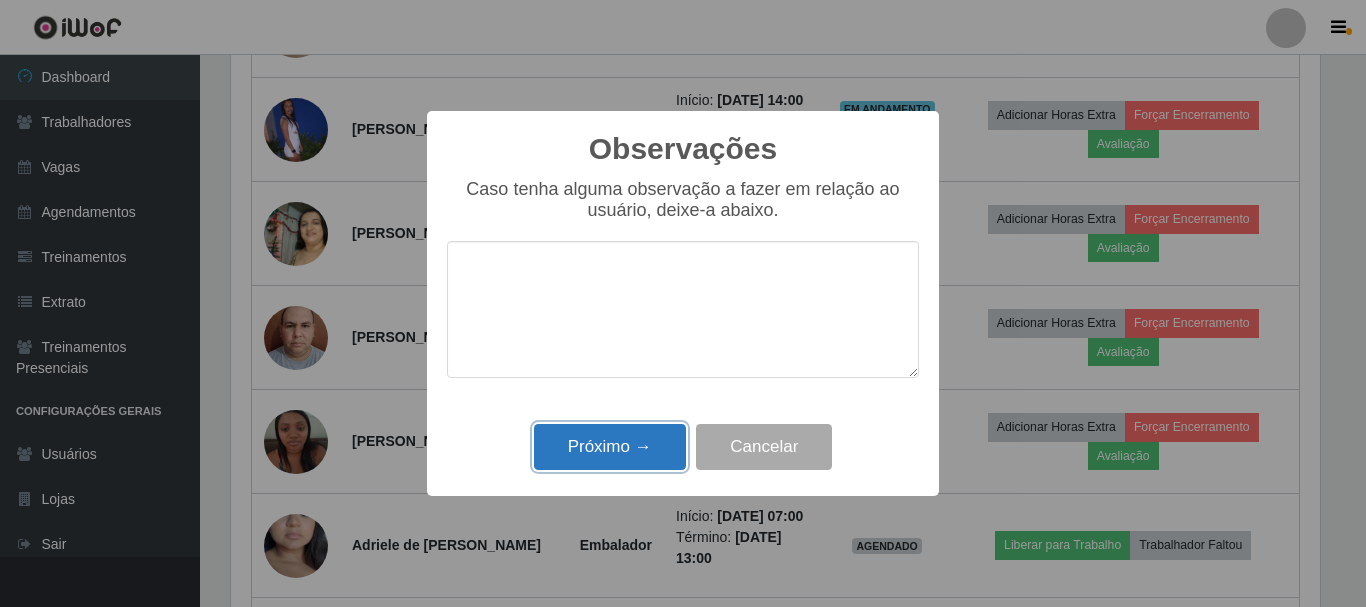 click on "Próximo →" at bounding box center [610, 447] 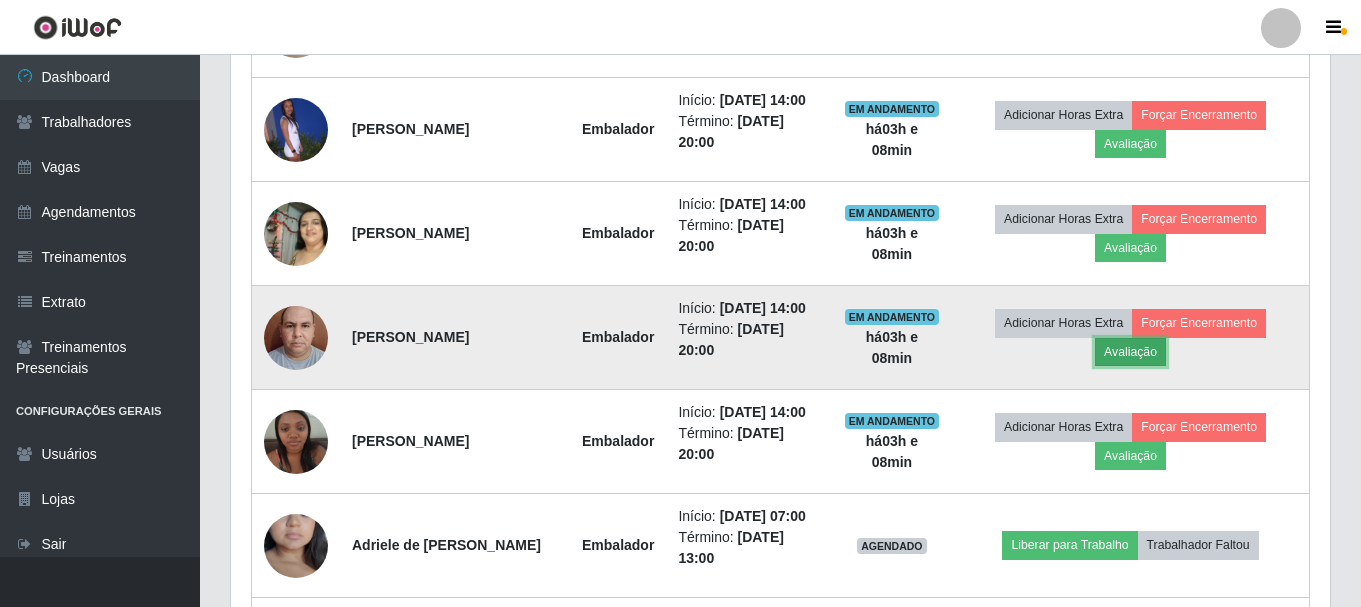 click on "Avaliação" at bounding box center (1130, 352) 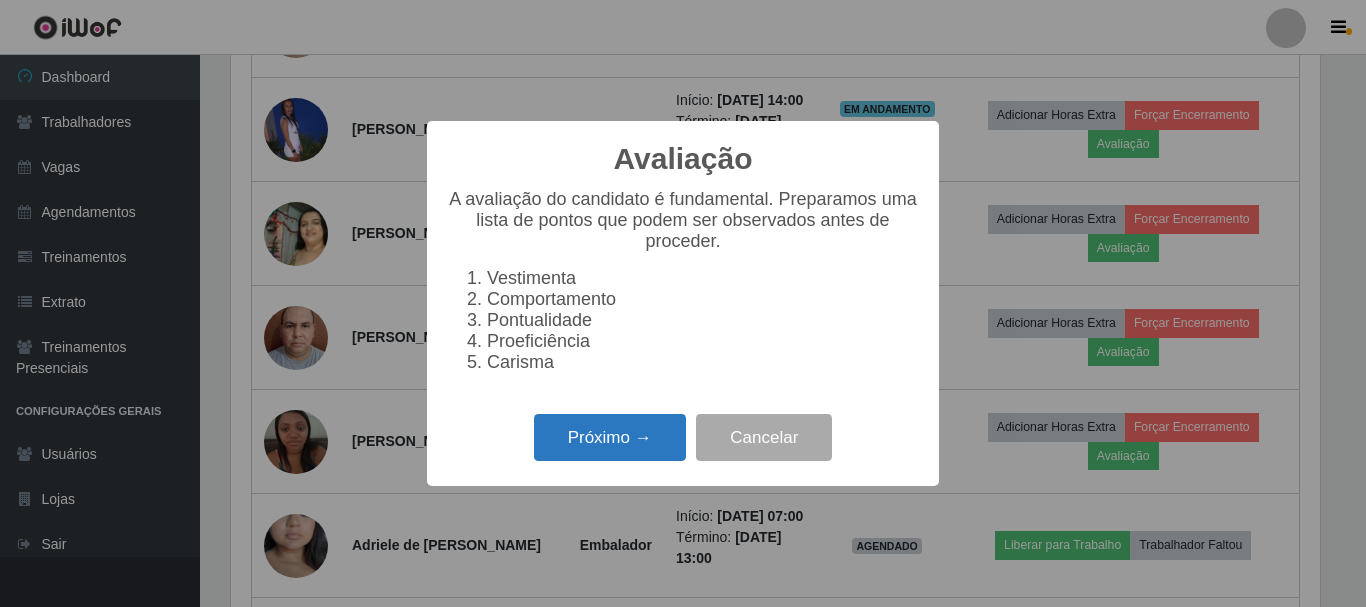 click on "Próximo →" at bounding box center [610, 437] 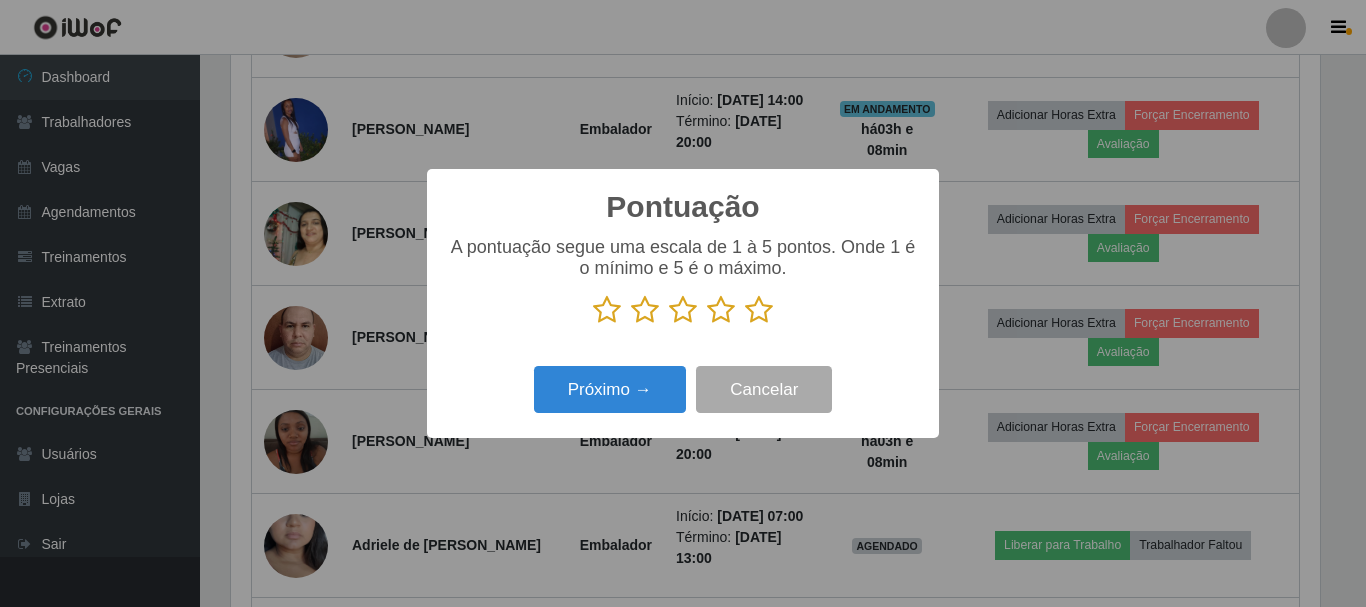click at bounding box center [759, 310] 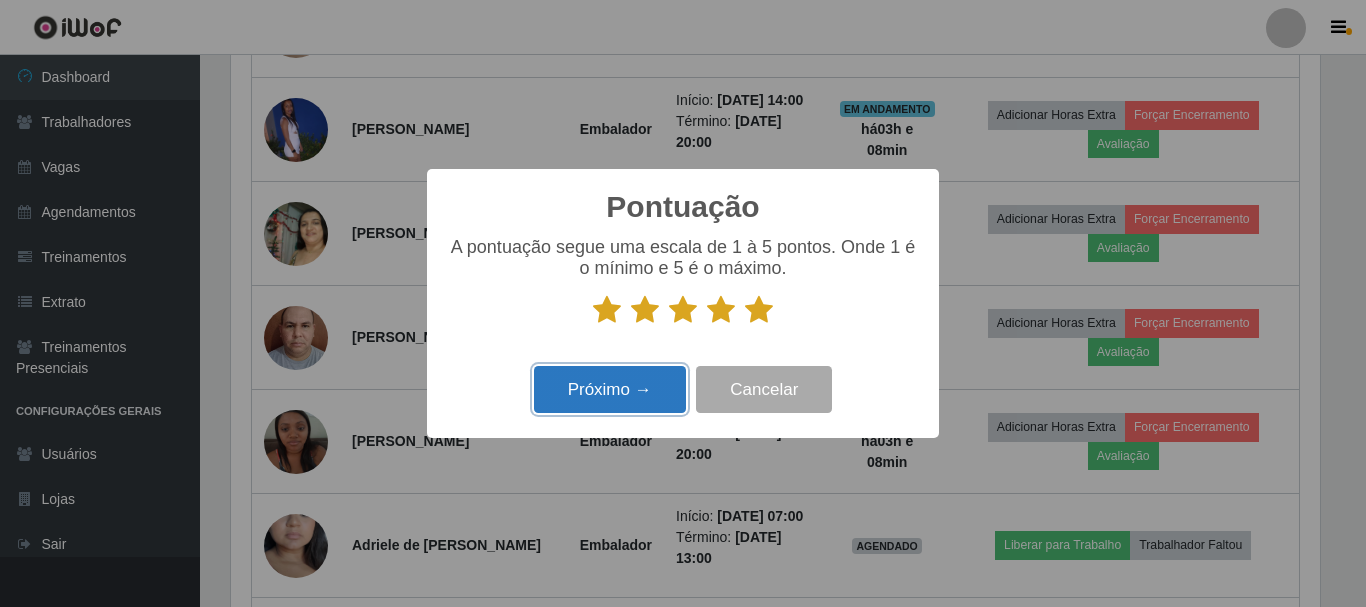 click on "Próximo →" at bounding box center [610, 389] 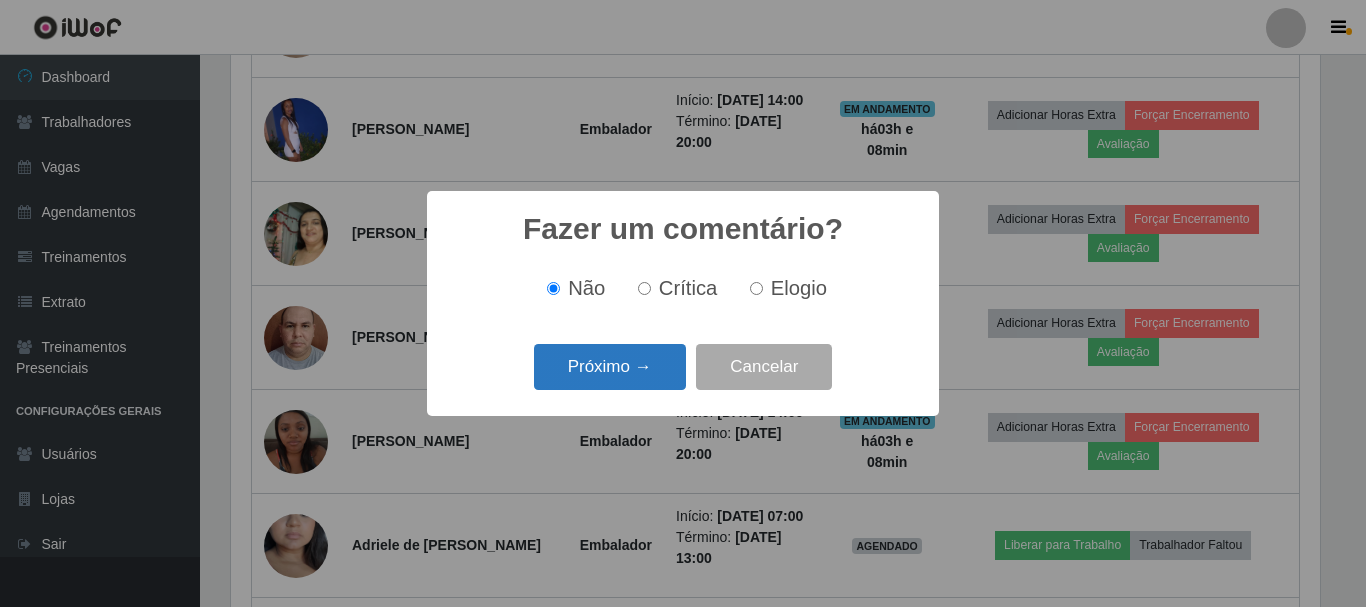 click on "Próximo →" at bounding box center [610, 367] 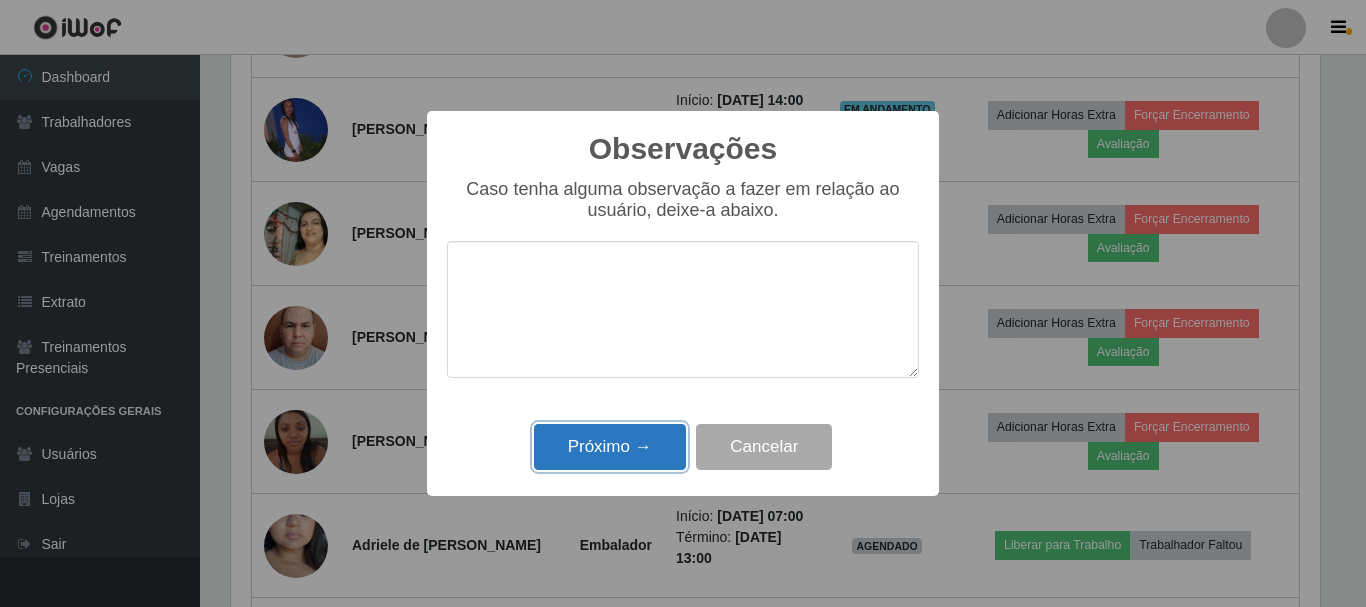 click on "Próximo →" at bounding box center (610, 447) 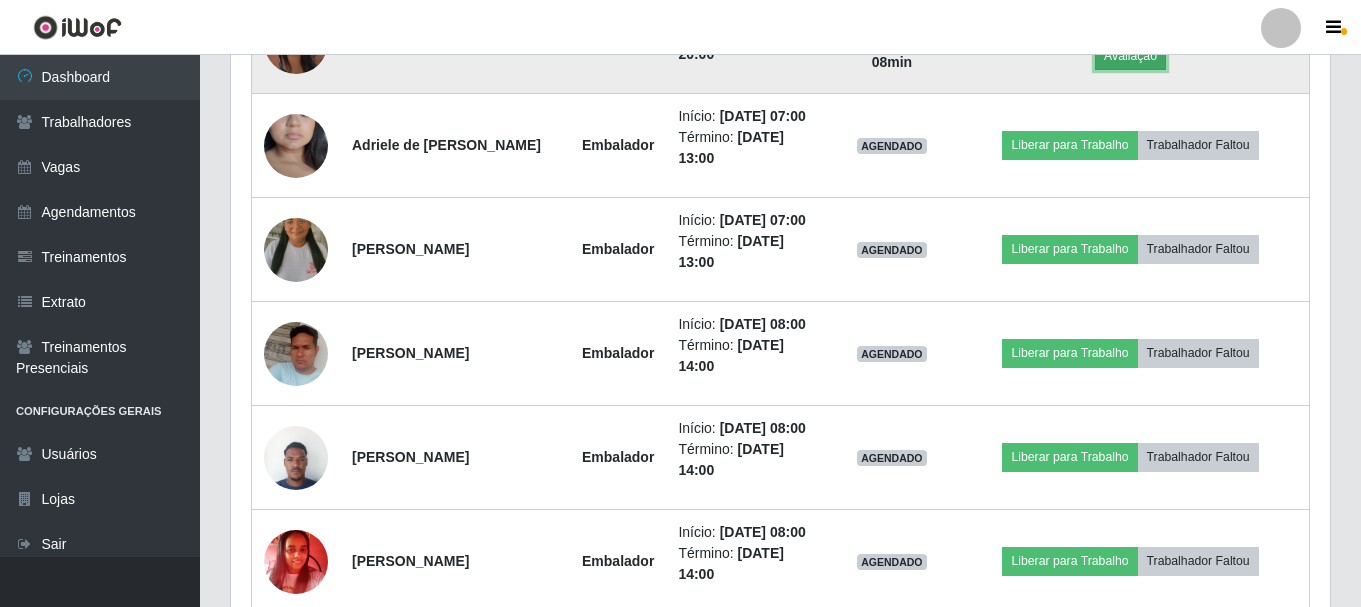 click on "Avaliação" at bounding box center [1130, 56] 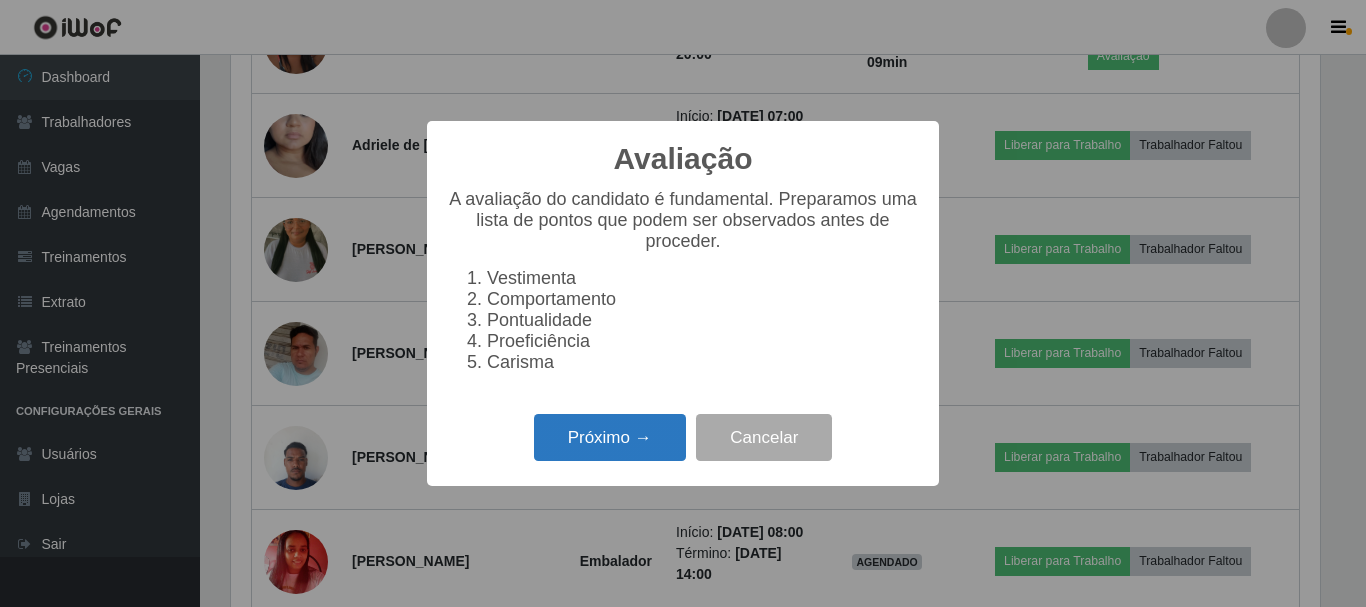 click on "Próximo →" at bounding box center [610, 437] 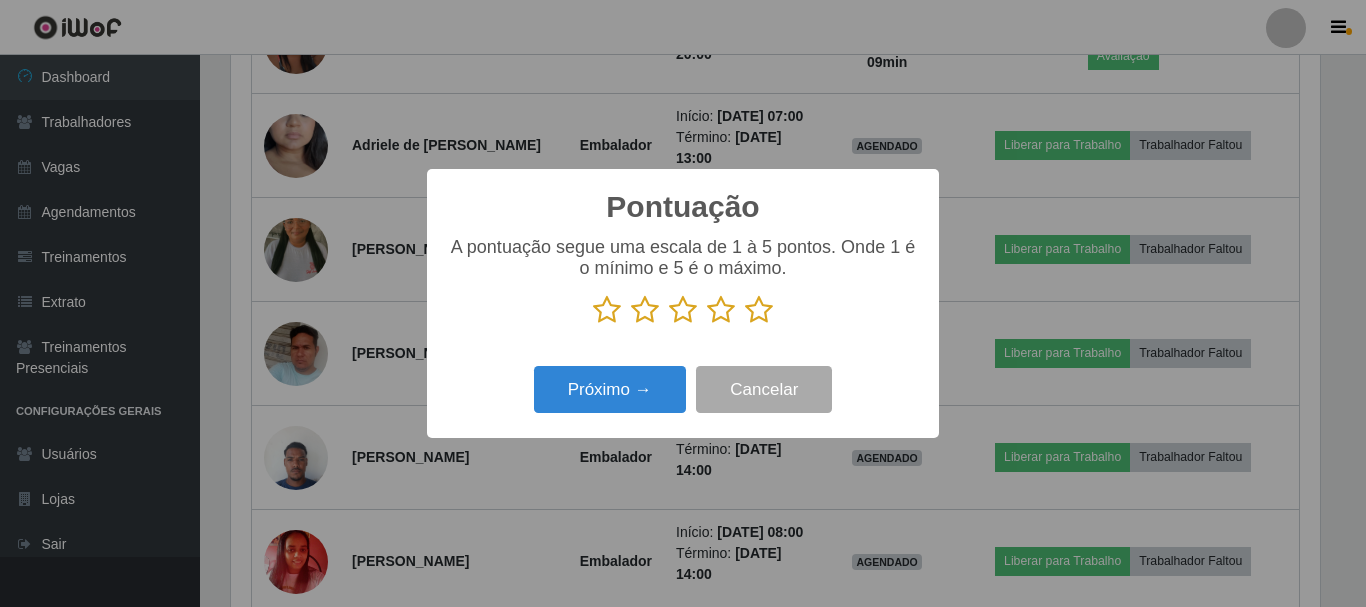 click at bounding box center (759, 310) 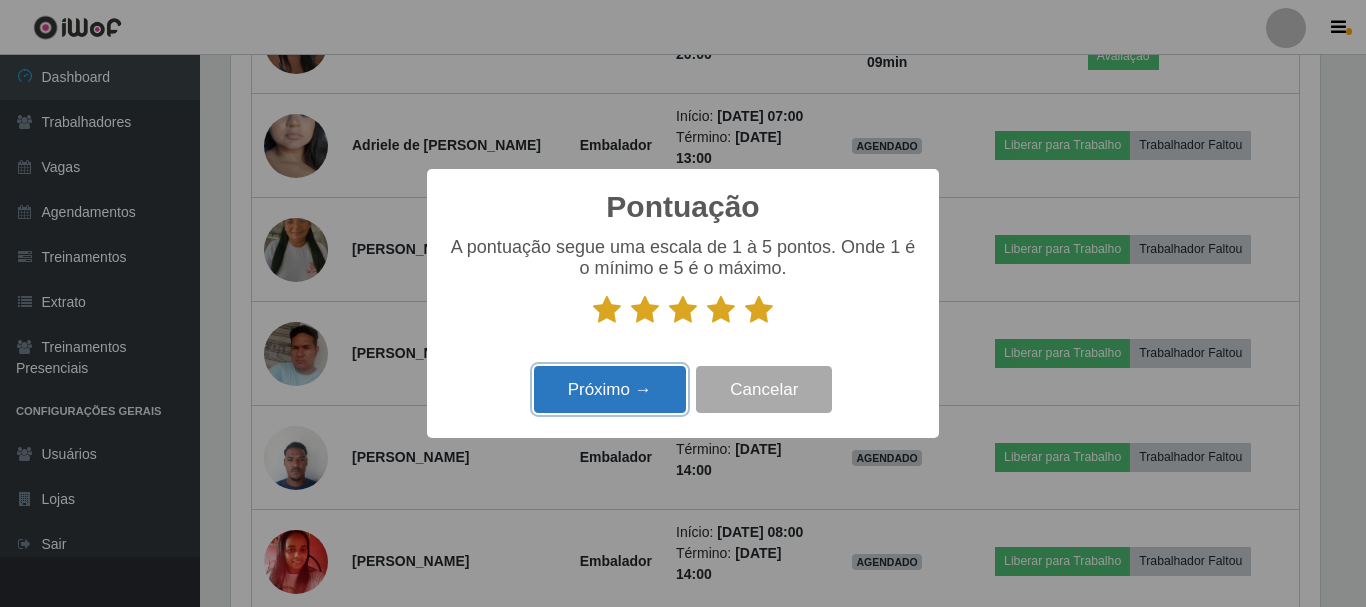 click on "Próximo →" at bounding box center (610, 389) 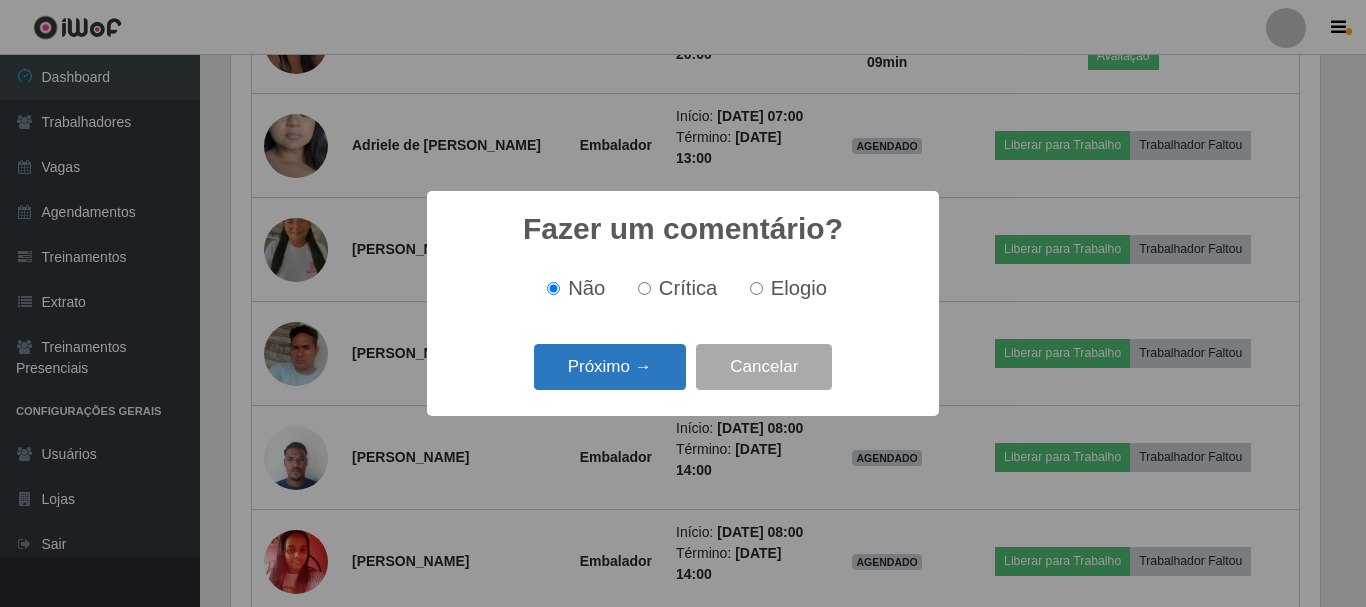 click on "Próximo →" at bounding box center (610, 367) 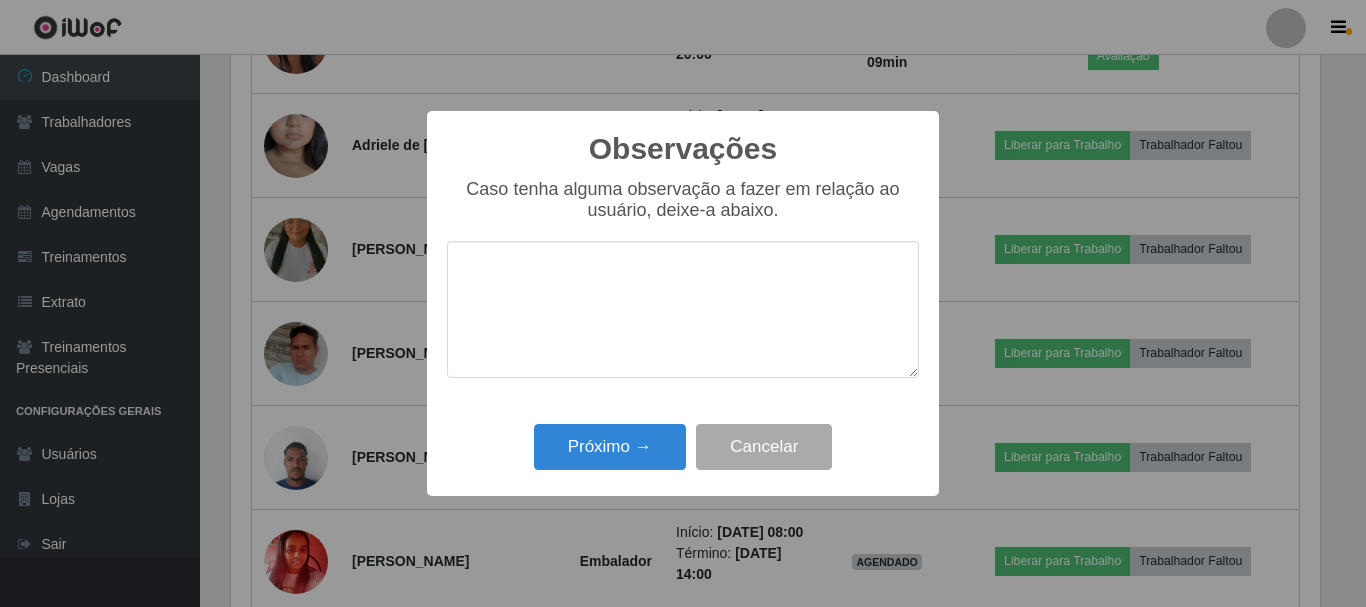 click on "Próximo → Cancelar" at bounding box center (683, 446) 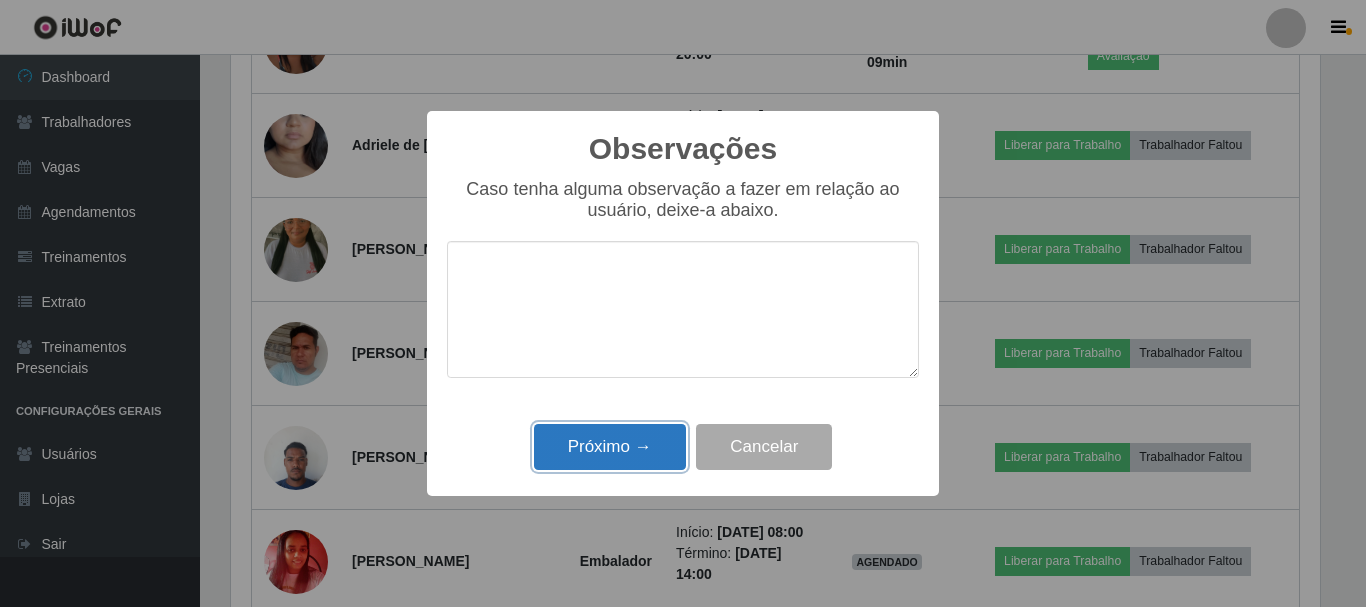 click on "Próximo →" at bounding box center (610, 447) 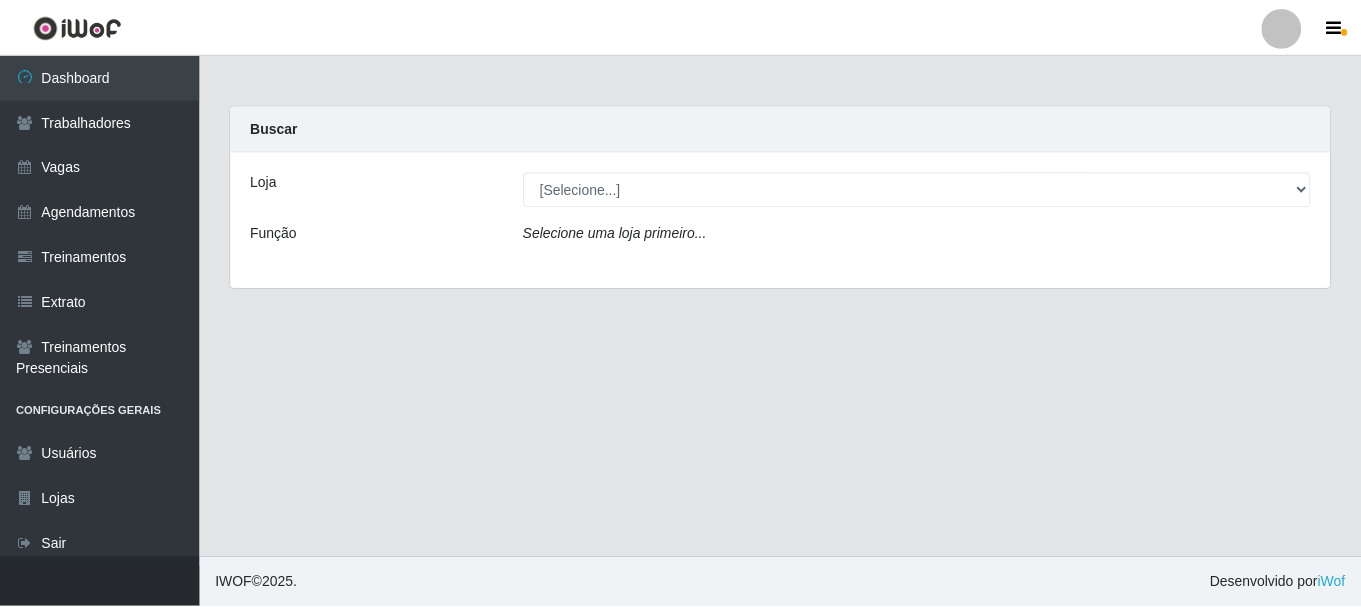 scroll, scrollTop: 0, scrollLeft: 0, axis: both 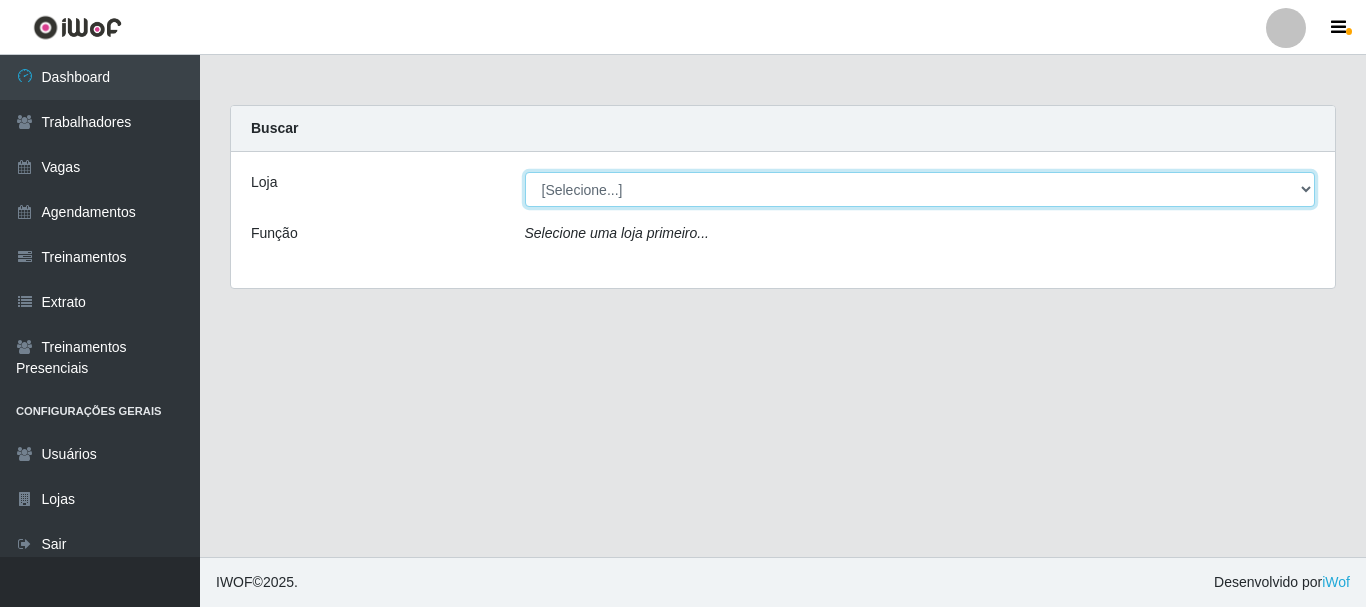 click on "[Selecione...] Supermercado Compre Bem - Itabaiana" at bounding box center (920, 189) 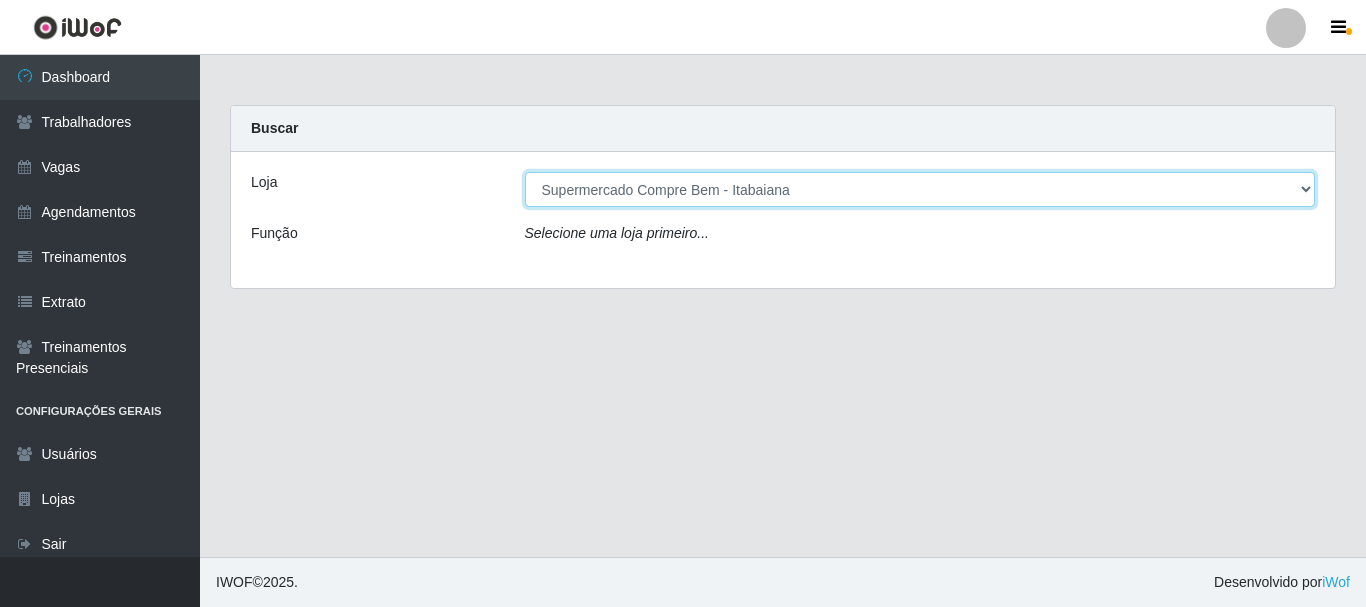 click on "[Selecione...] Supermercado Compre Bem - Itabaiana" at bounding box center [920, 189] 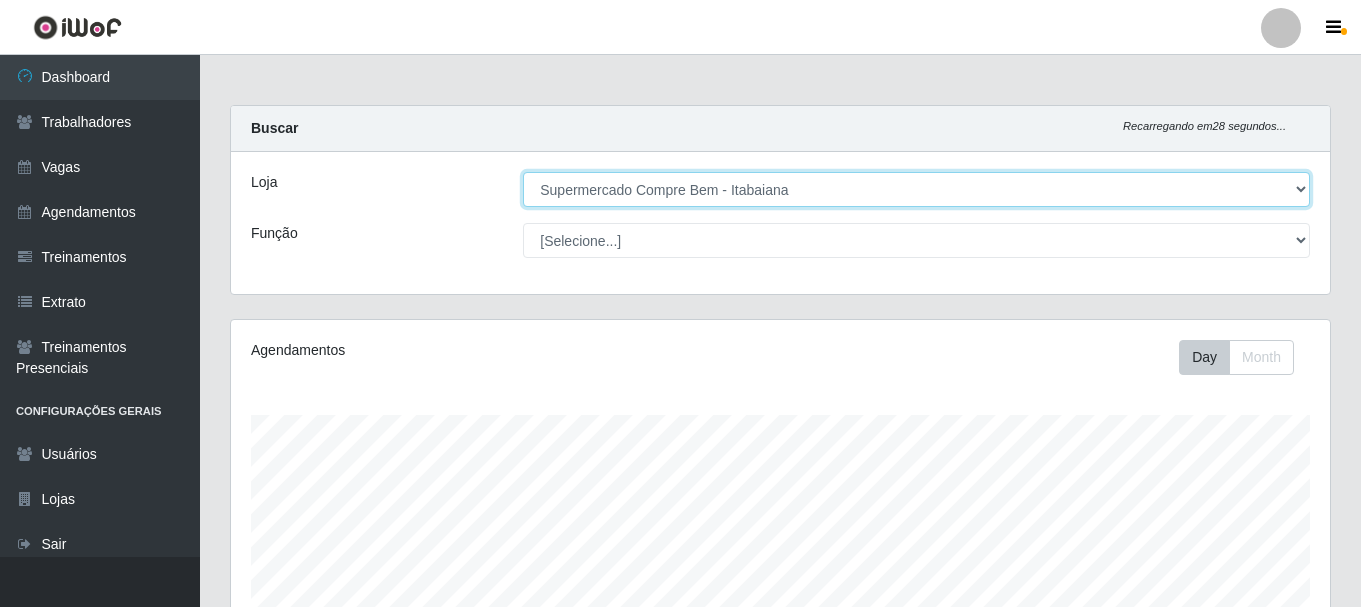 scroll, scrollTop: 999585, scrollLeft: 998901, axis: both 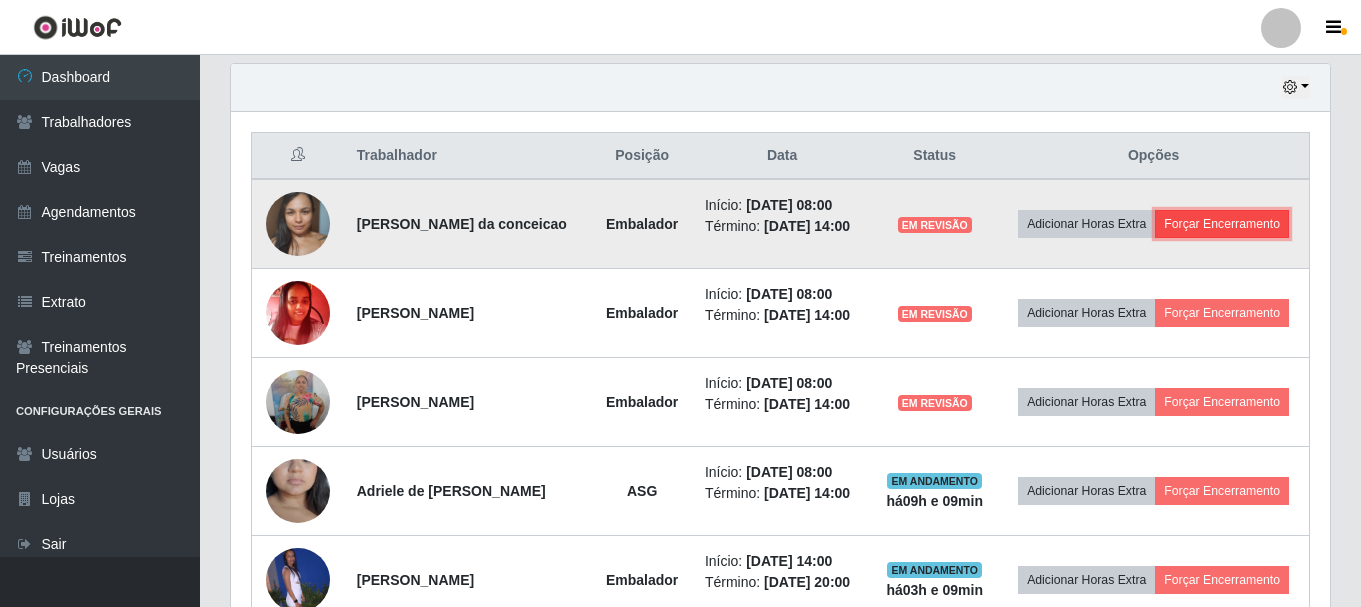 click on "Forçar Encerramento" at bounding box center [1222, 224] 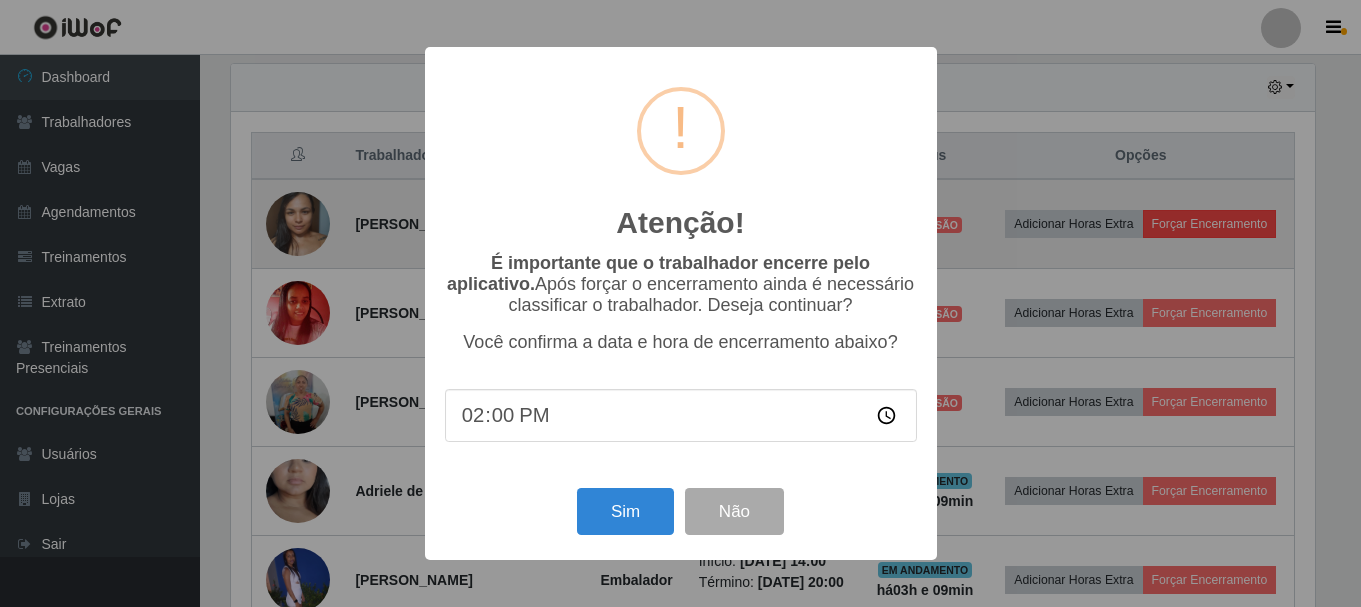 scroll, scrollTop: 999585, scrollLeft: 998911, axis: both 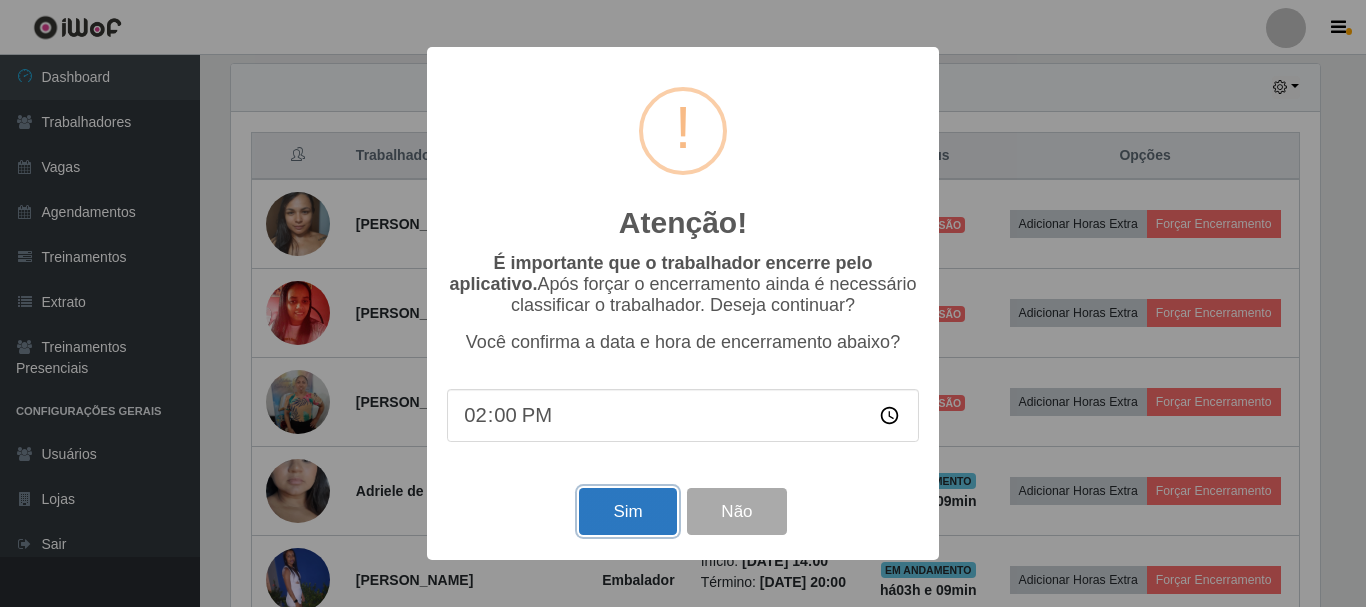 click on "Sim" at bounding box center (627, 511) 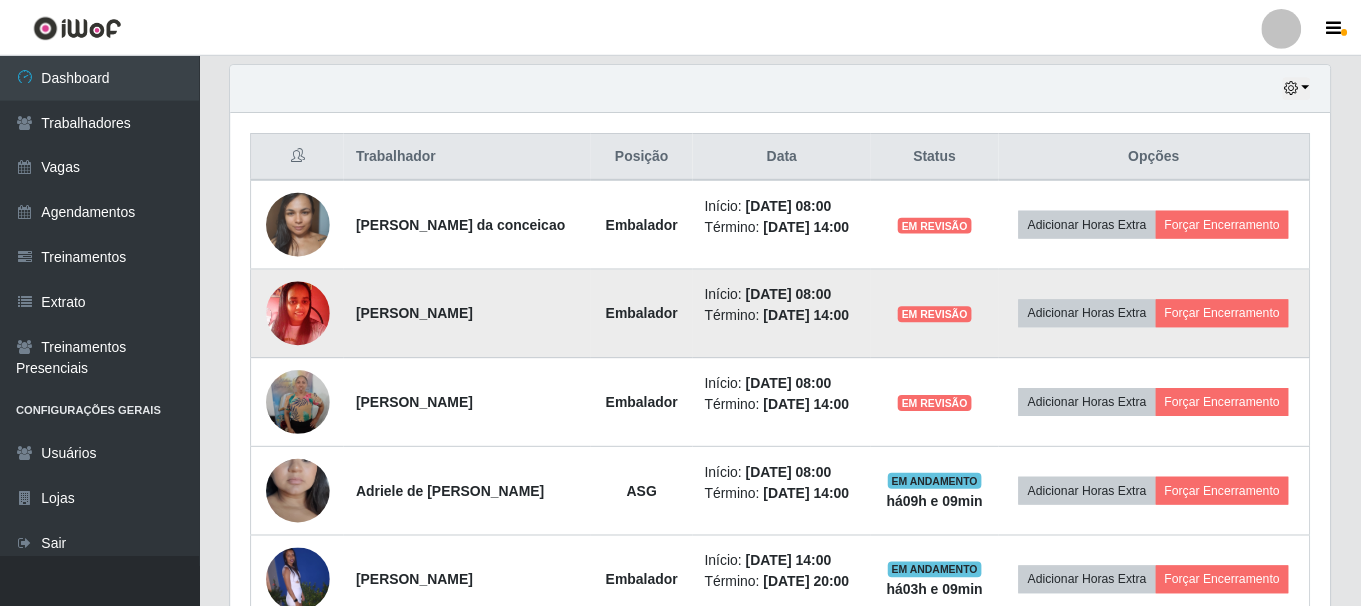 scroll, scrollTop: 999585, scrollLeft: 998901, axis: both 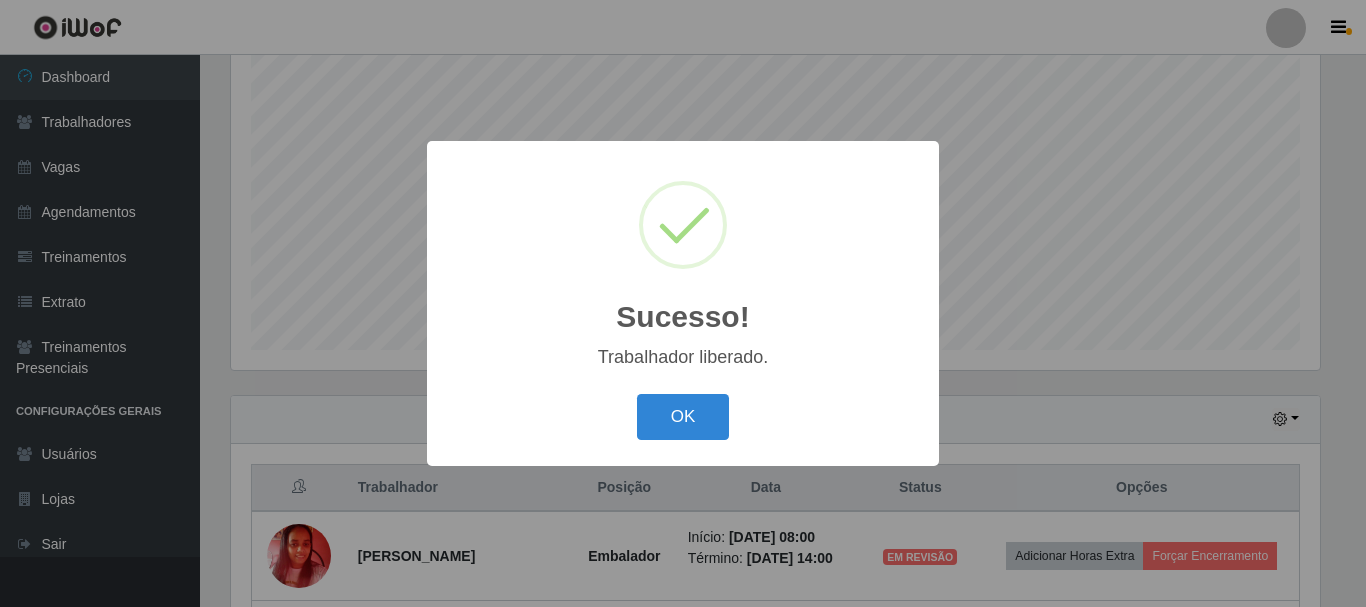 type 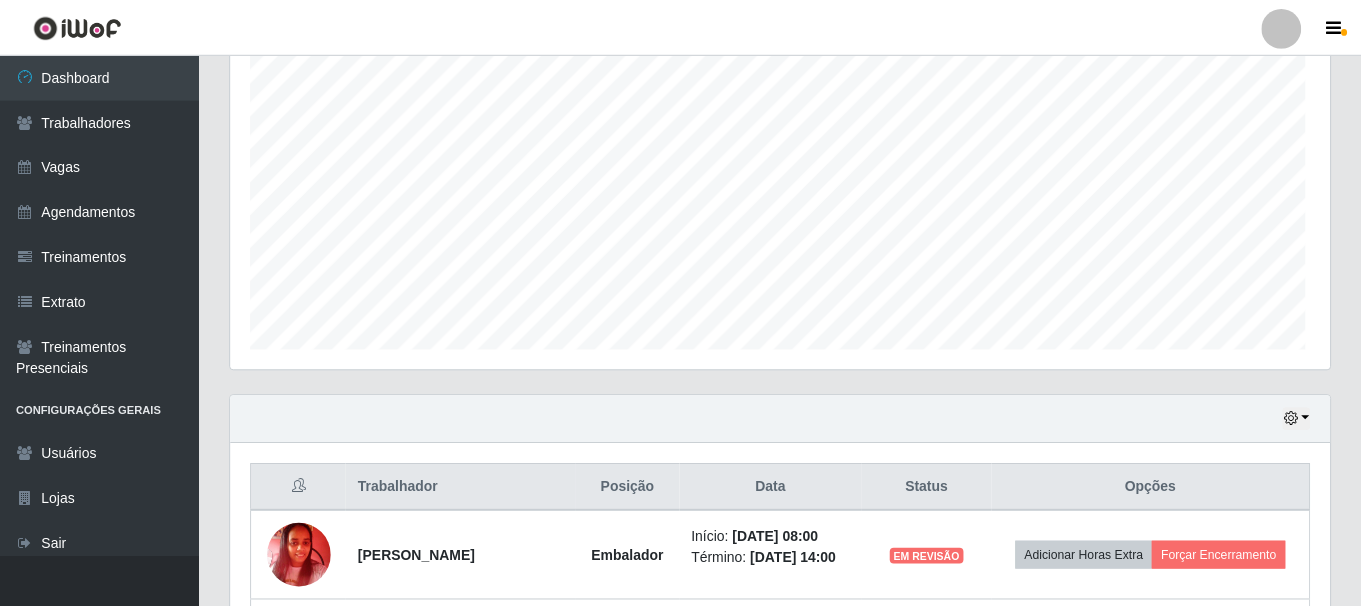 scroll, scrollTop: 999585, scrollLeft: 998901, axis: both 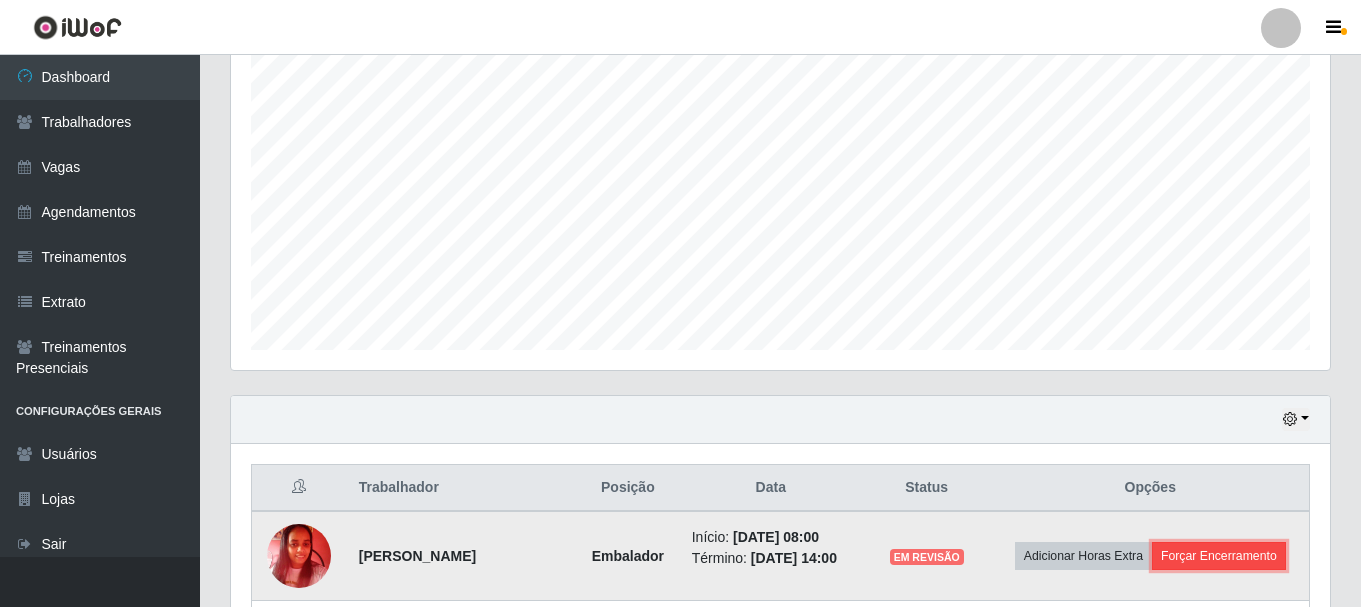 click on "Forçar Encerramento" at bounding box center [1219, 556] 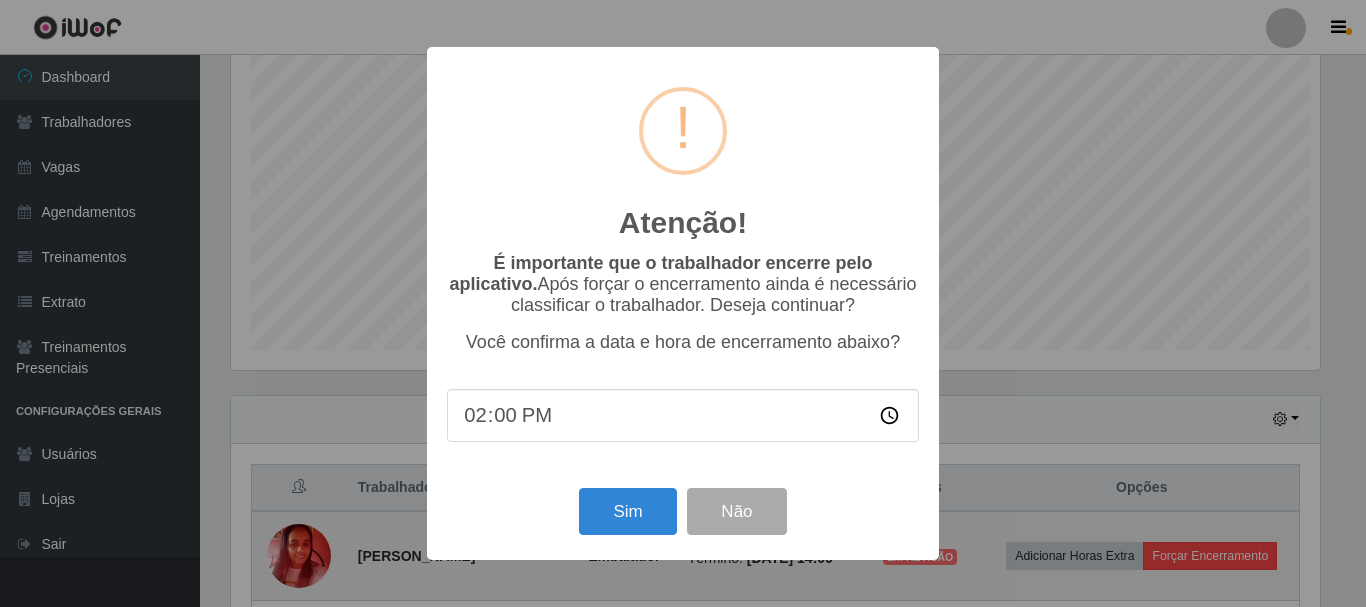 scroll, scrollTop: 999585, scrollLeft: 998911, axis: both 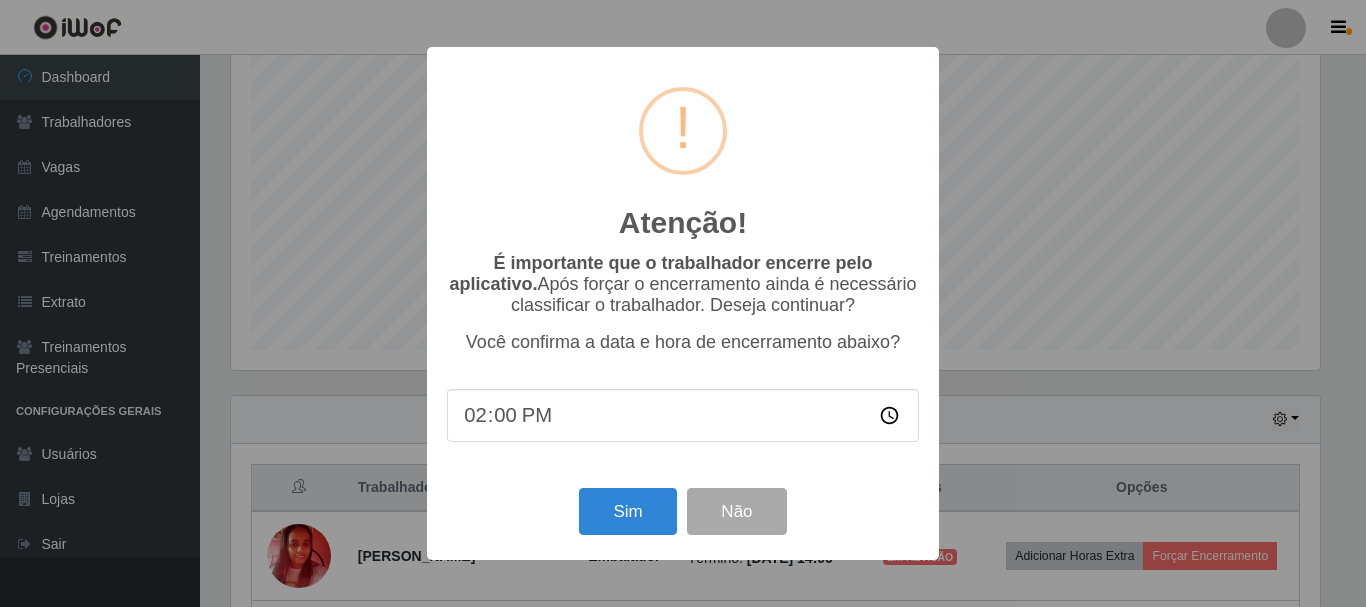 click on "14:00" at bounding box center (683, 415) 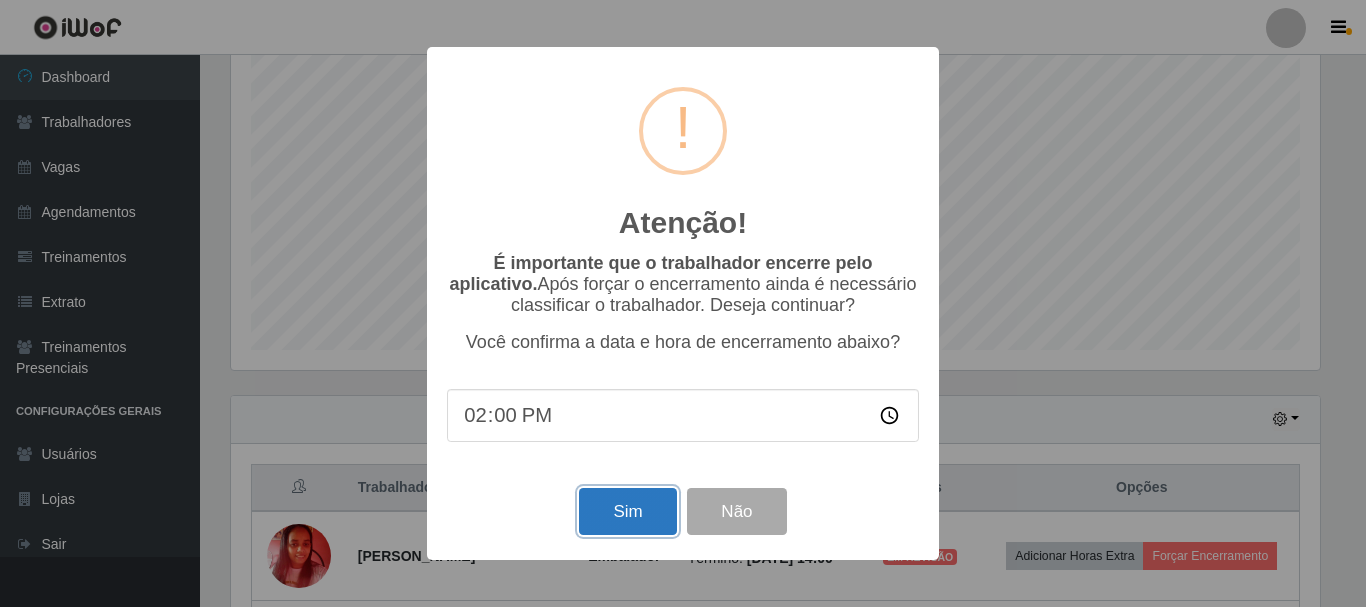 click on "Sim" at bounding box center [627, 511] 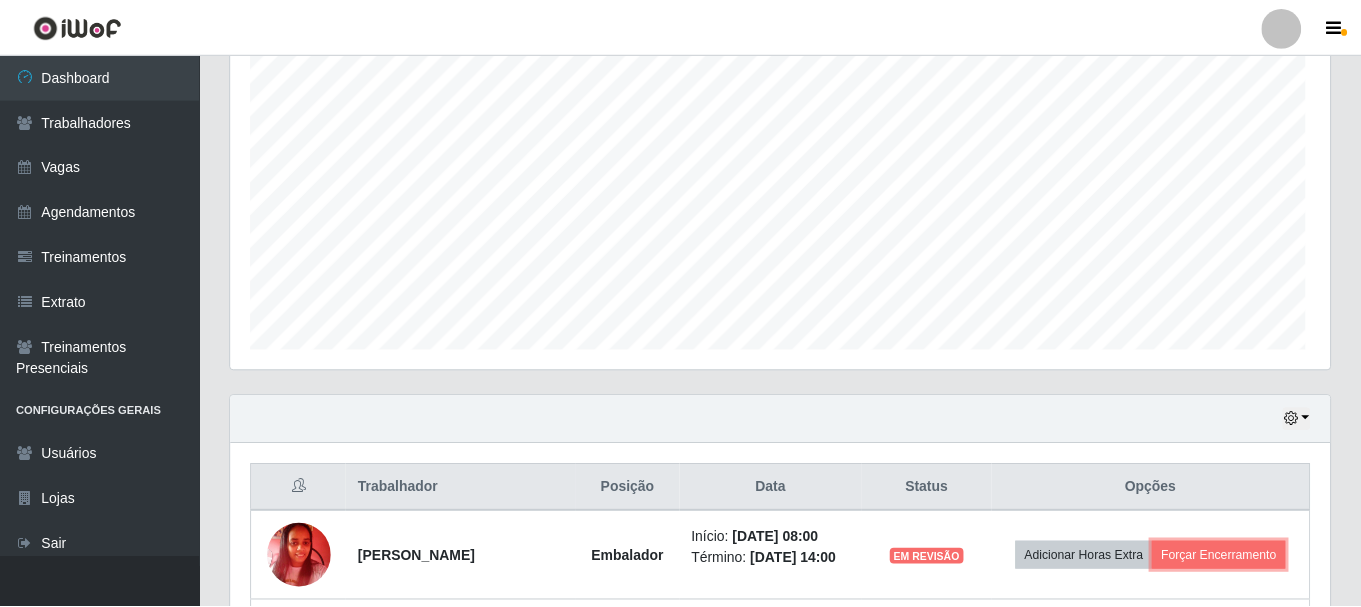 scroll, scrollTop: 999585, scrollLeft: 998901, axis: both 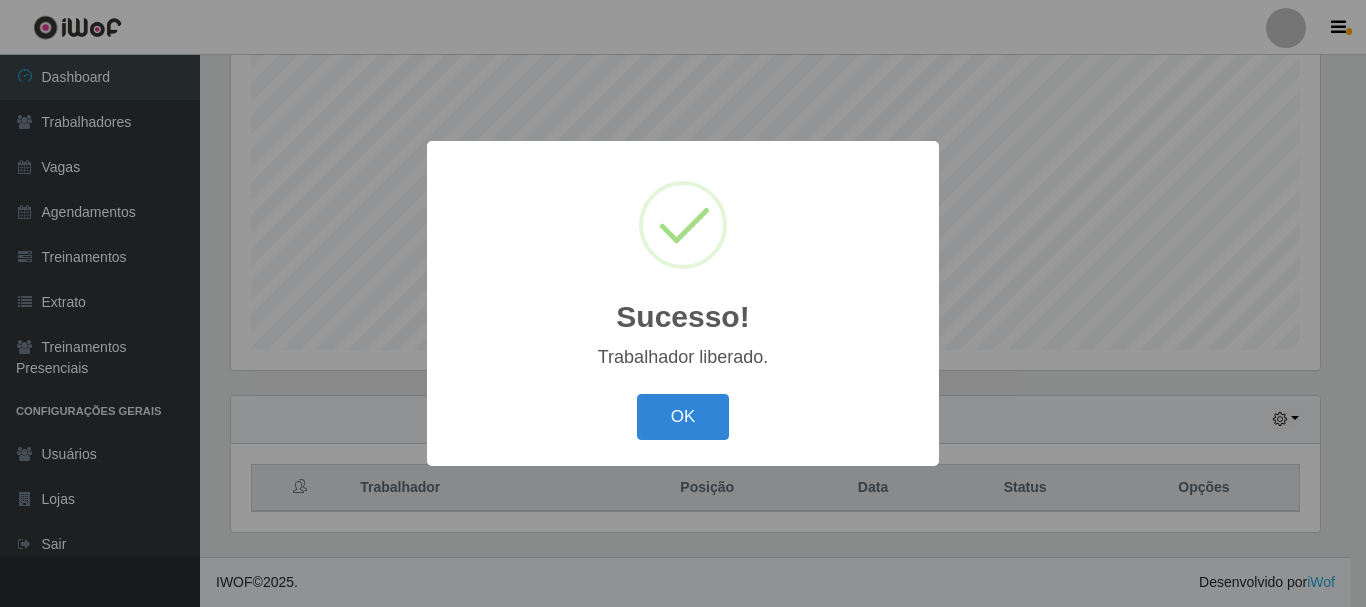 type 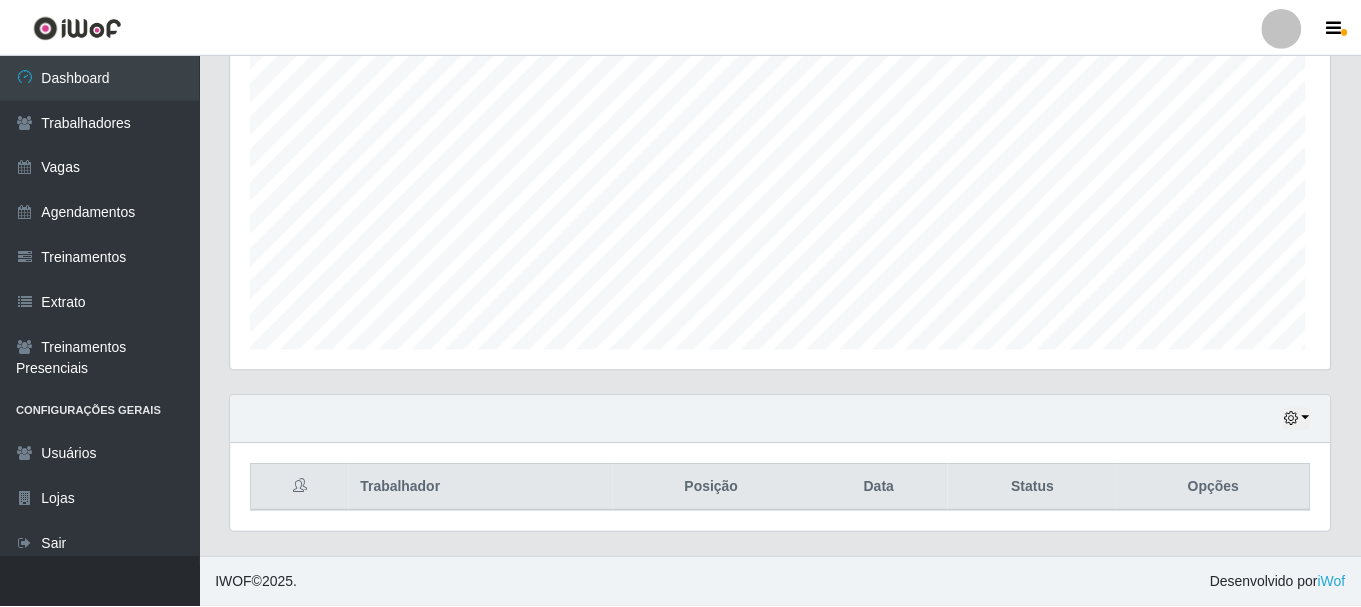 scroll, scrollTop: 999585, scrollLeft: 998901, axis: both 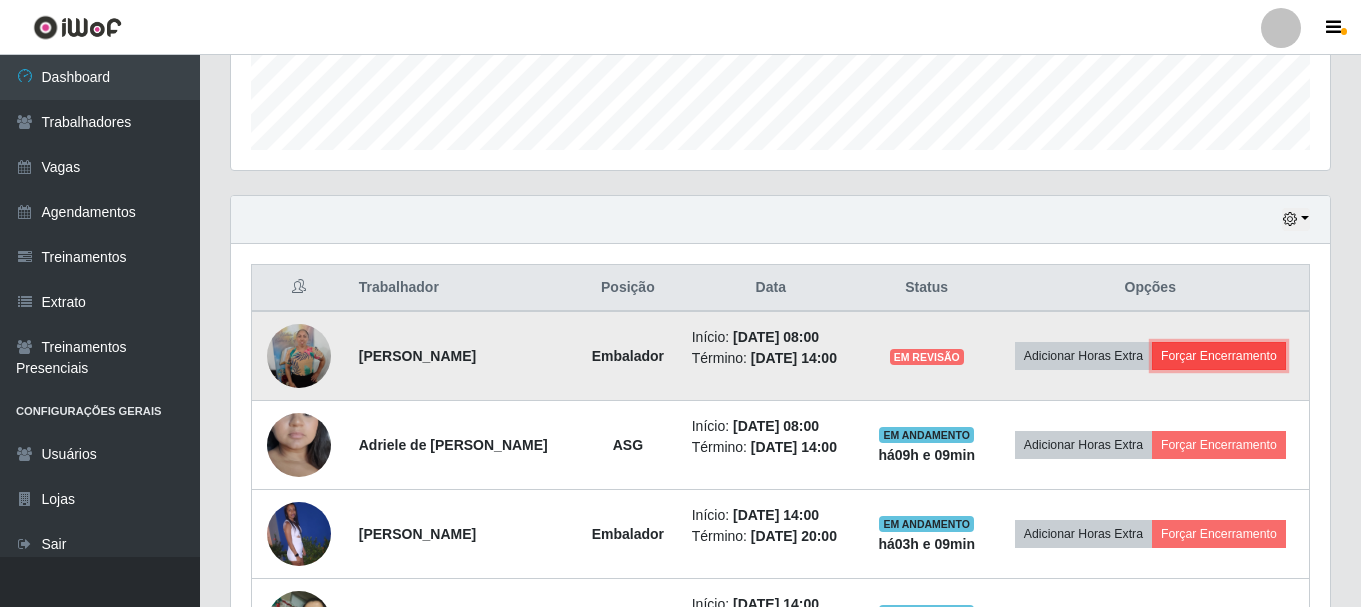 click on "Forçar Encerramento" at bounding box center (1219, 356) 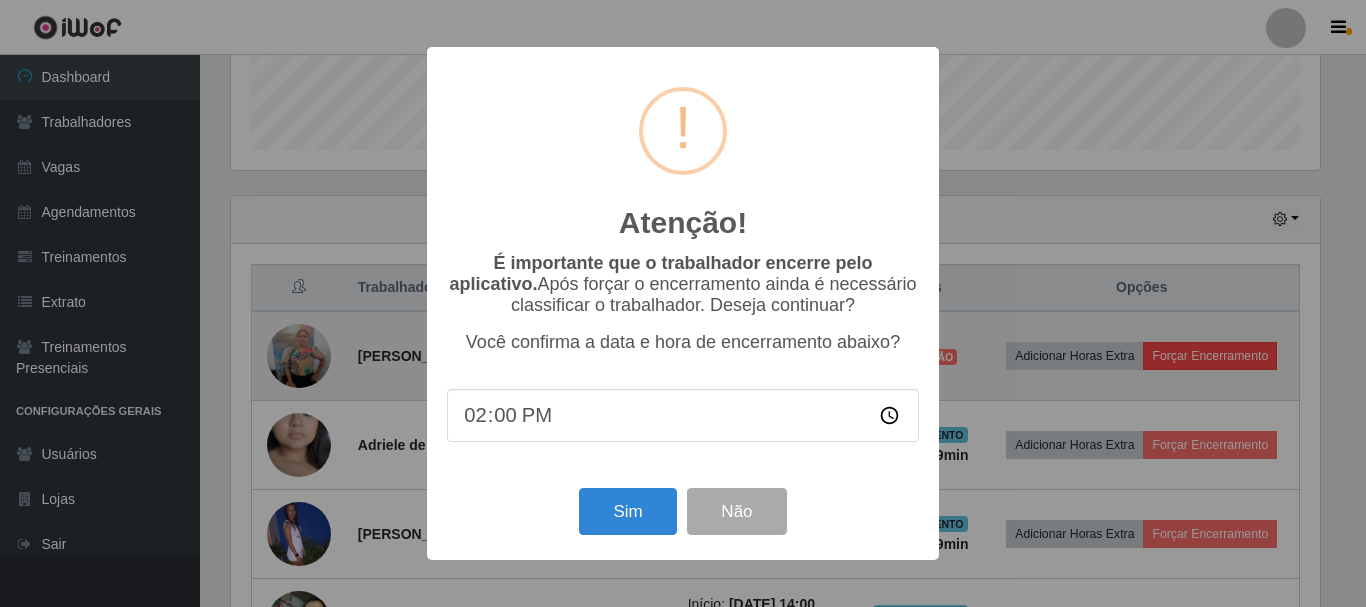 scroll, scrollTop: 999585, scrollLeft: 998911, axis: both 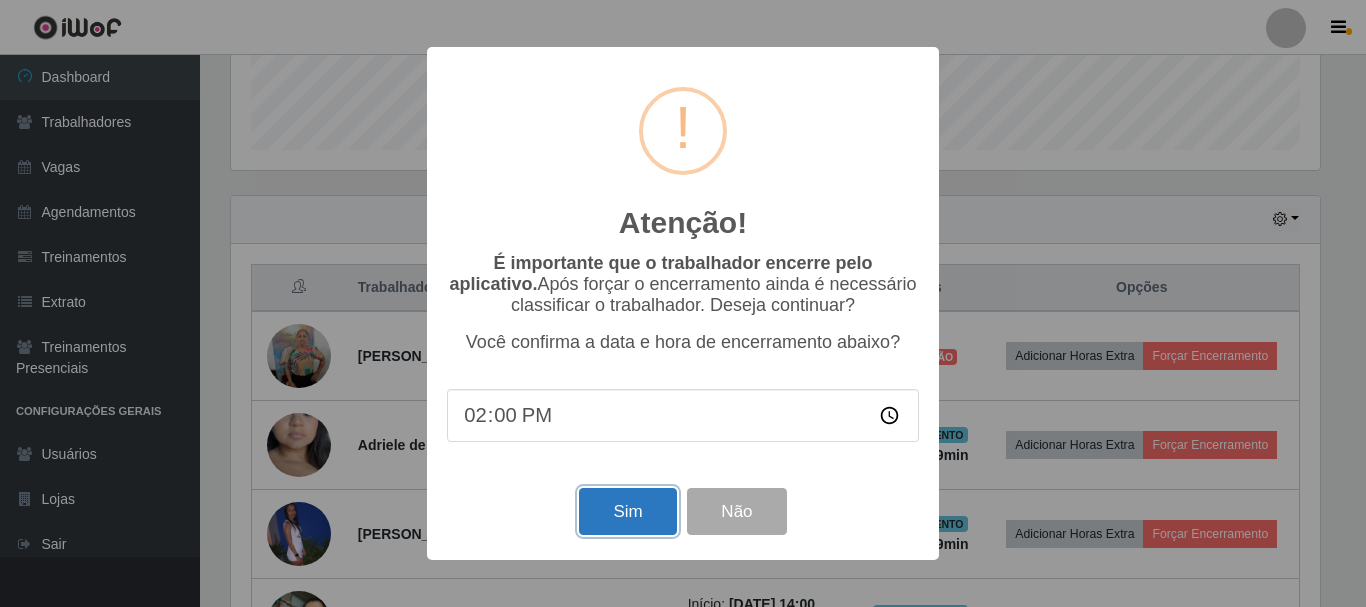 click on "Sim" at bounding box center [627, 511] 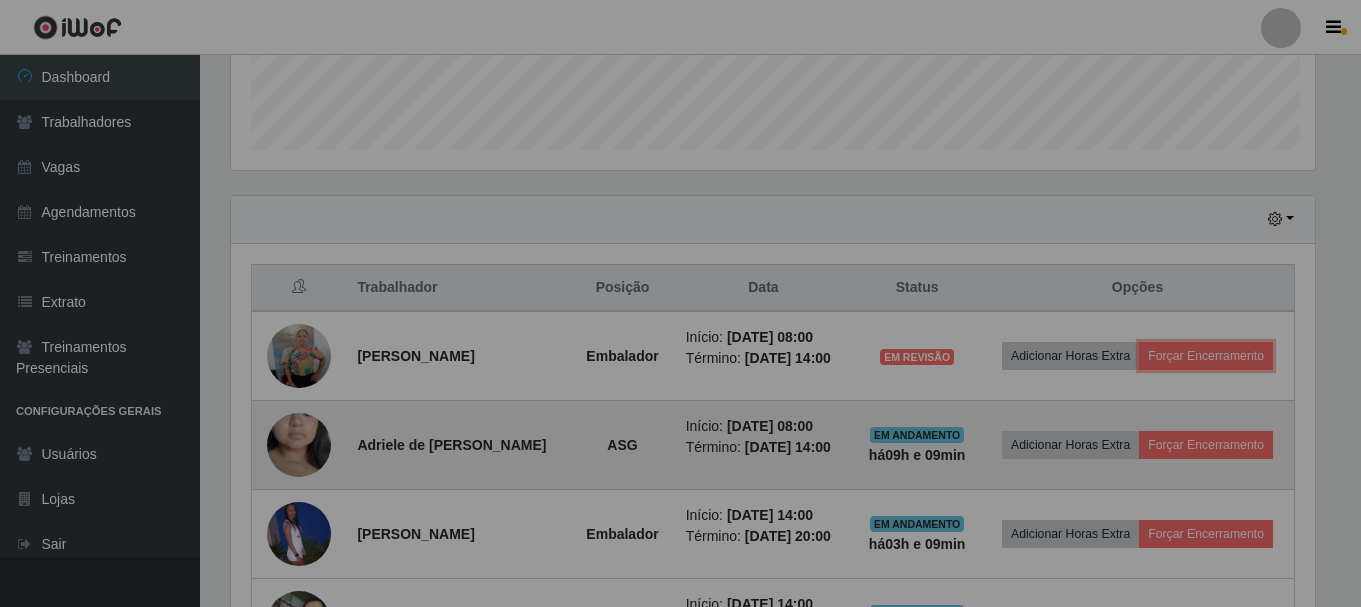 scroll, scrollTop: 999585, scrollLeft: 998901, axis: both 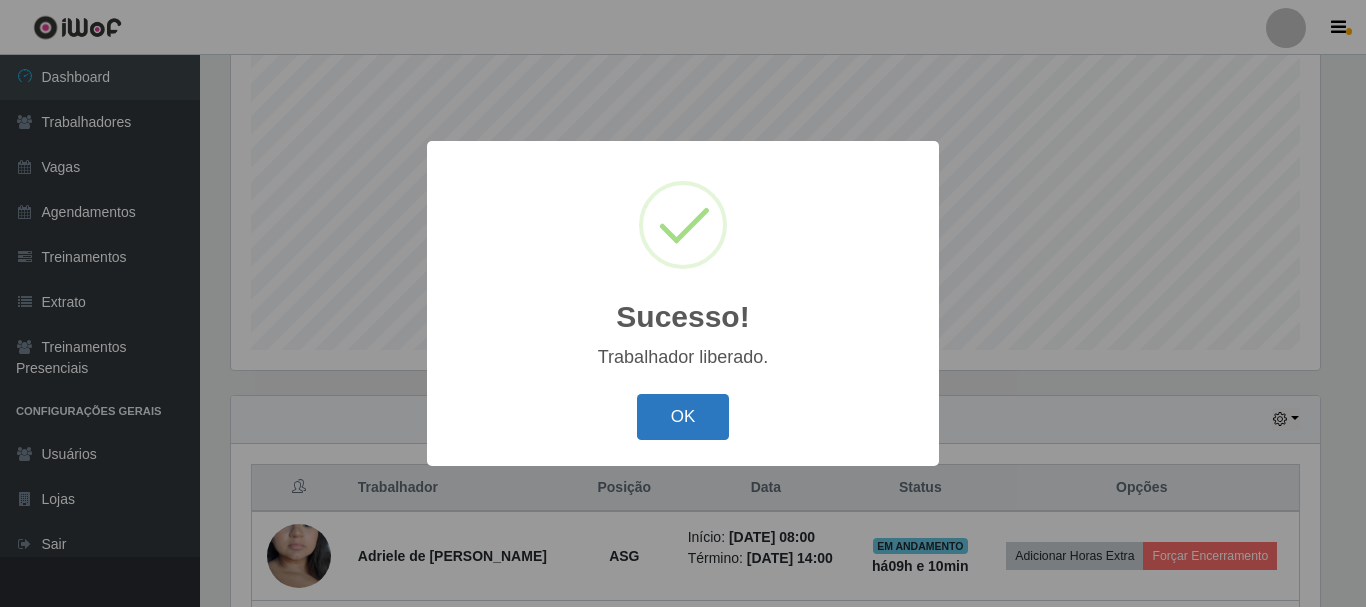 click on "OK" at bounding box center [683, 417] 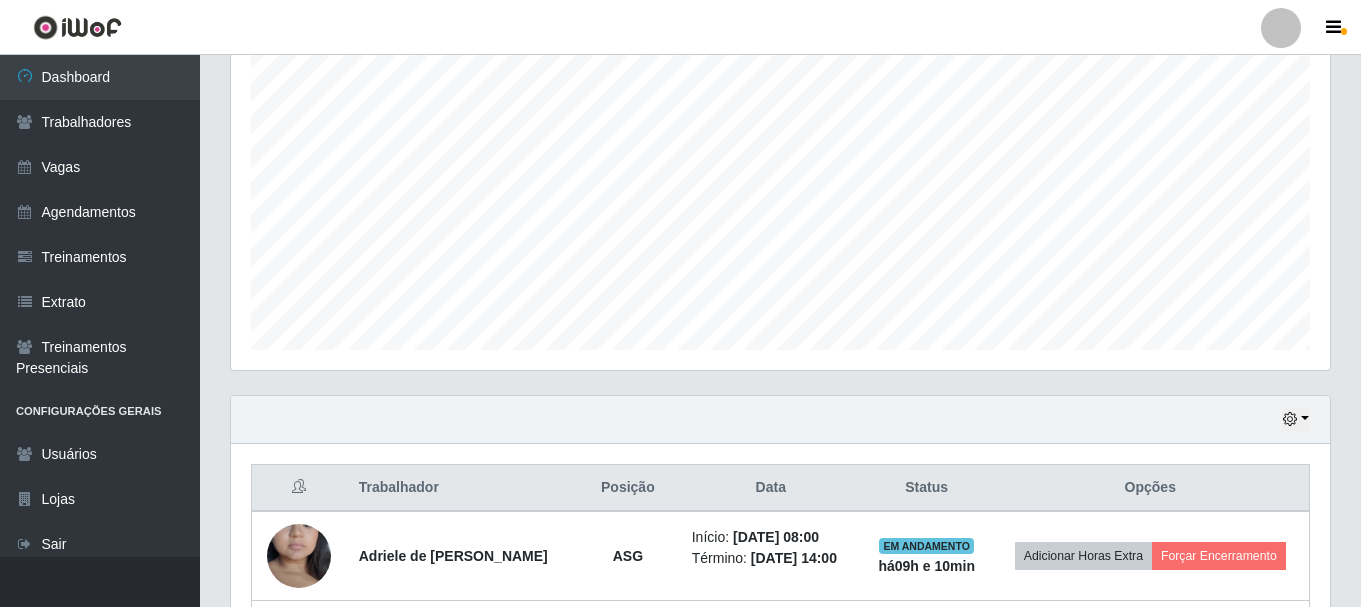 scroll, scrollTop: 999585, scrollLeft: 998901, axis: both 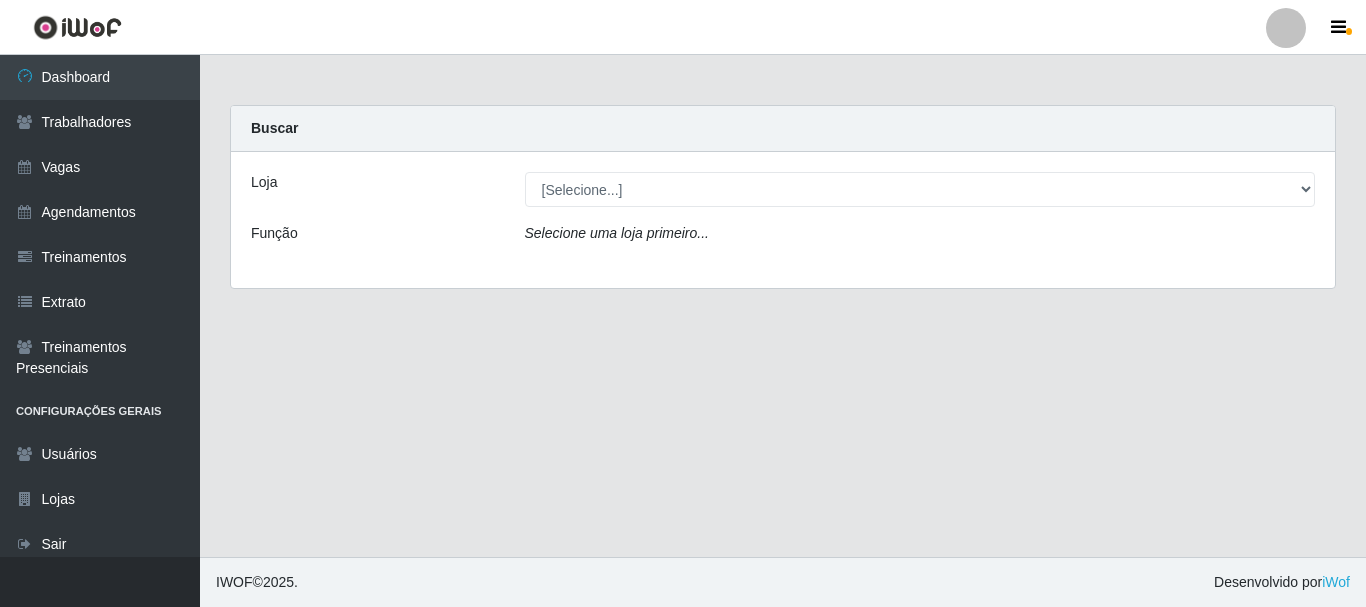 select on "264" 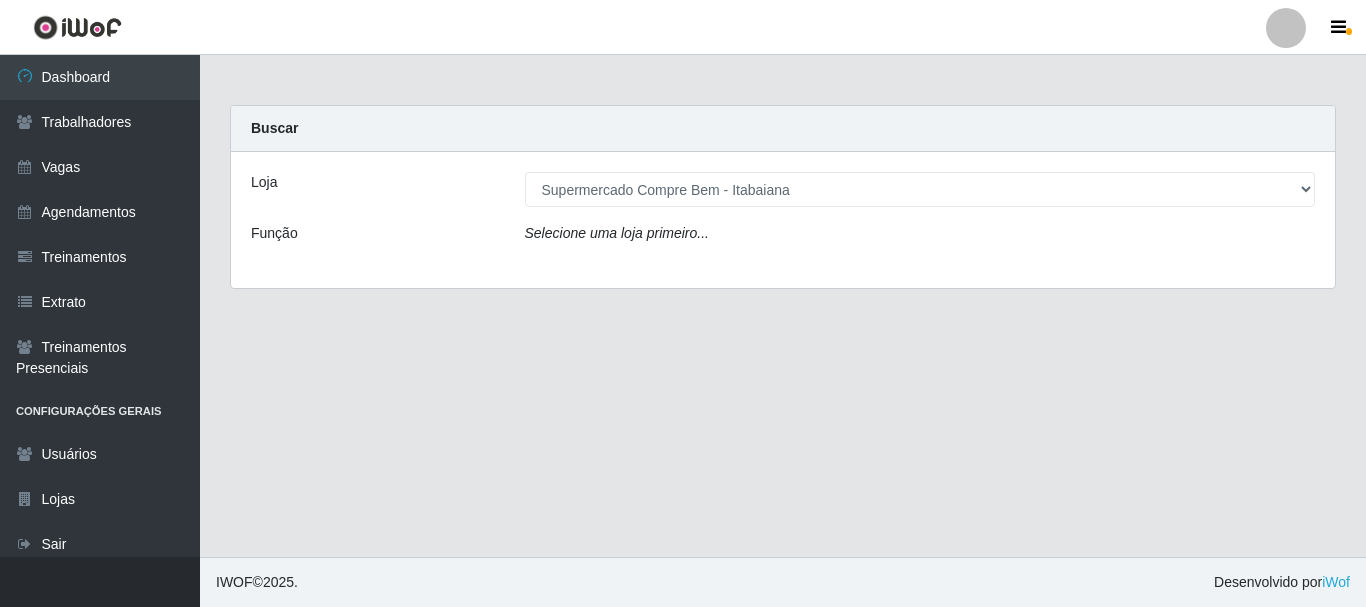 click on "[Selecione...] Supermercado Compre Bem - Itabaiana" at bounding box center [920, 189] 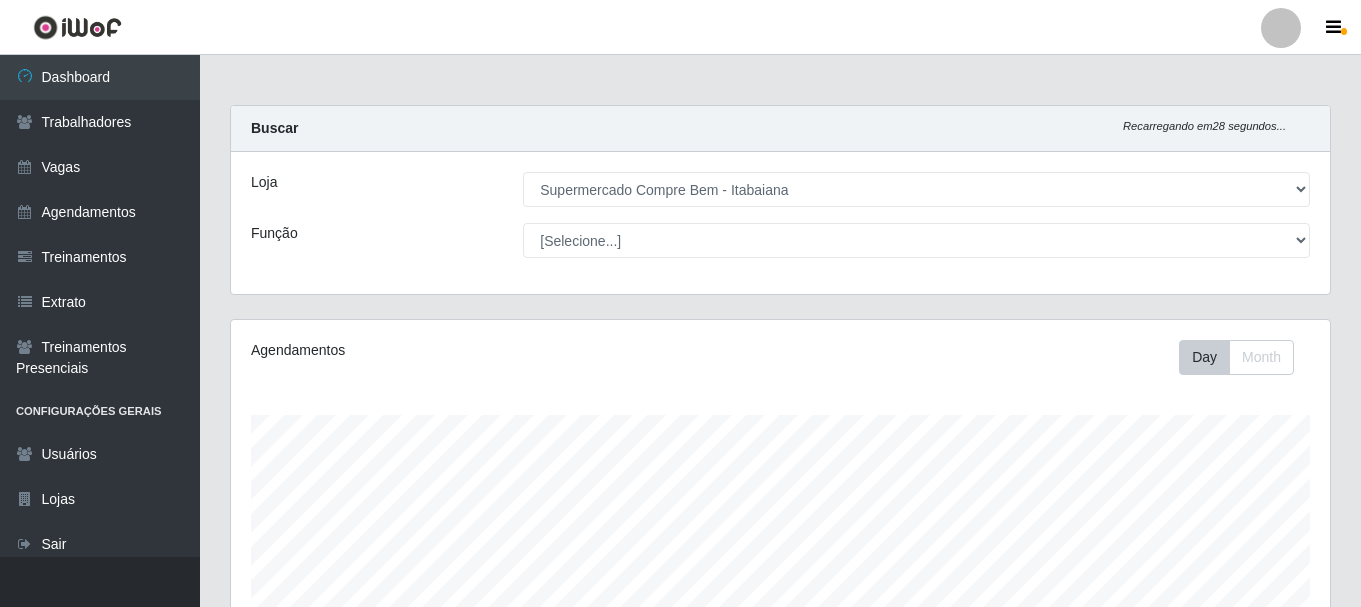 scroll, scrollTop: 999585, scrollLeft: 998901, axis: both 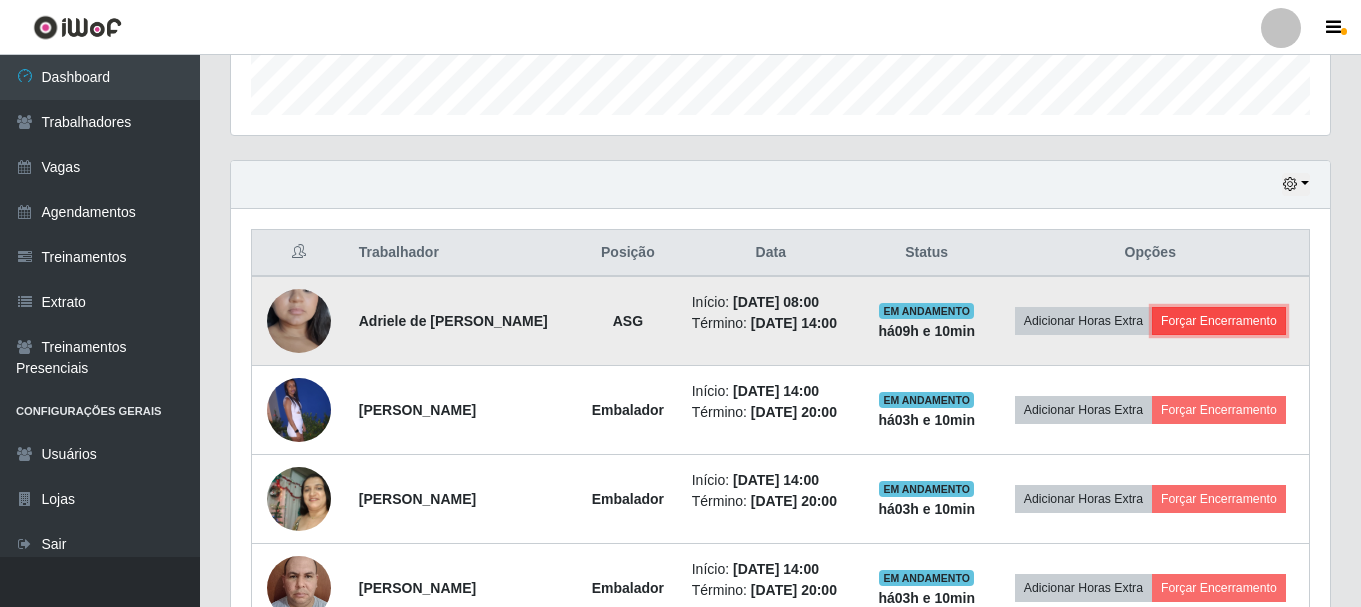 click on "Forçar Encerramento" at bounding box center (1219, 321) 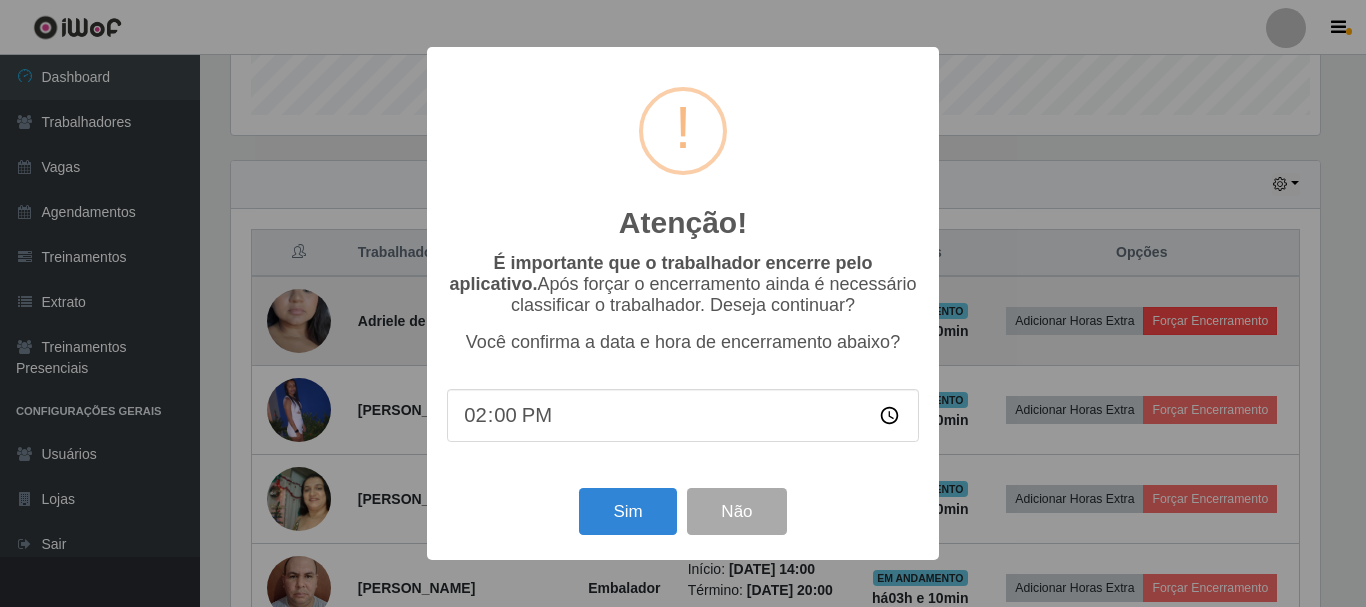 scroll, scrollTop: 999585, scrollLeft: 998911, axis: both 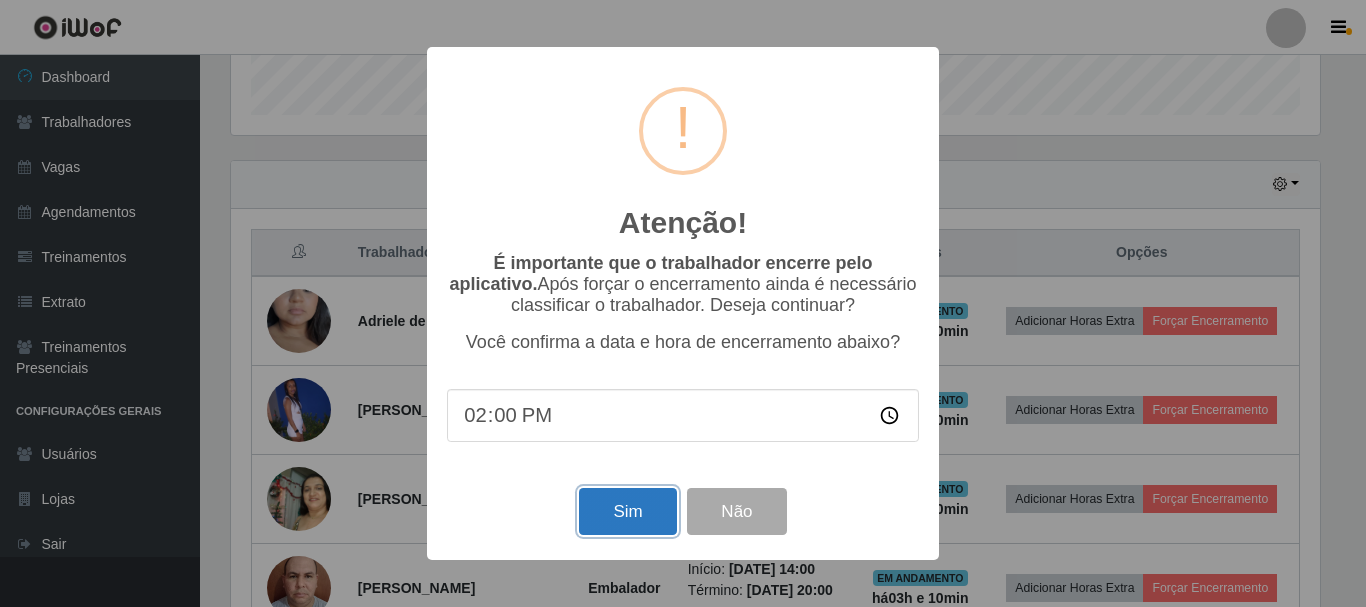click on "Sim" at bounding box center [627, 511] 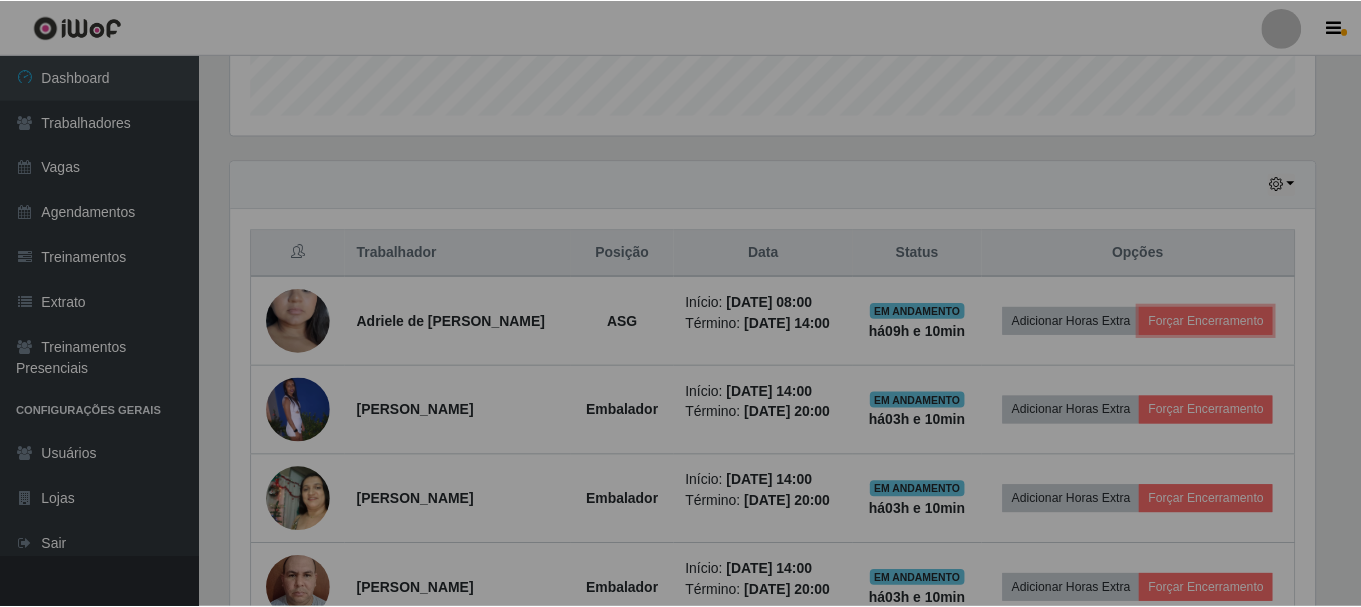 scroll, scrollTop: 999585, scrollLeft: 998901, axis: both 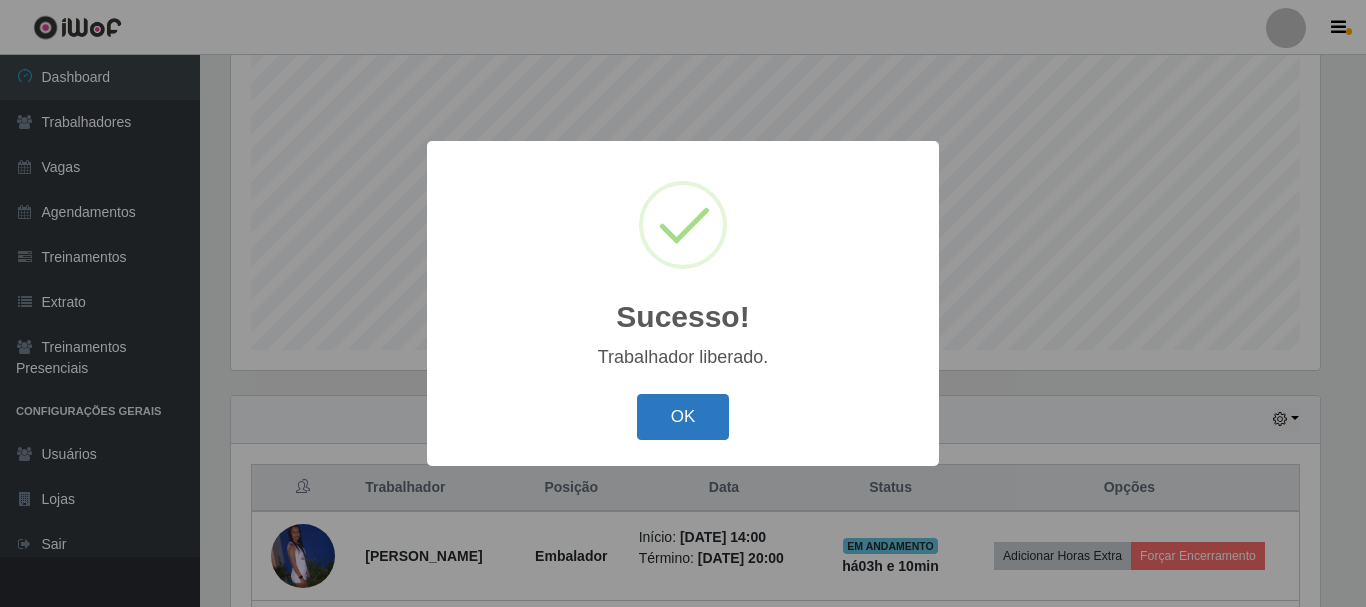 click on "OK" at bounding box center [683, 417] 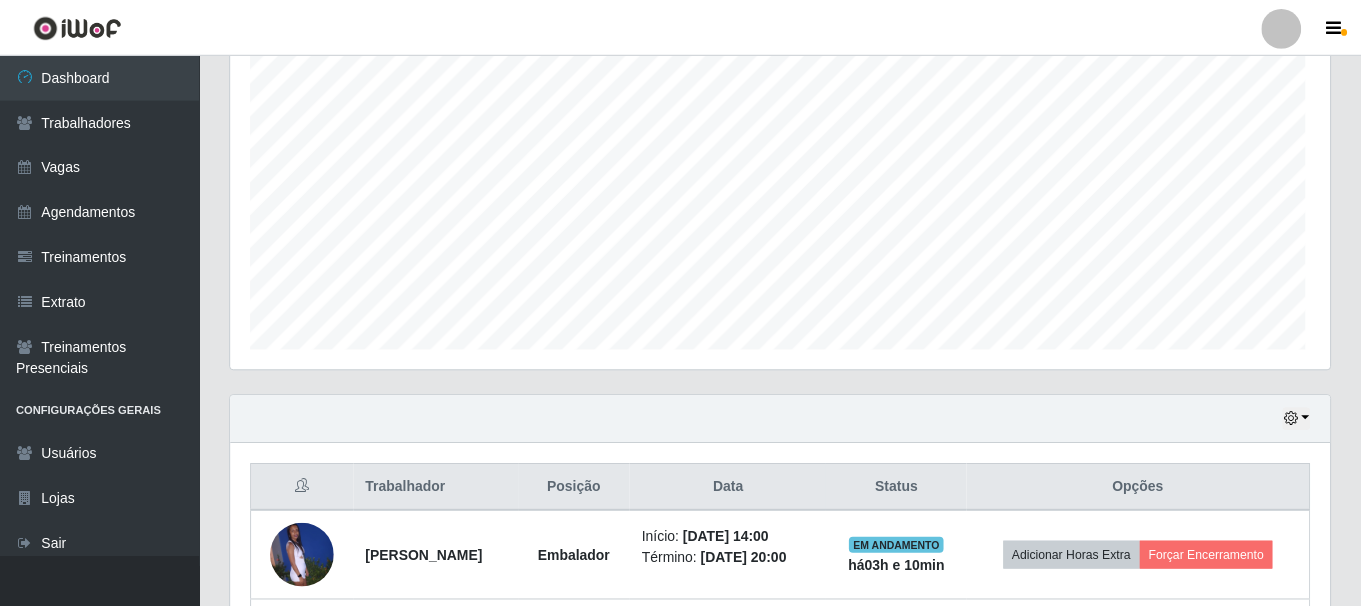 scroll, scrollTop: 999585, scrollLeft: 998901, axis: both 